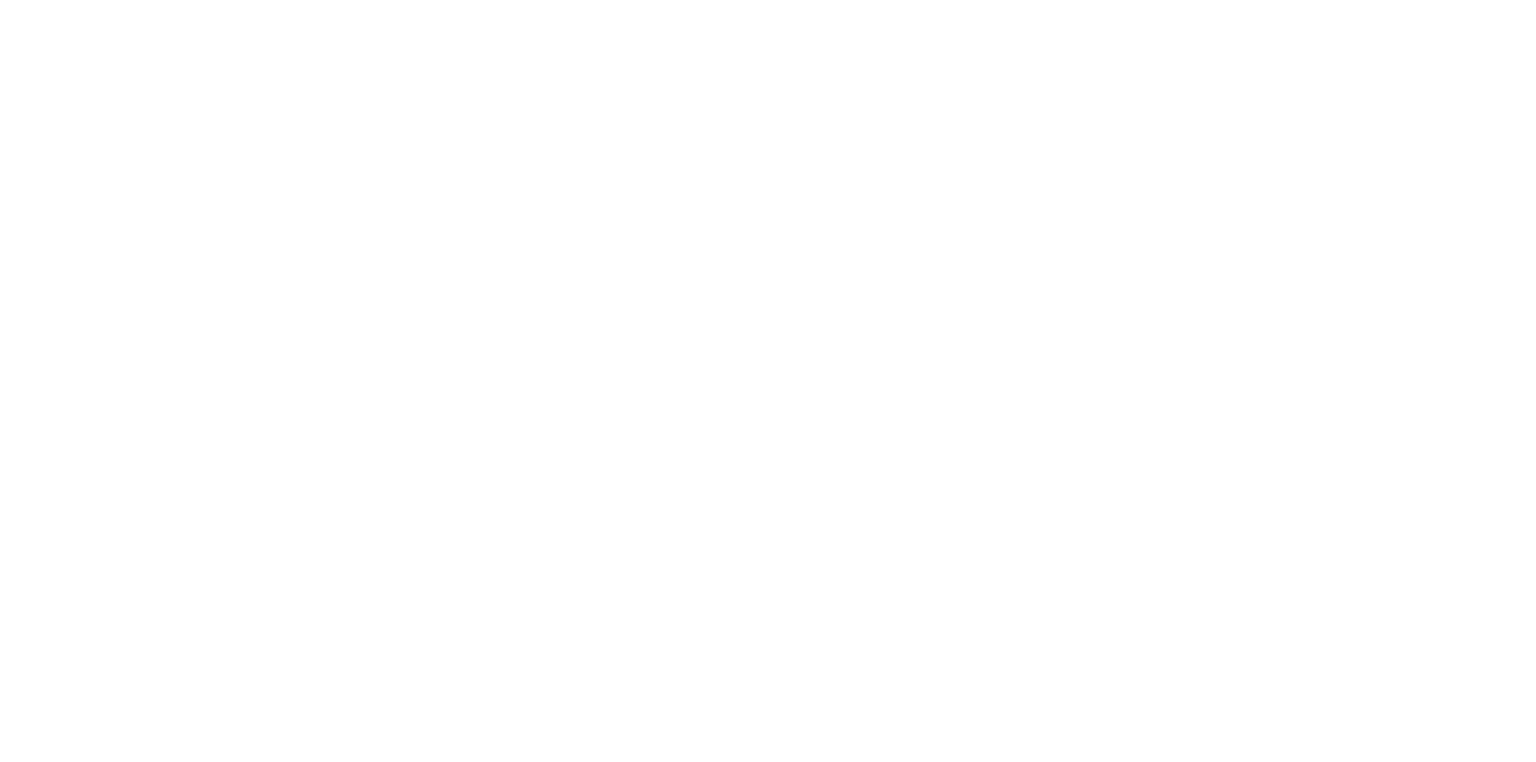 scroll, scrollTop: 0, scrollLeft: 0, axis: both 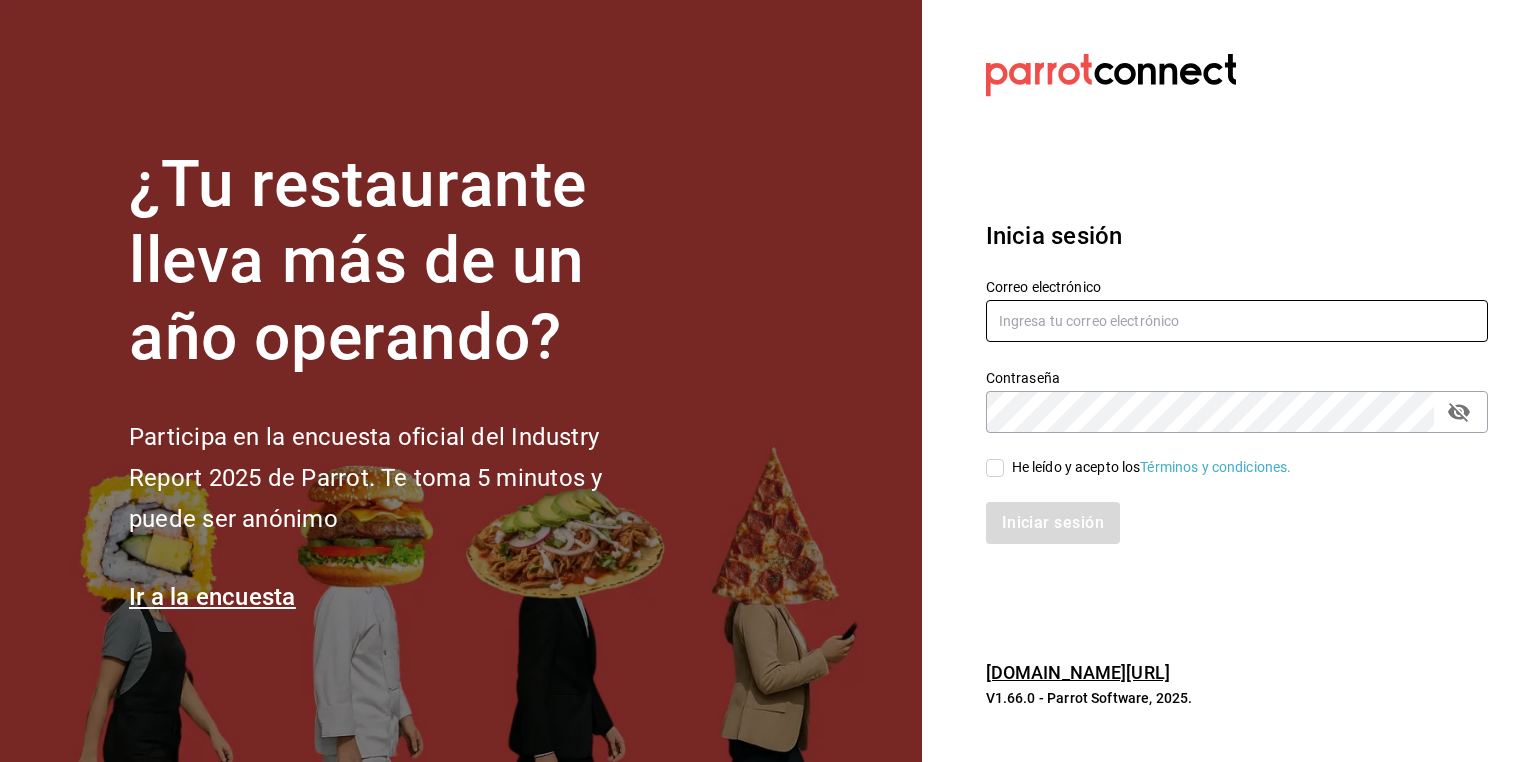 click at bounding box center [1237, 321] 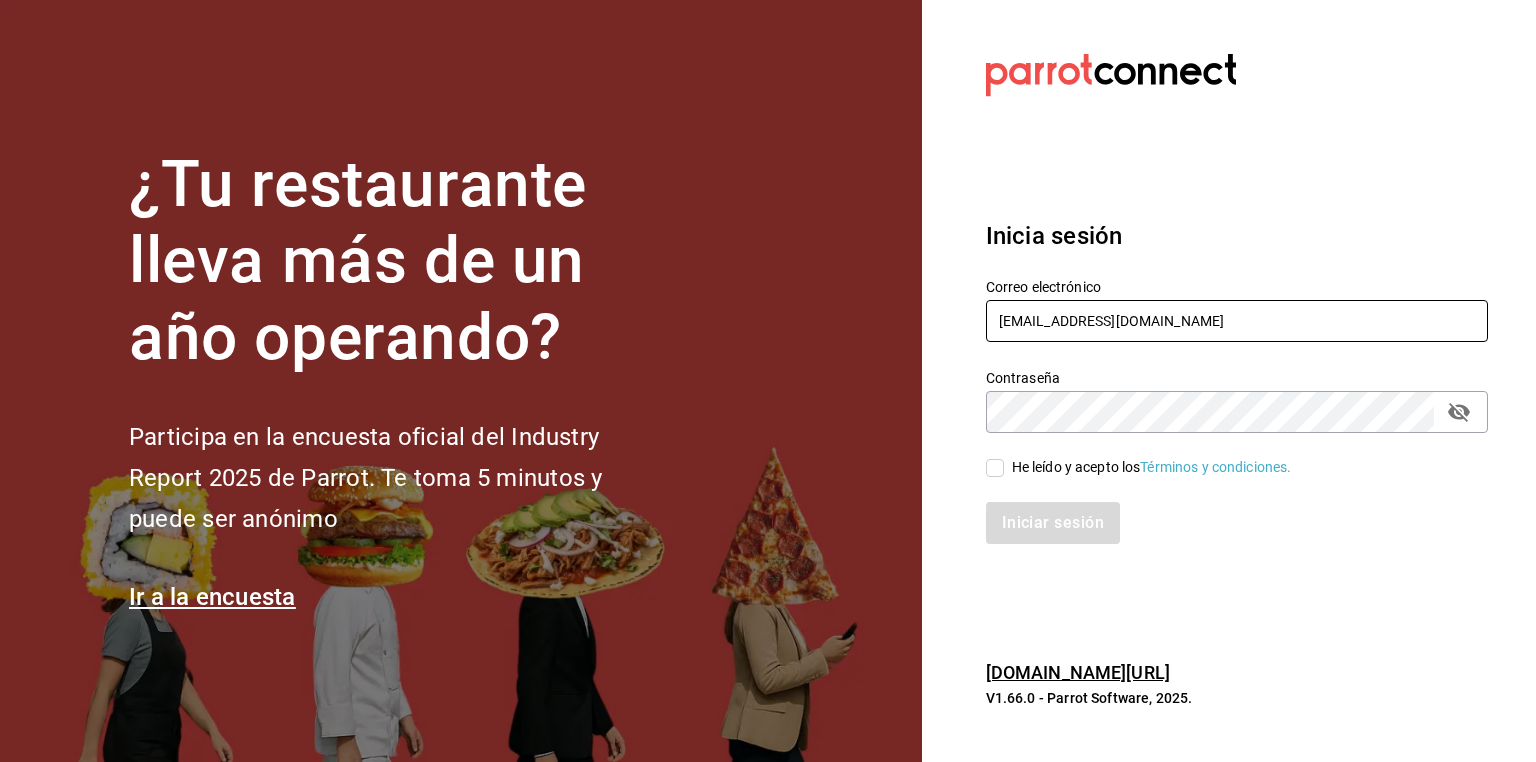 type on "[EMAIL_ADDRESS][DOMAIN_NAME]" 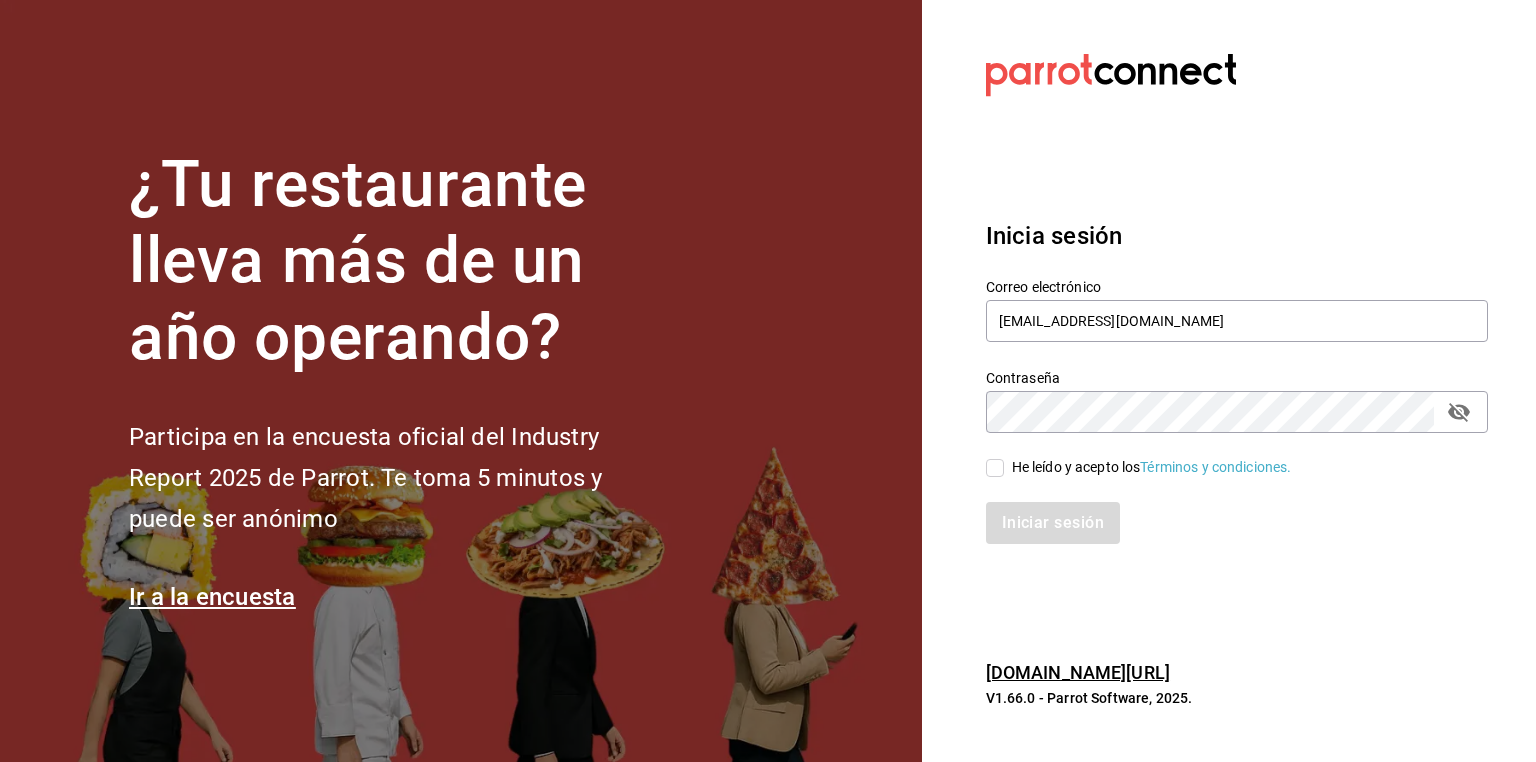 click on "He leído y acepto los  Términos y condiciones." at bounding box center (1152, 467) 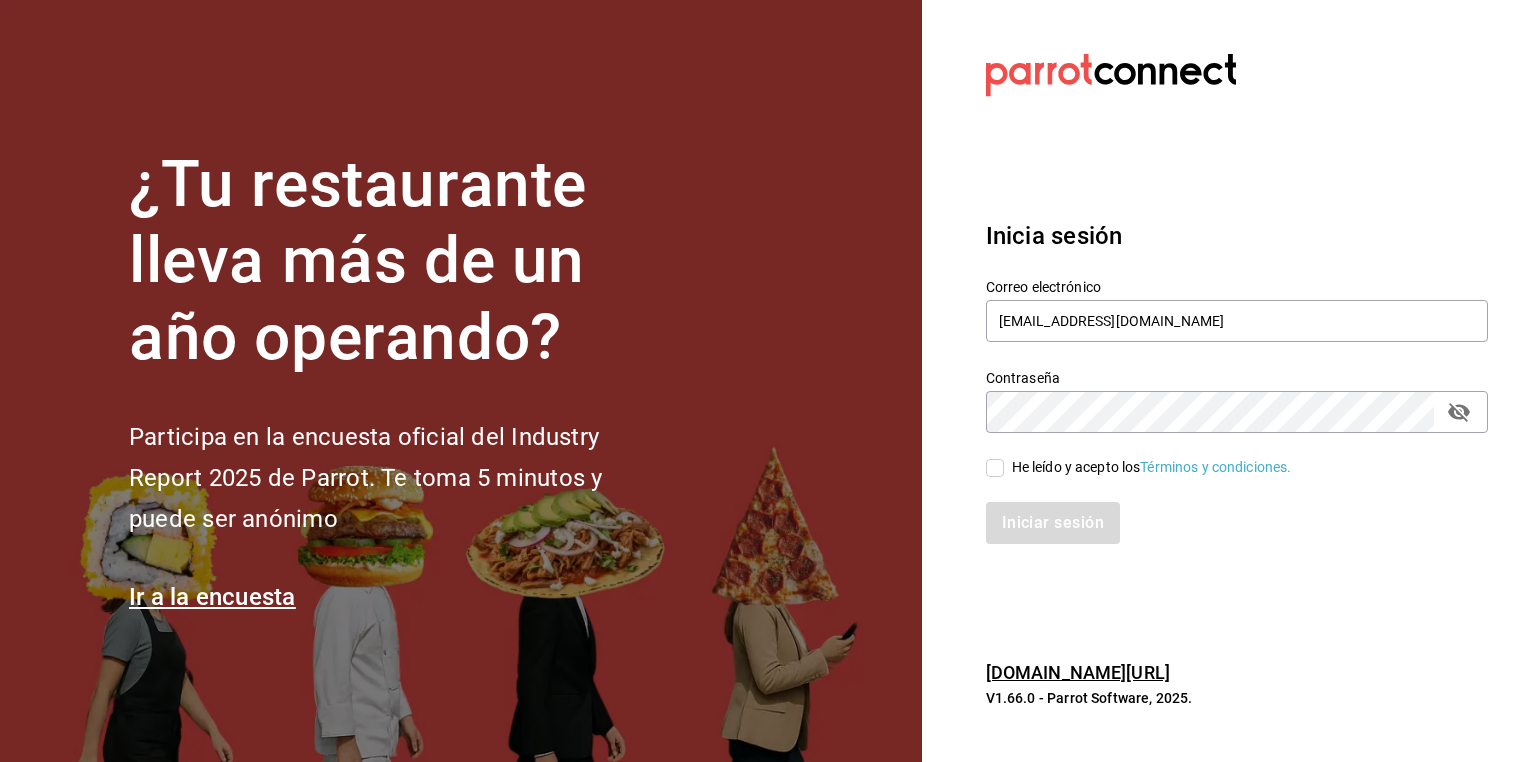 checkbox on "true" 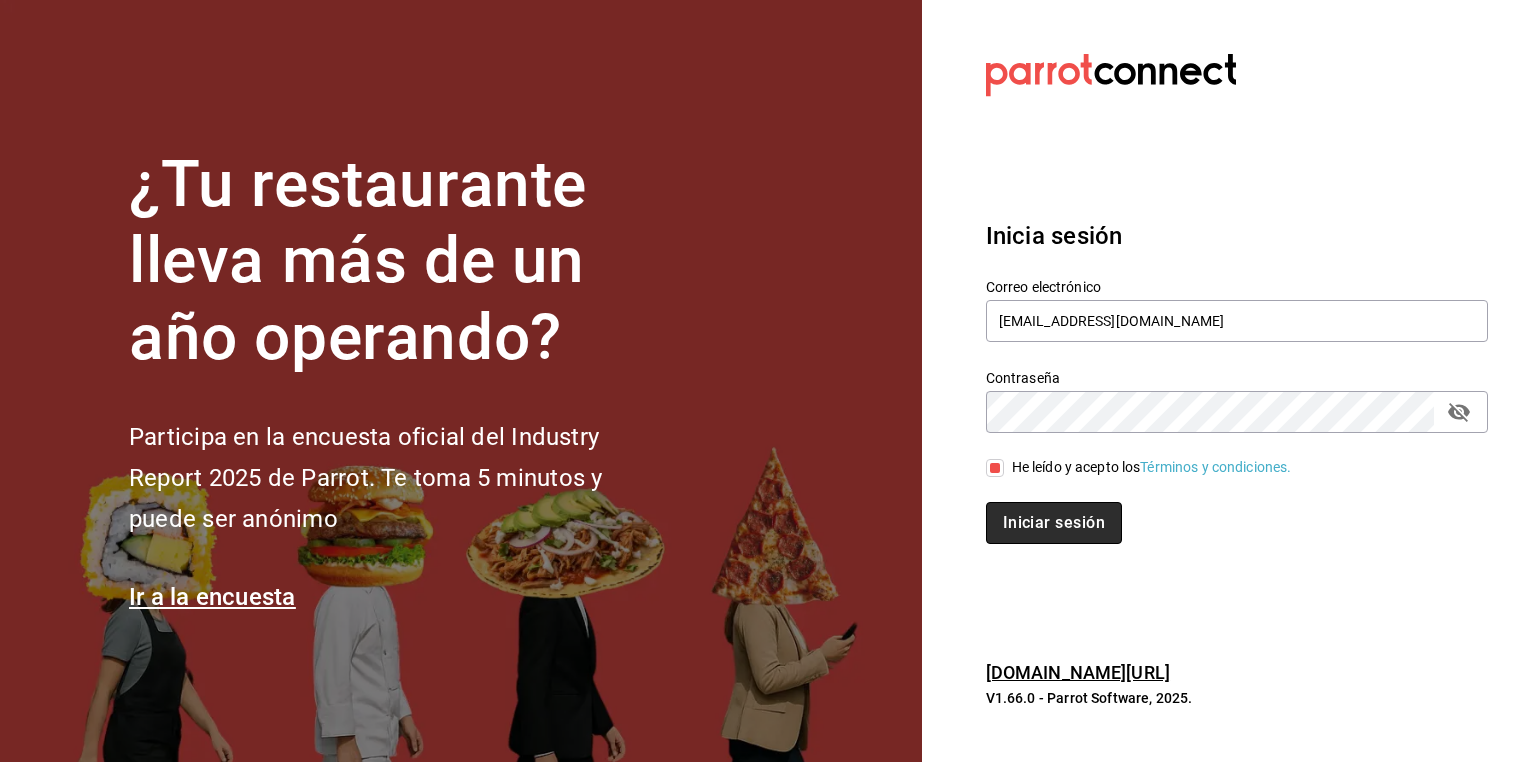 click on "Iniciar sesión" at bounding box center [1054, 523] 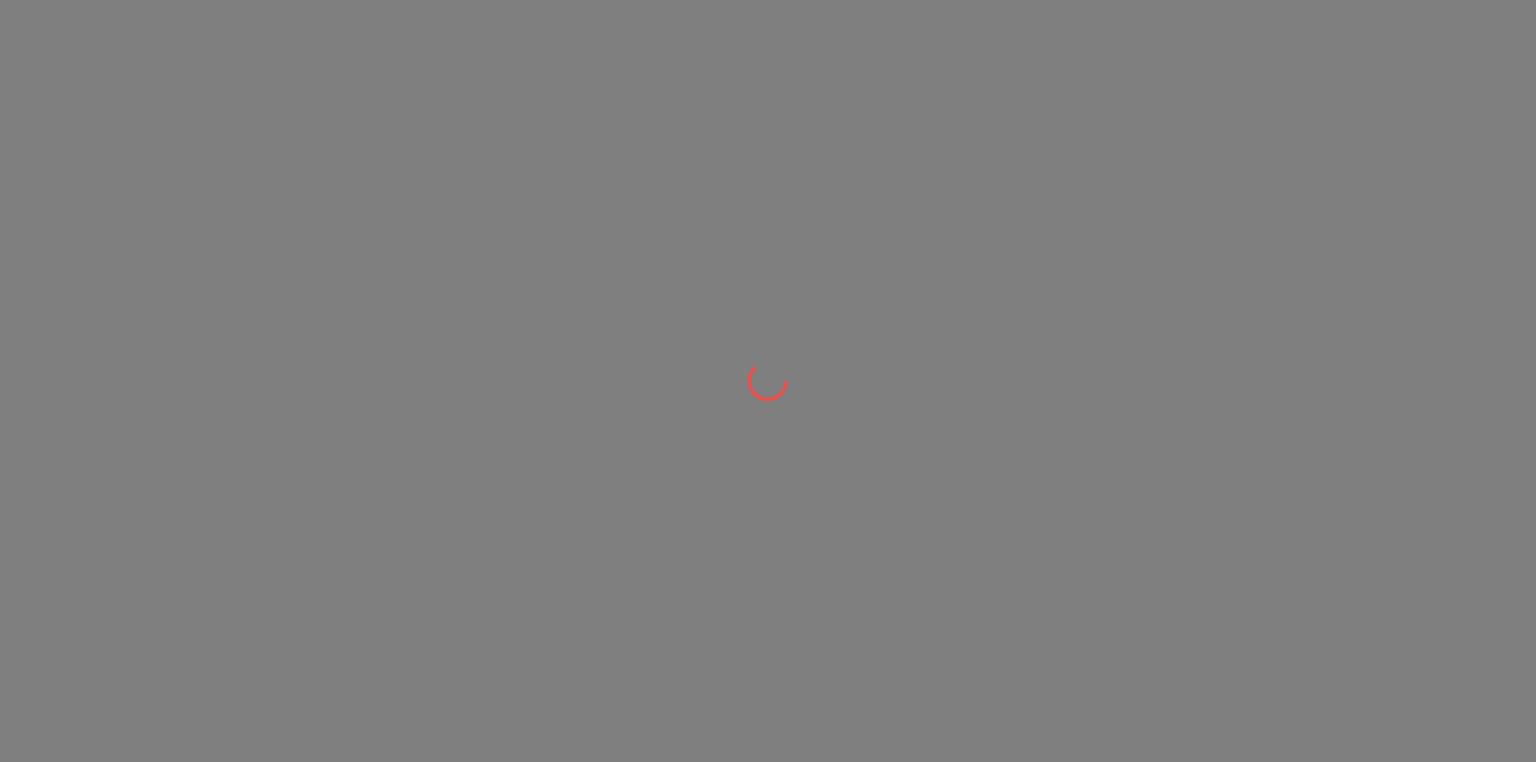 scroll, scrollTop: 0, scrollLeft: 0, axis: both 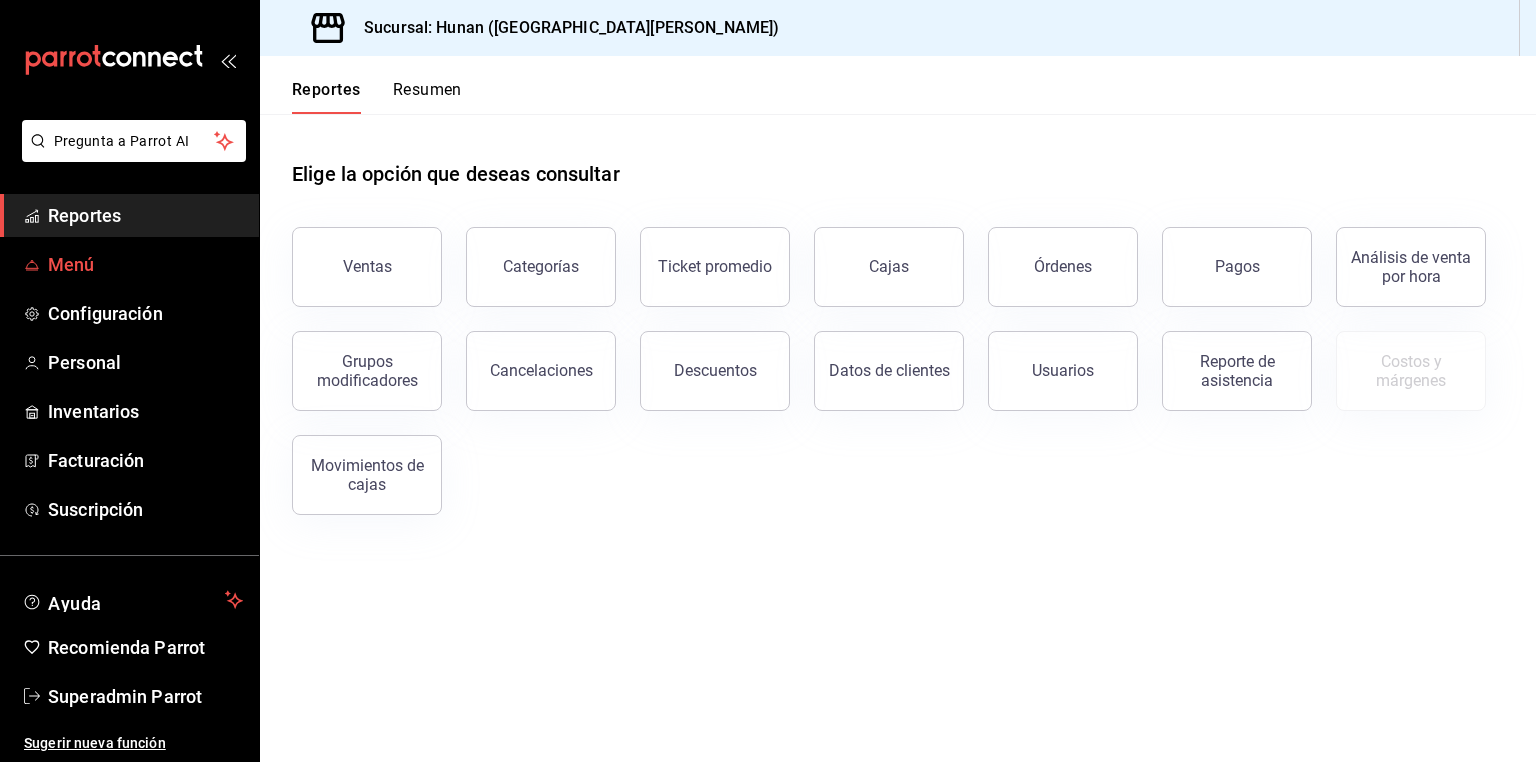 click on "Menú" at bounding box center [145, 264] 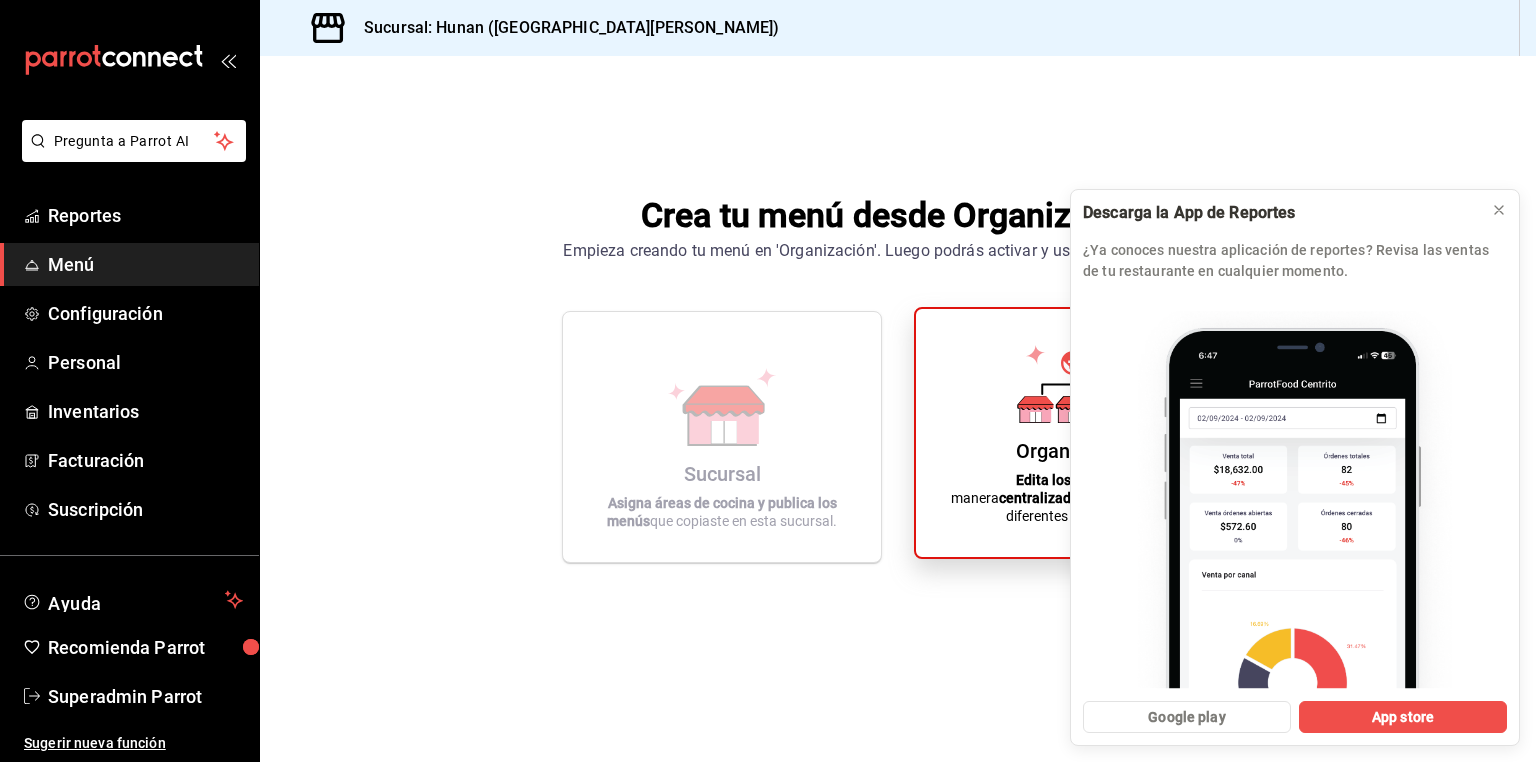 click on "Organización Edita los menús  de manera  centralizada  para  copiarlos  a tus diferentes sucursales." at bounding box center [1074, 433] 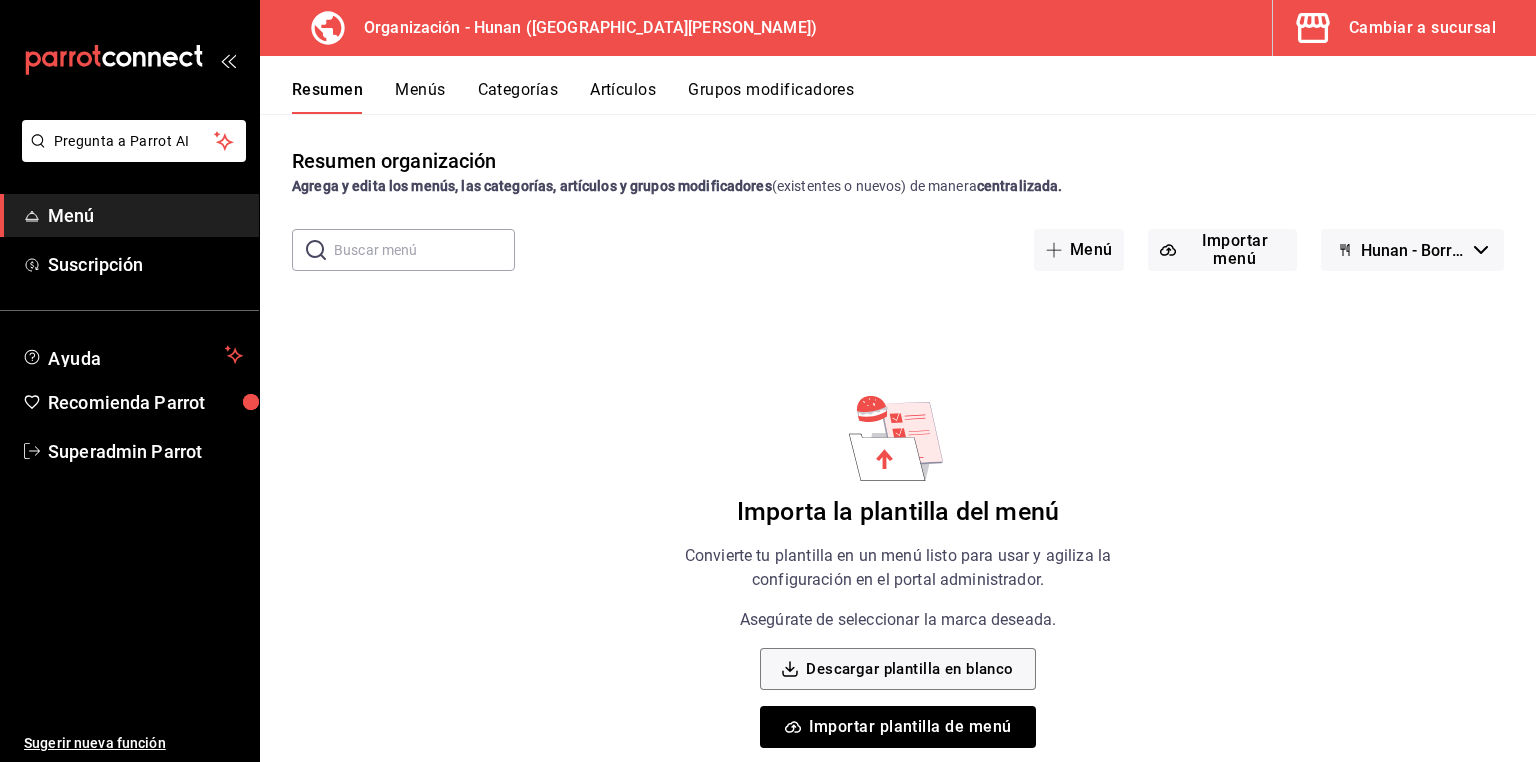 click on "Cambiar a sucursal" at bounding box center [1422, 28] 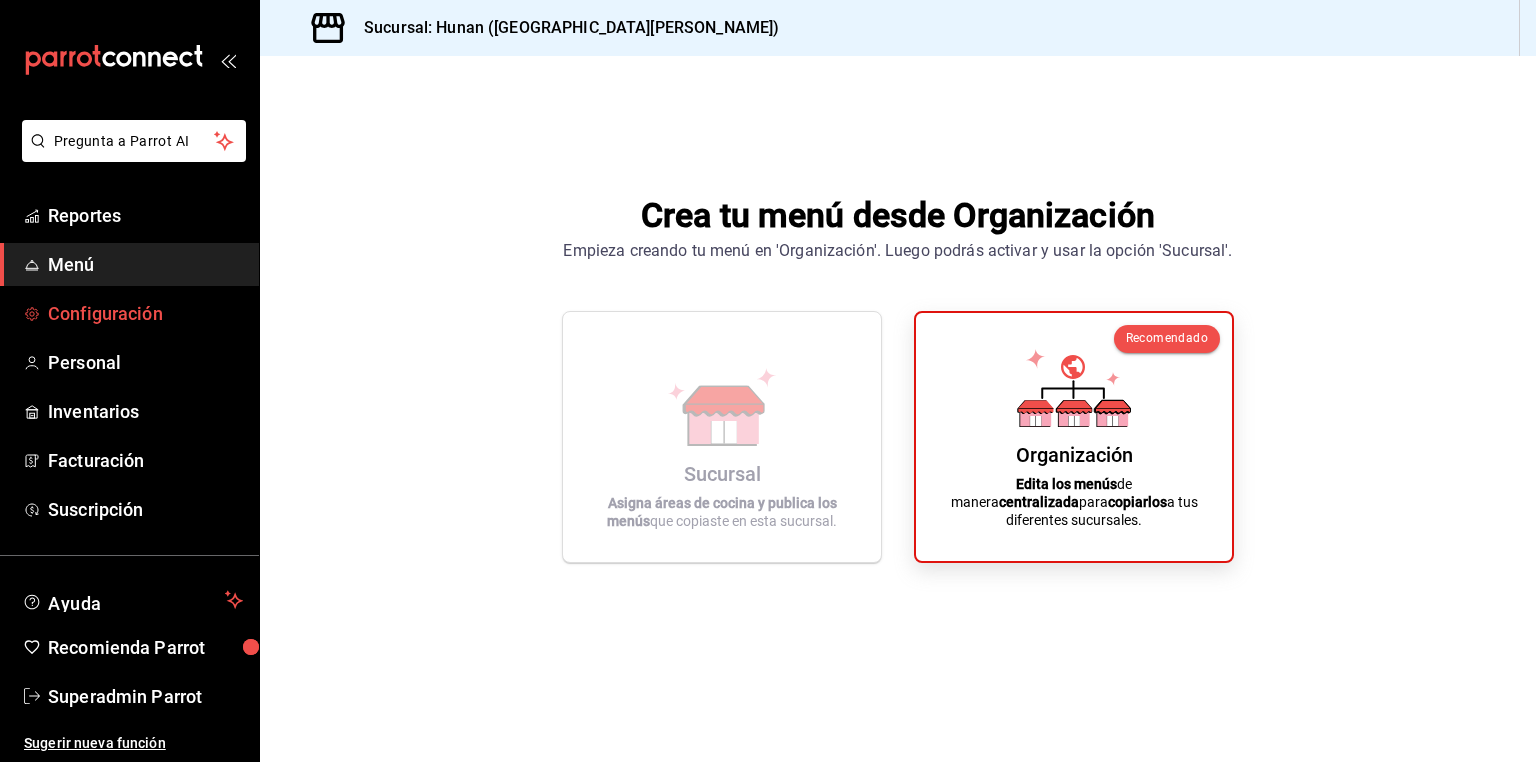 click on "Configuración" at bounding box center [145, 313] 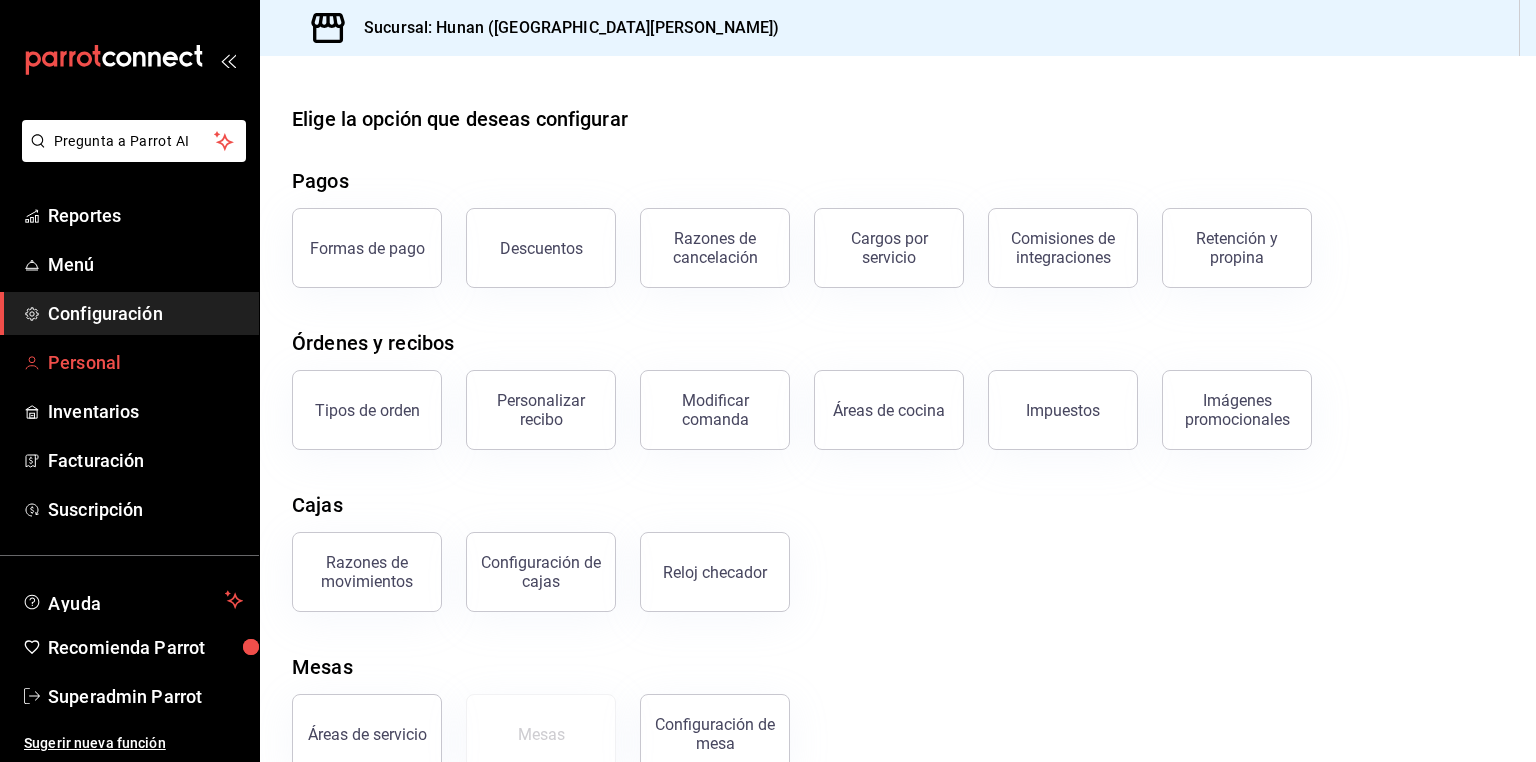 click on "Personal" at bounding box center (145, 362) 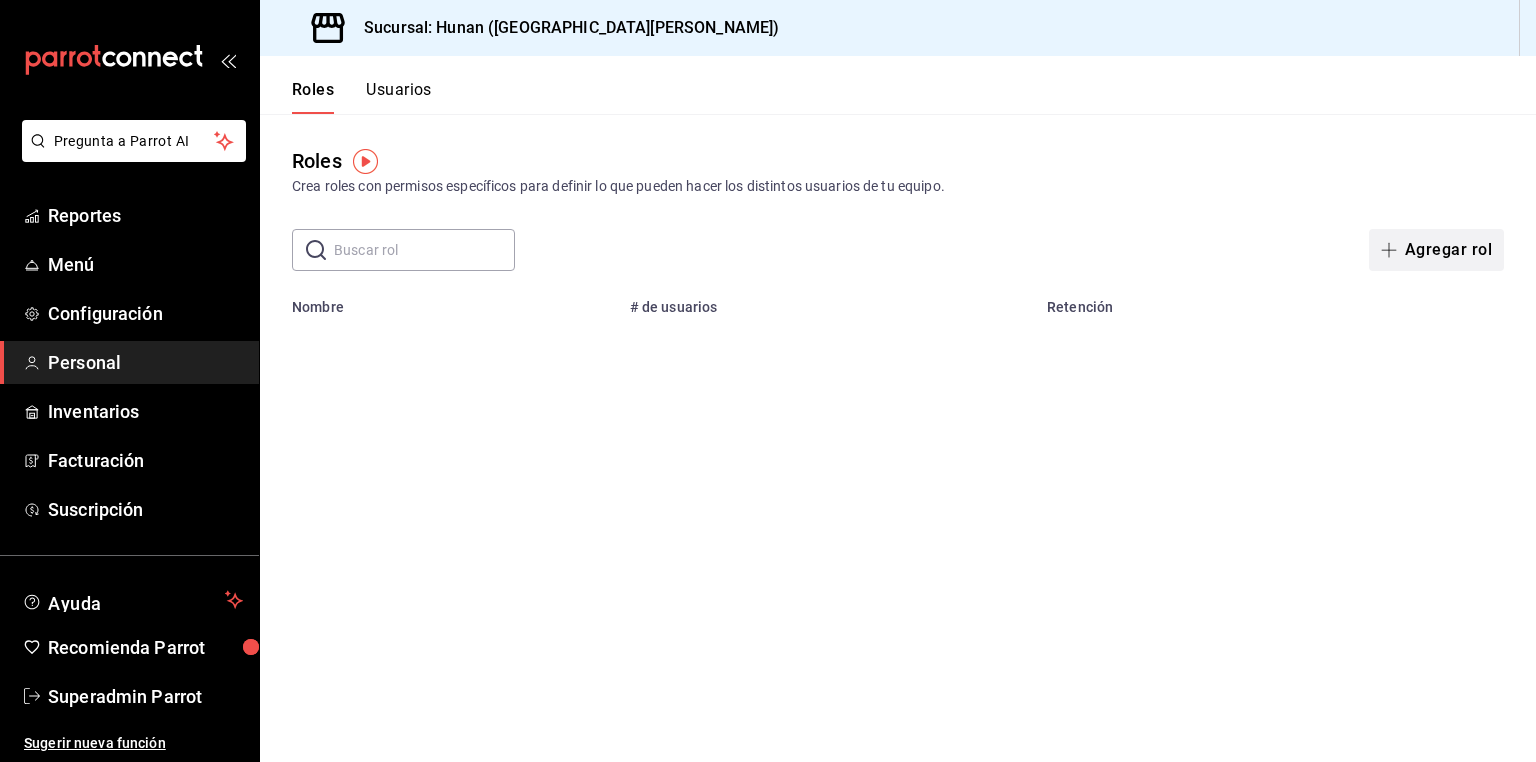 click on "Agregar rol" at bounding box center (1436, 250) 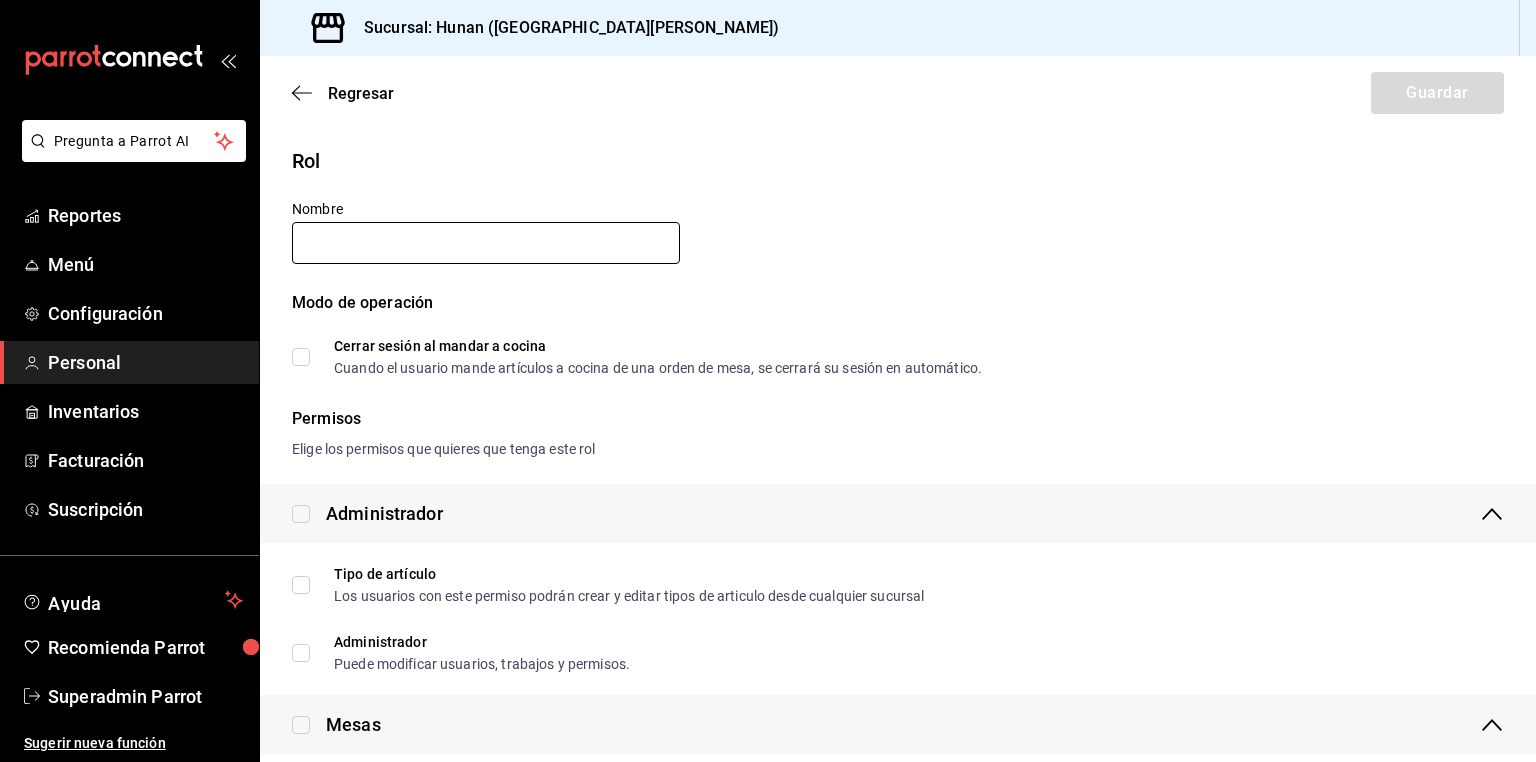 click at bounding box center (486, 243) 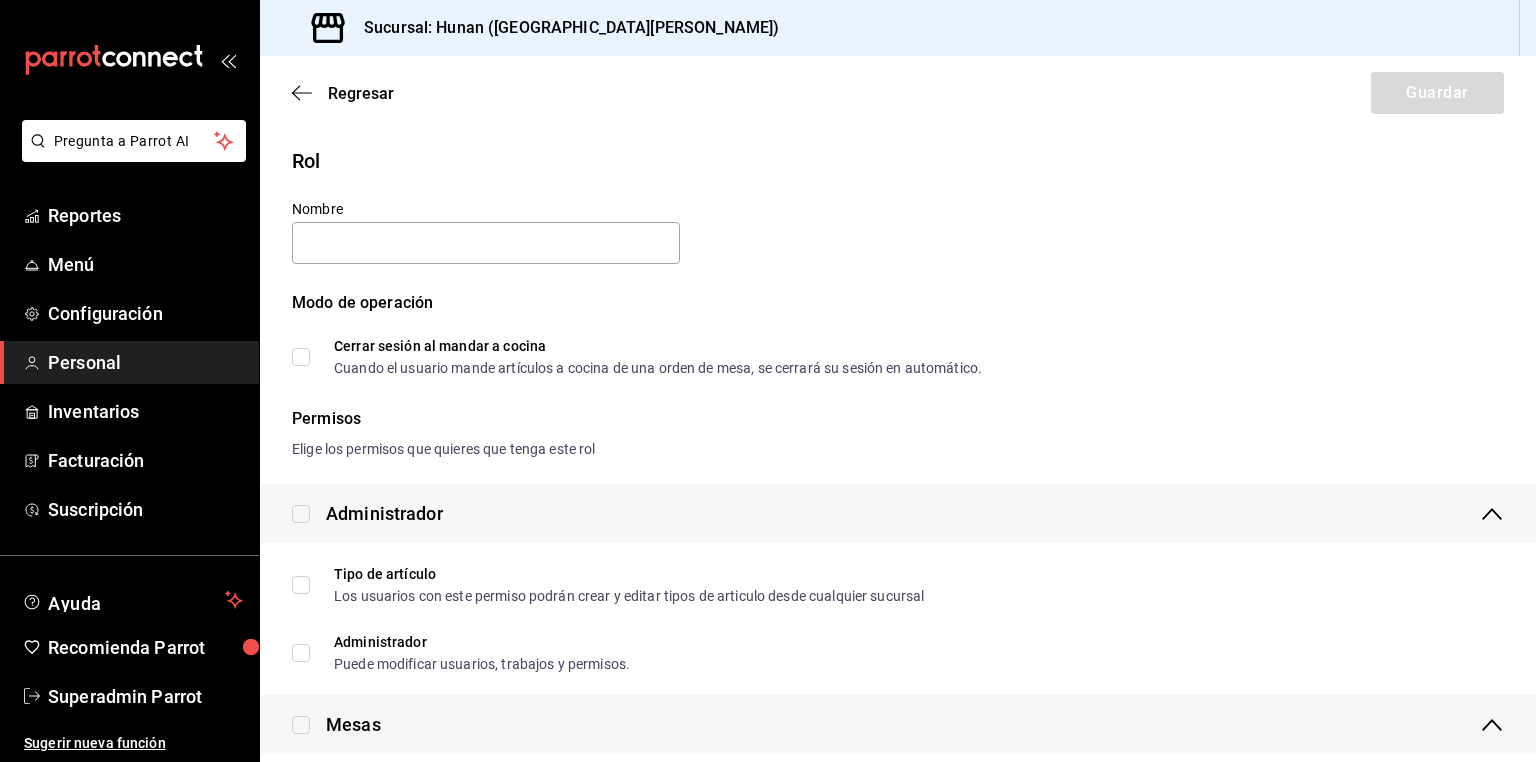 type on "Adminstrador" 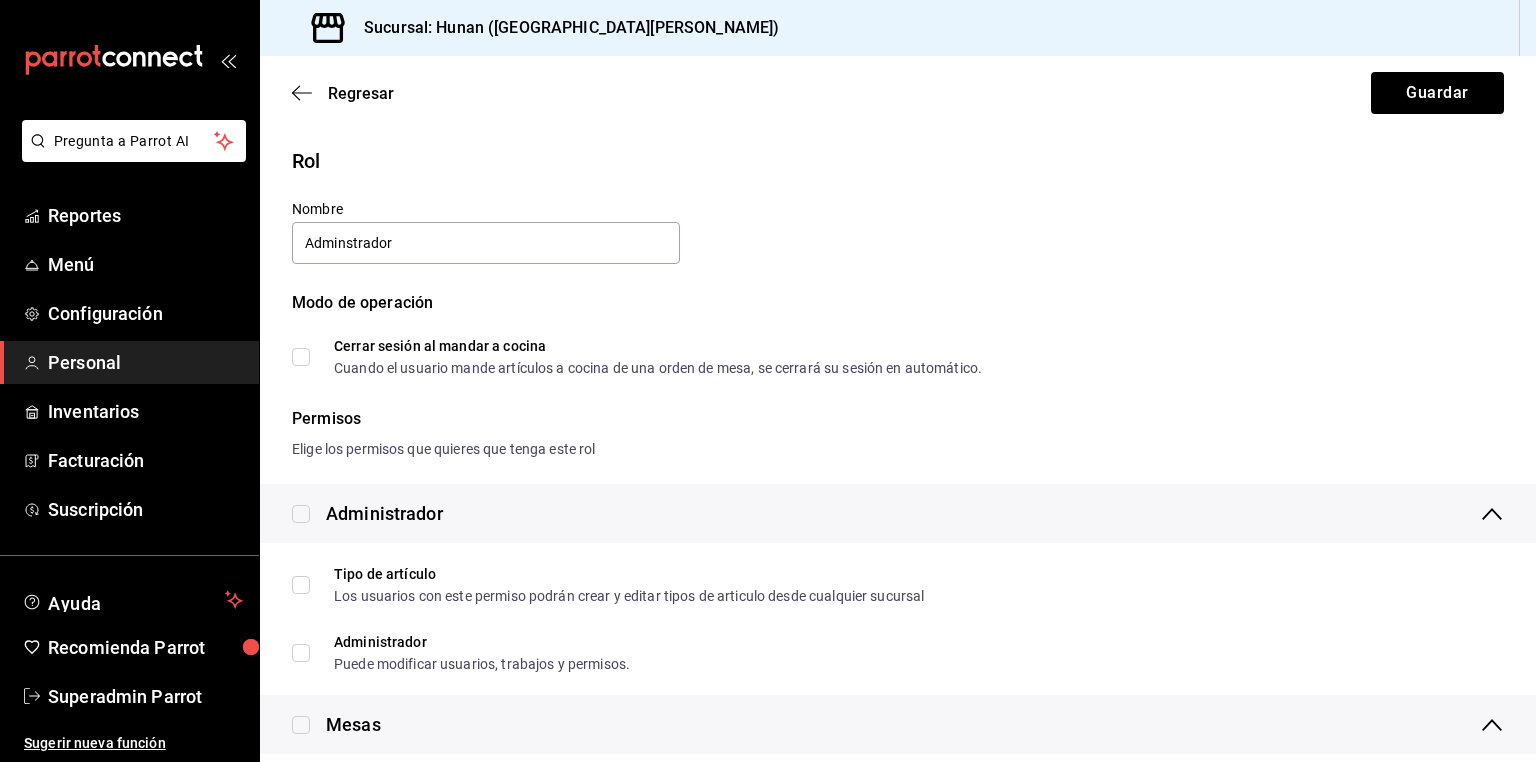 scroll, scrollTop: 240, scrollLeft: 0, axis: vertical 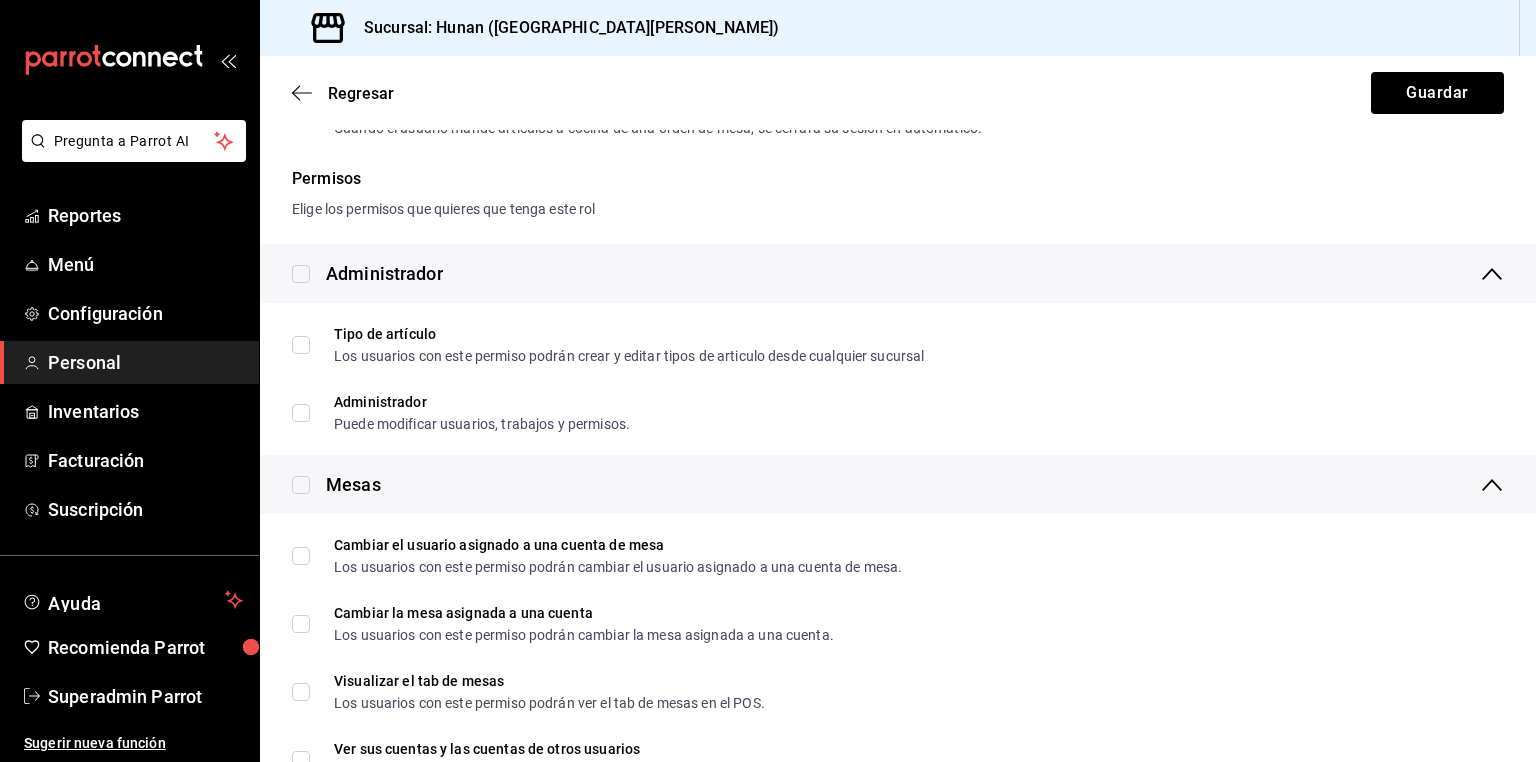 click at bounding box center (301, 274) 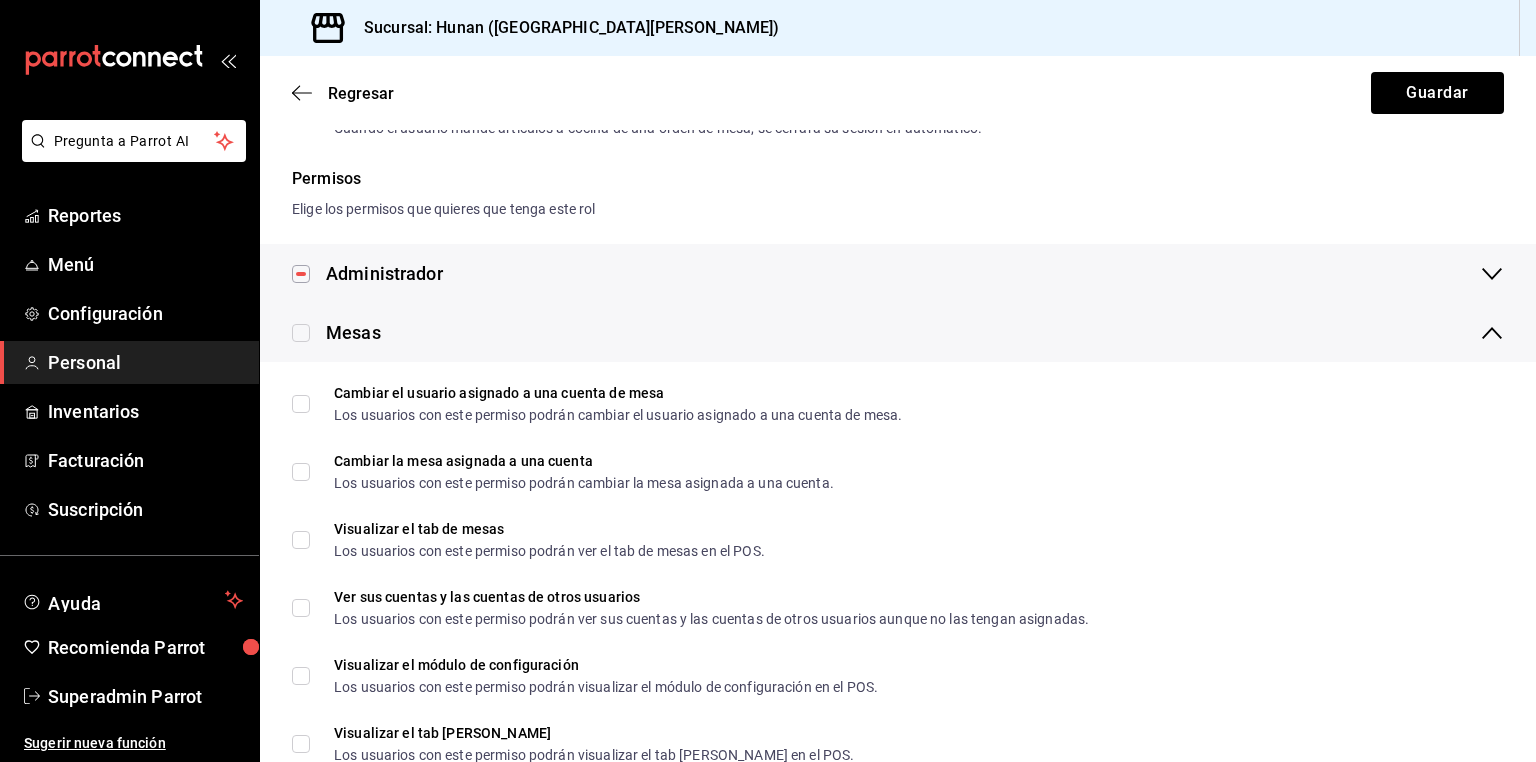 click at bounding box center [301, 333] 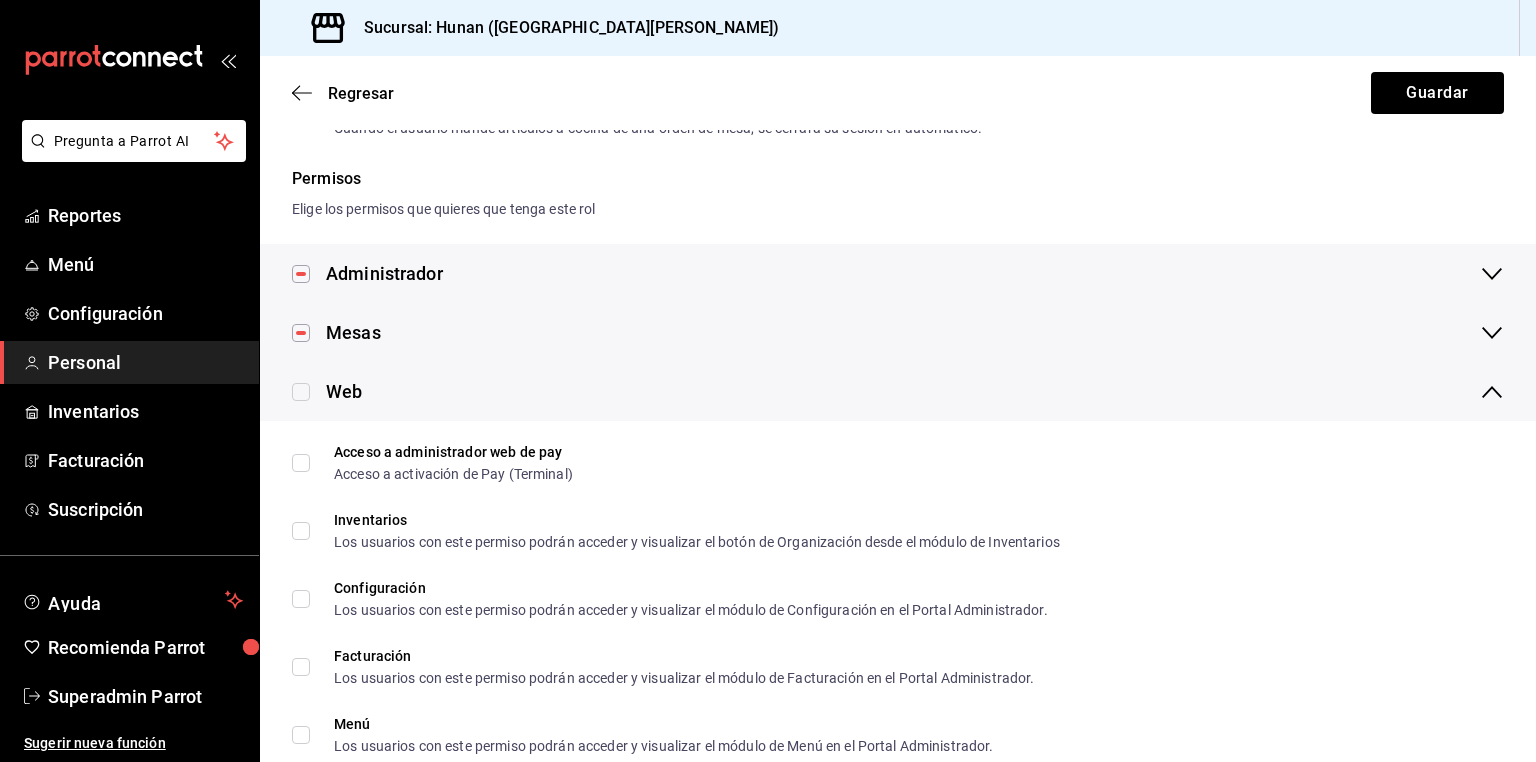 click at bounding box center (301, 392) 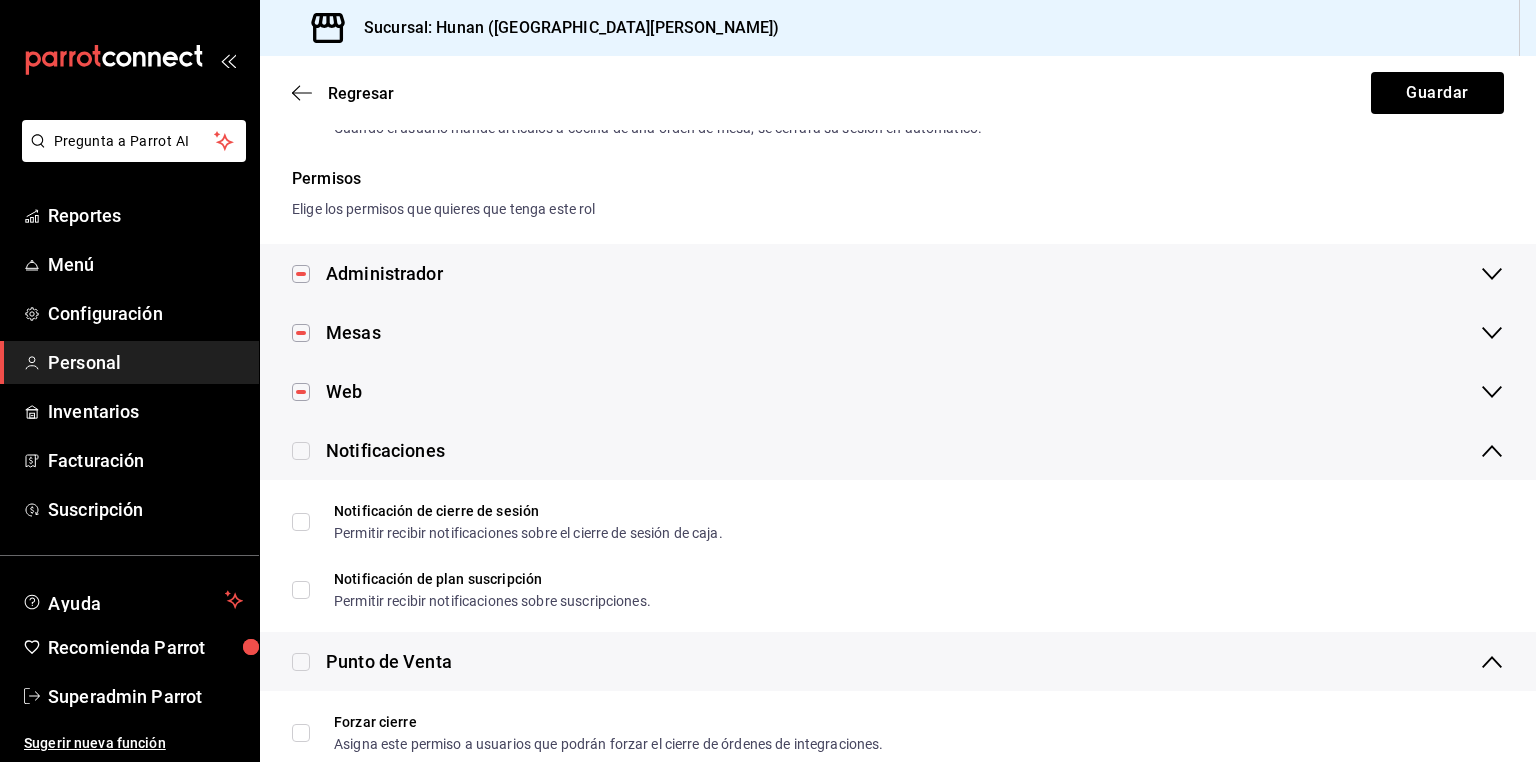 scroll, scrollTop: 400, scrollLeft: 0, axis: vertical 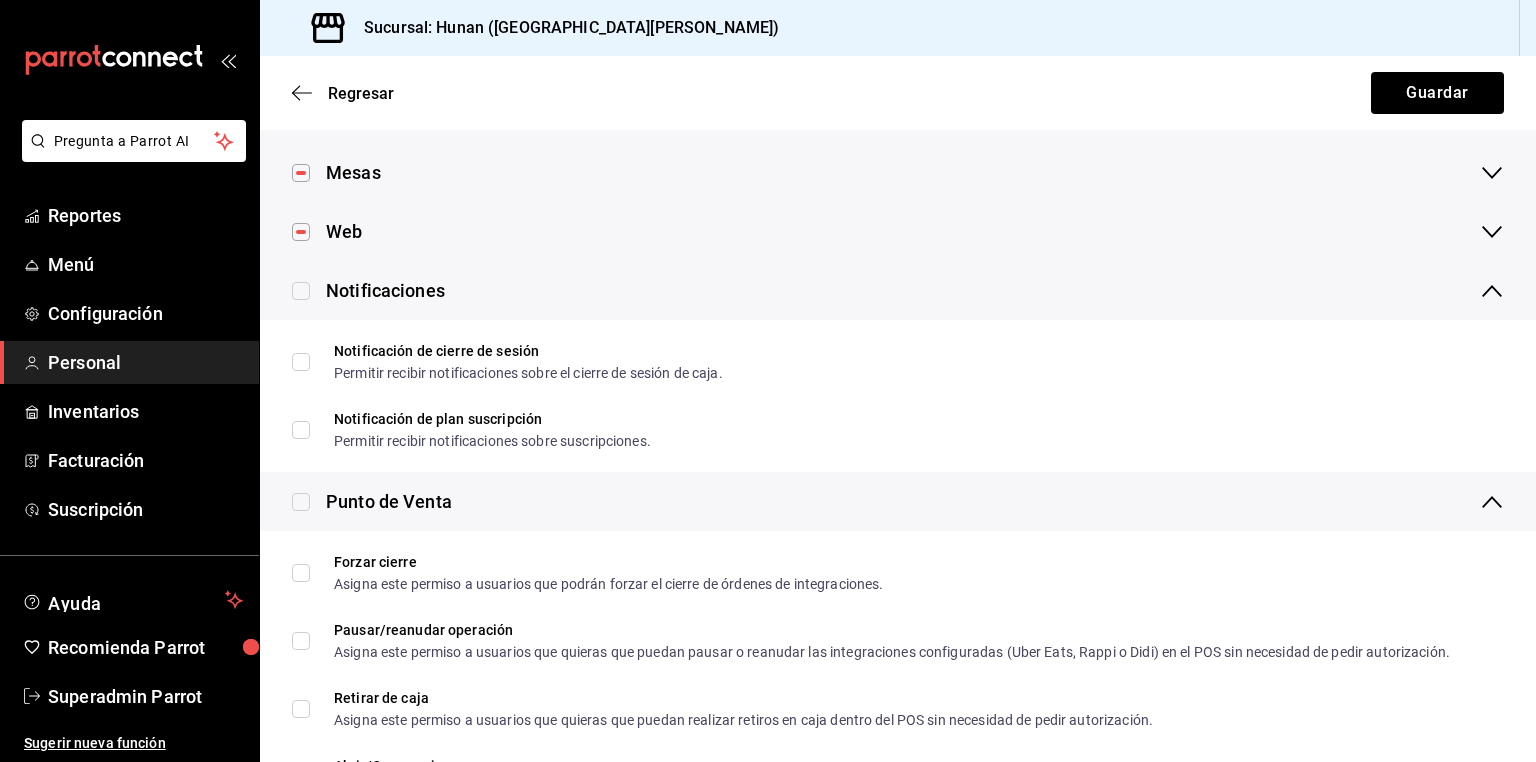 click at bounding box center (301, 291) 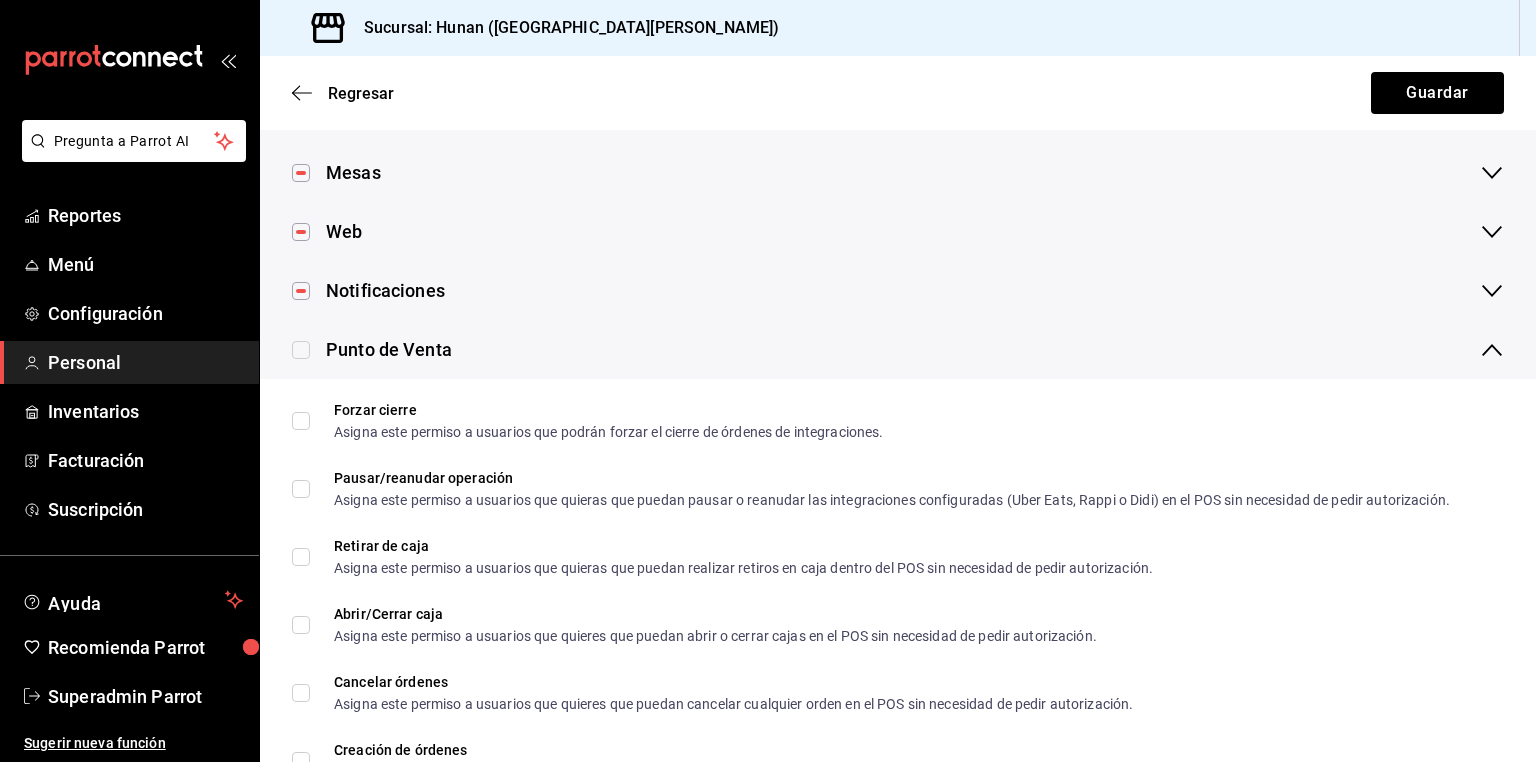 click at bounding box center [301, 350] 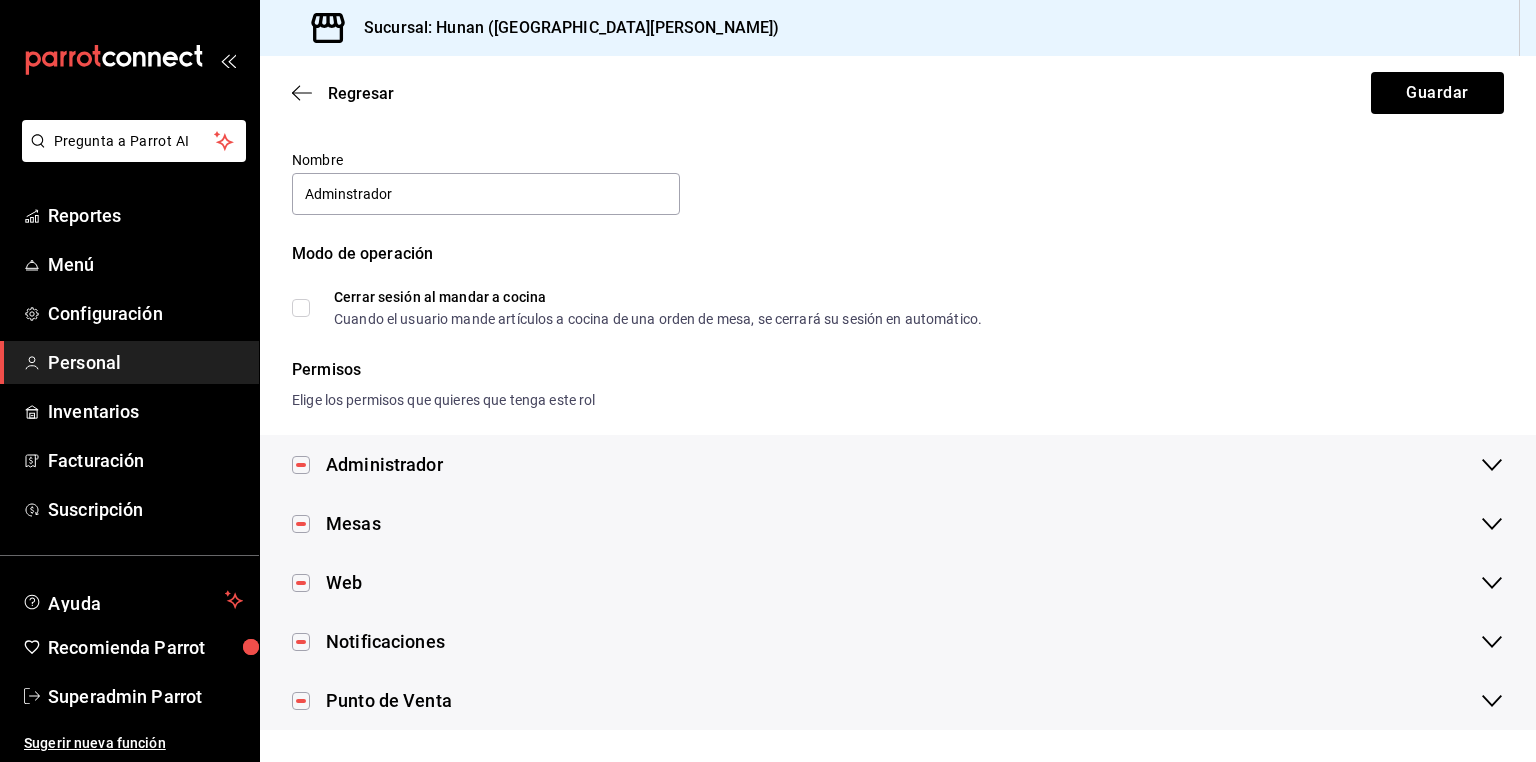 scroll, scrollTop: 48, scrollLeft: 0, axis: vertical 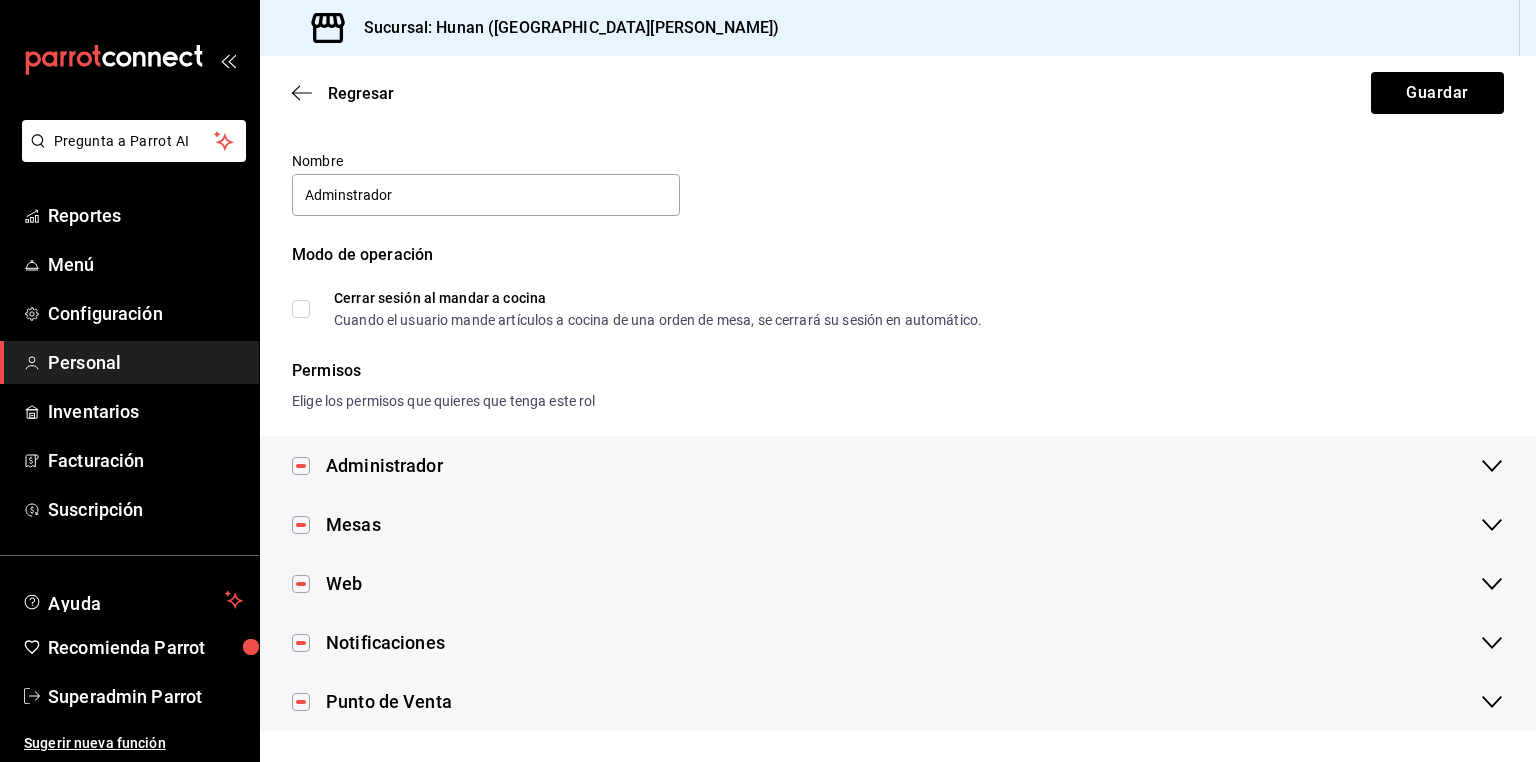 click on "Punto de Venta" at bounding box center [389, 701] 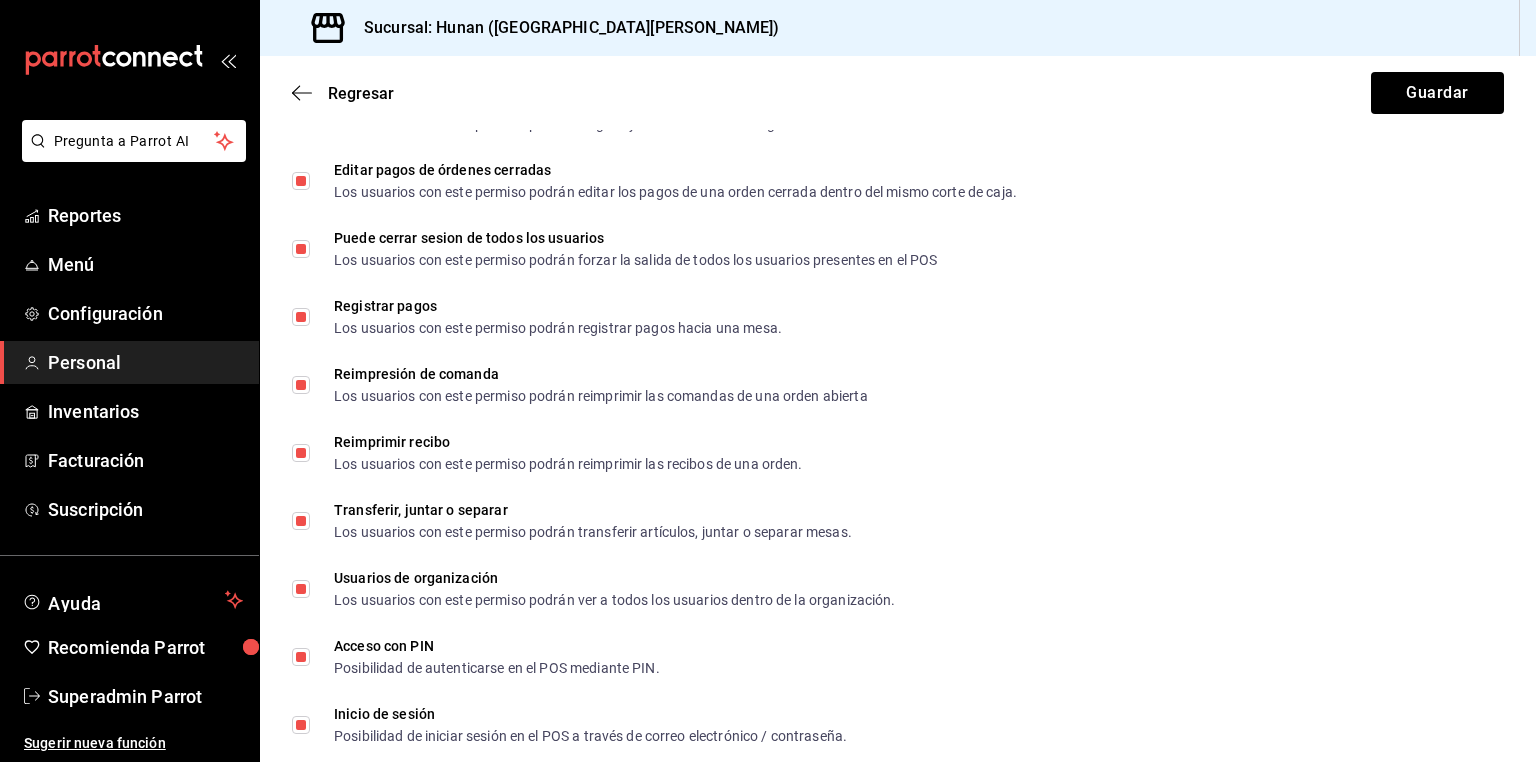 scroll, scrollTop: 1832, scrollLeft: 0, axis: vertical 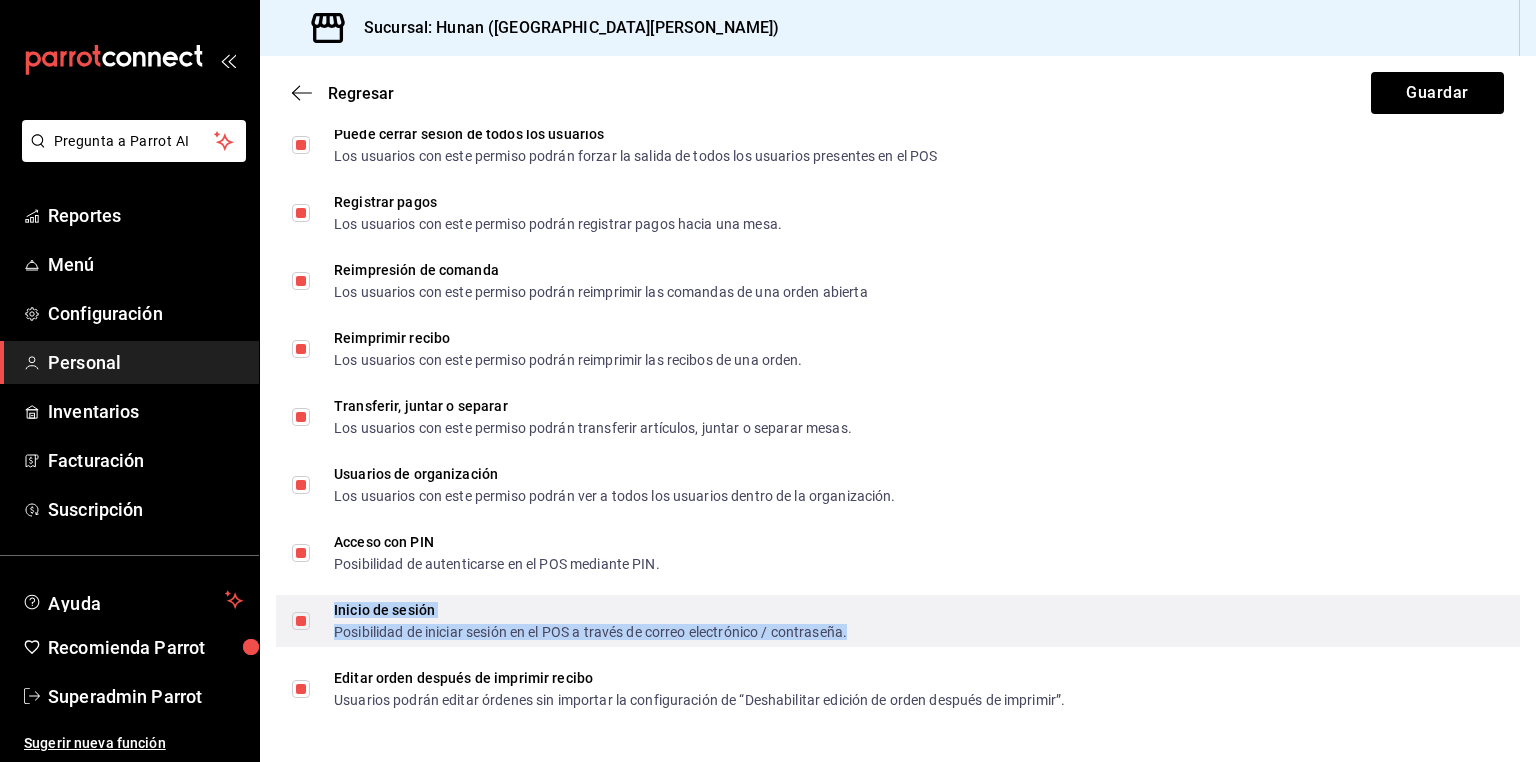 click on "Inicio de sesión" at bounding box center [590, 610] 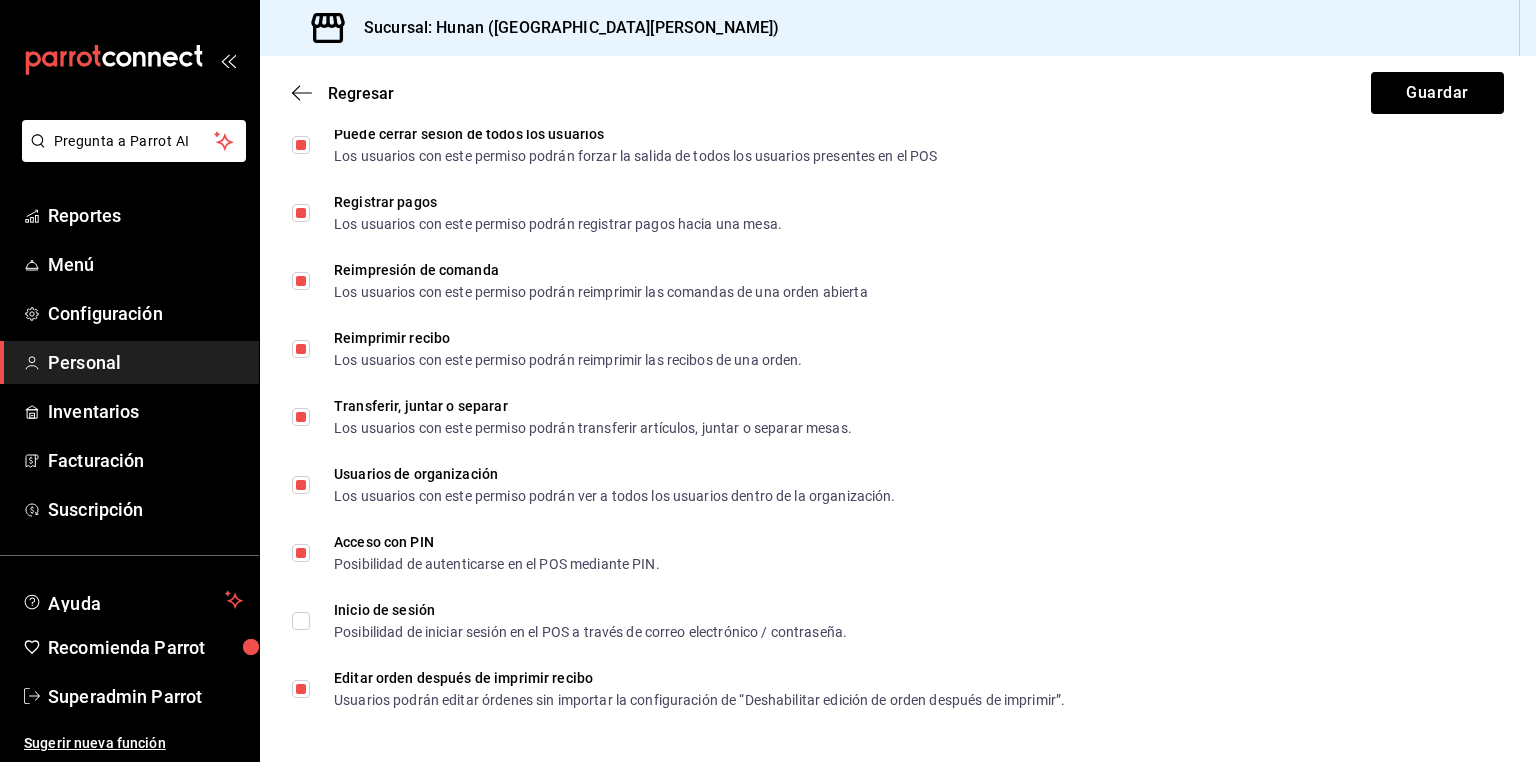 click on "Regresar Guardar" at bounding box center (898, 93) 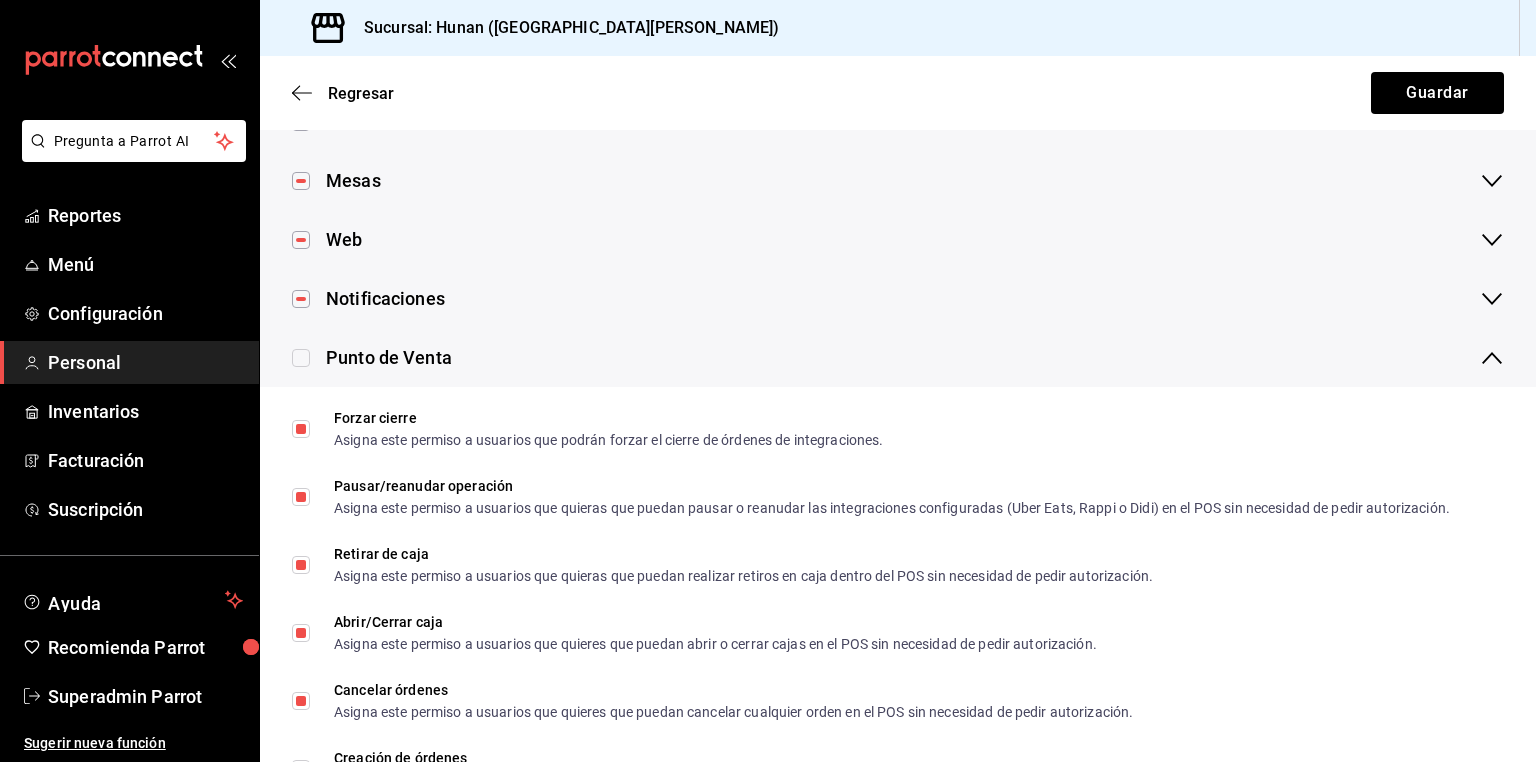 scroll, scrollTop: 0, scrollLeft: 0, axis: both 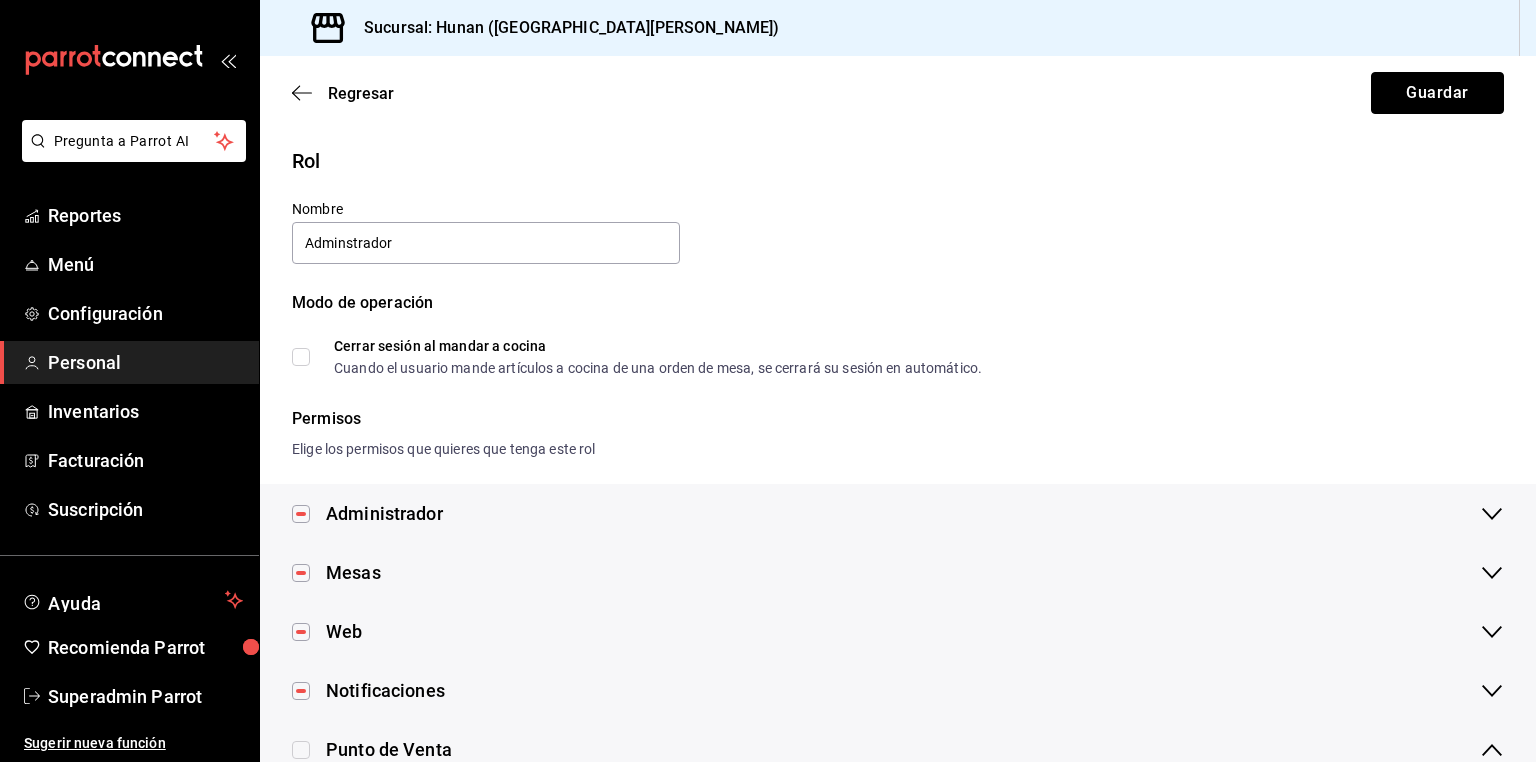 click on "Guardar" at bounding box center (1437, 93) 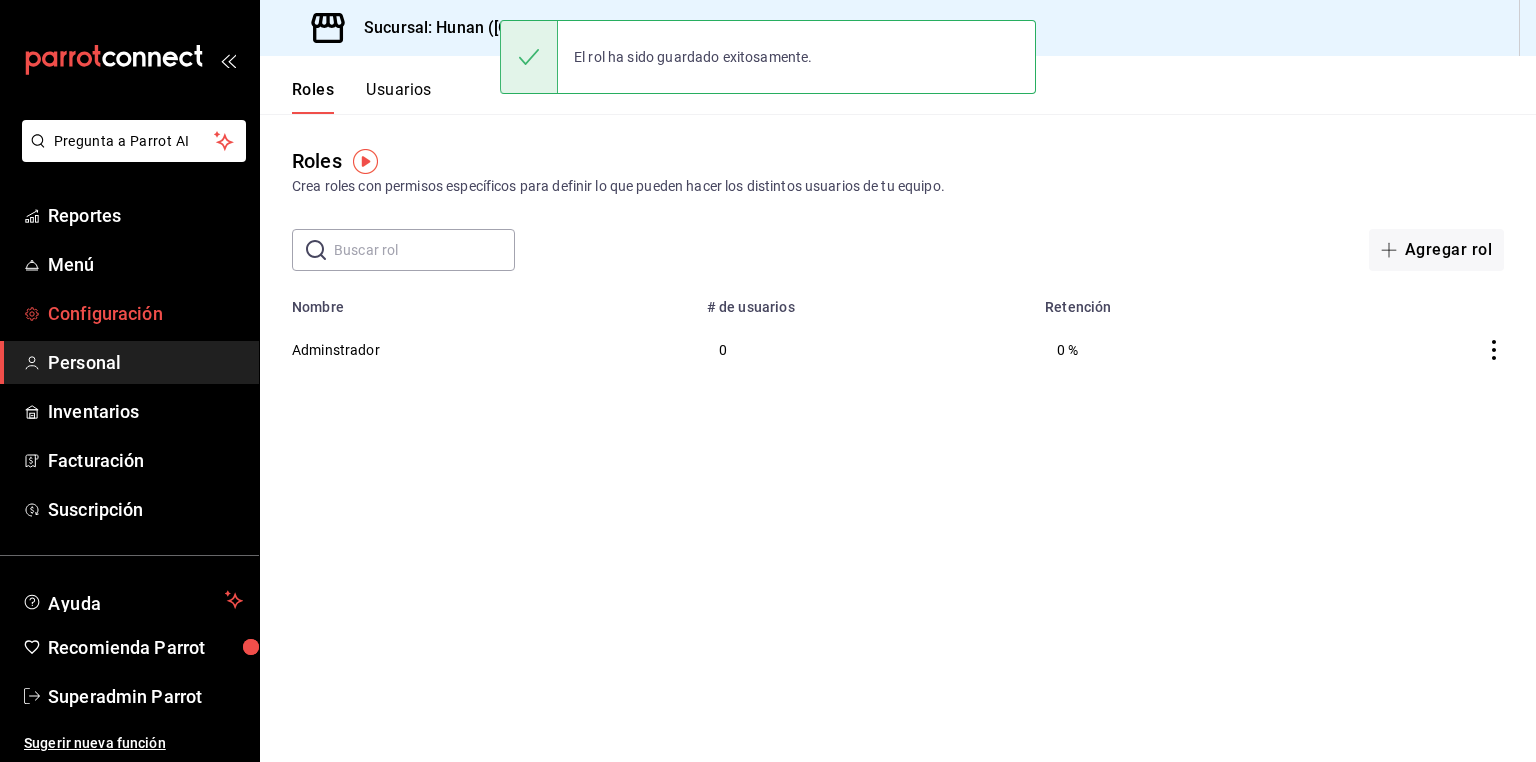 click on "Configuración" at bounding box center [145, 313] 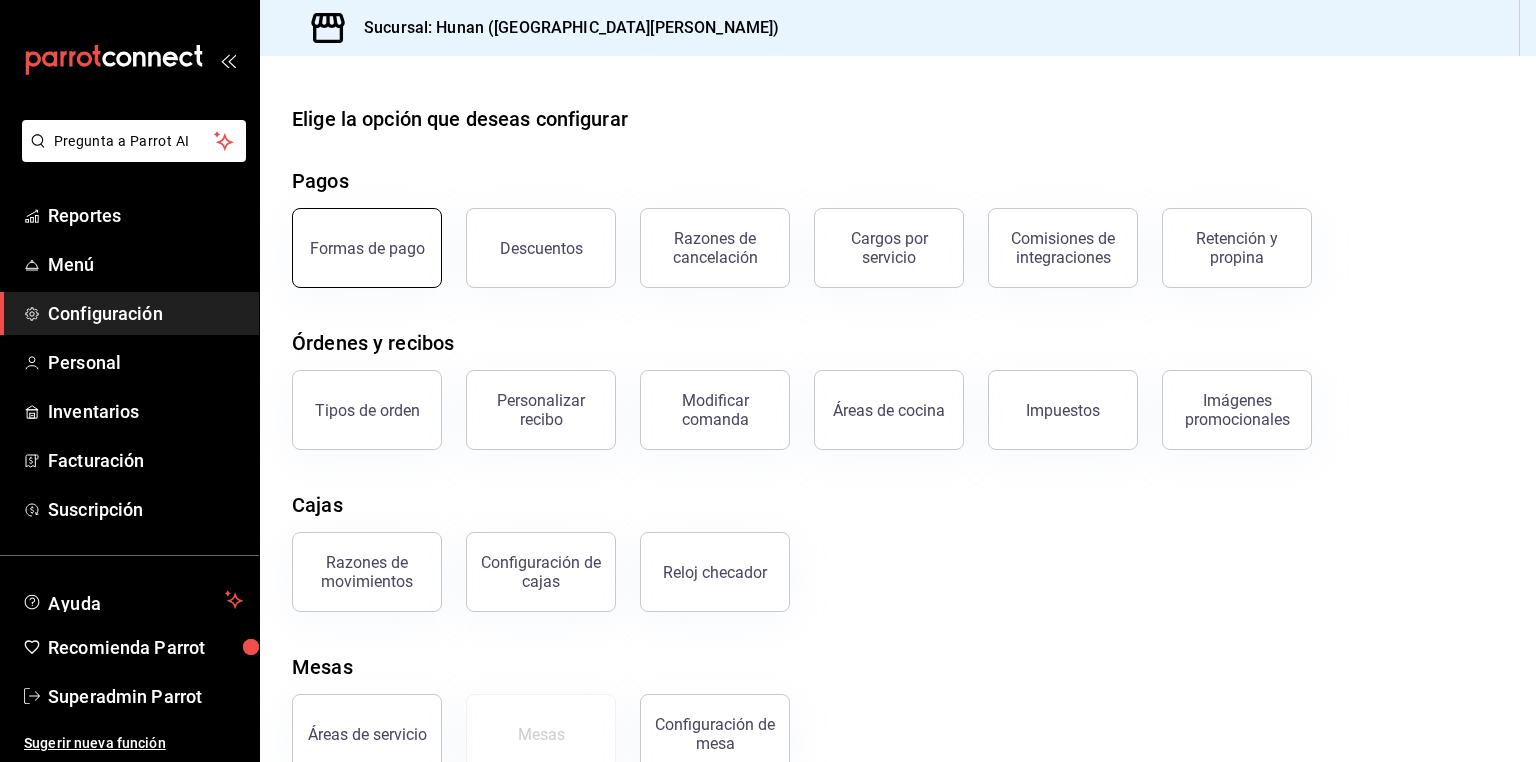 click on "Formas de pago" at bounding box center (367, 248) 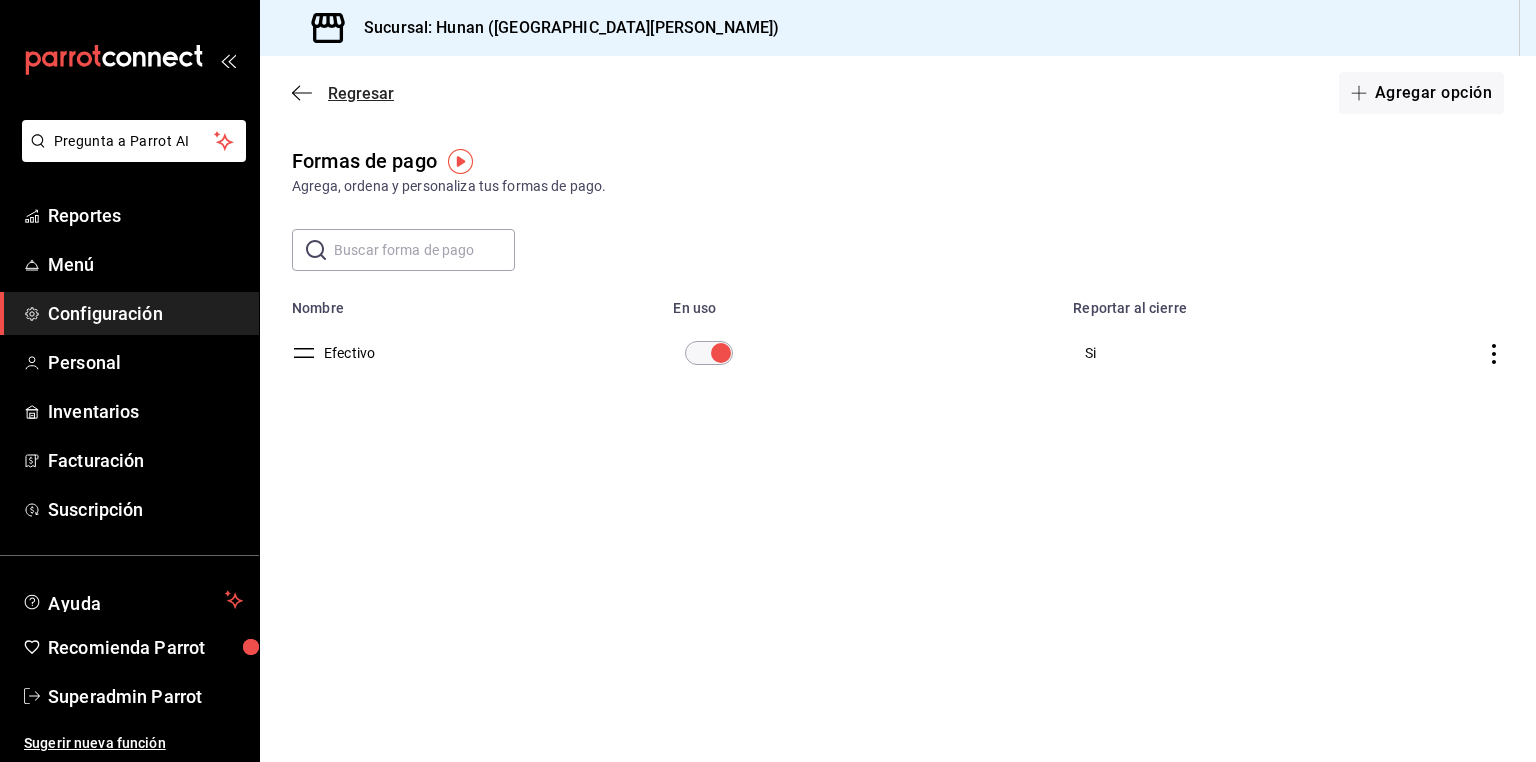 click 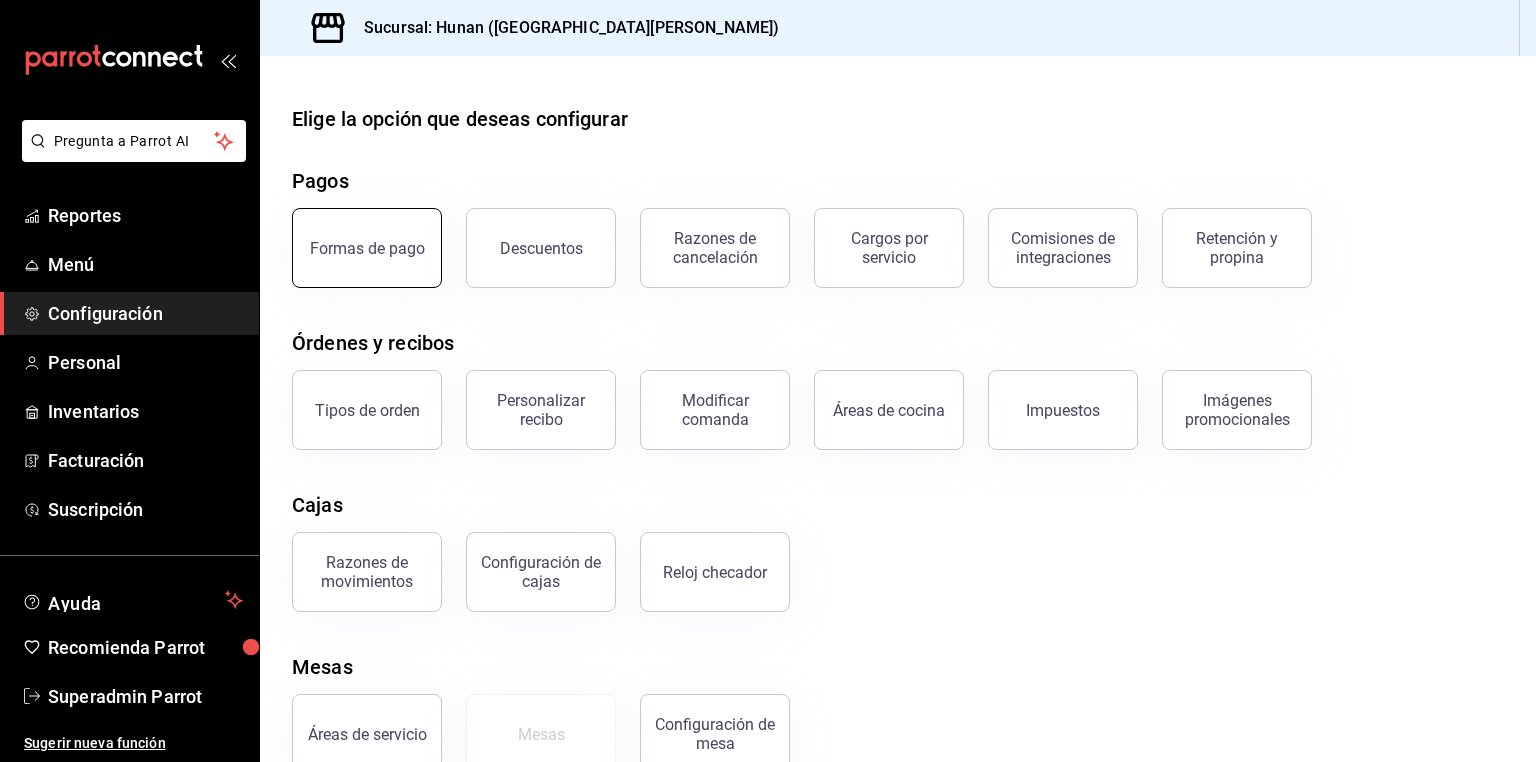 click on "Formas de pago" at bounding box center [367, 248] 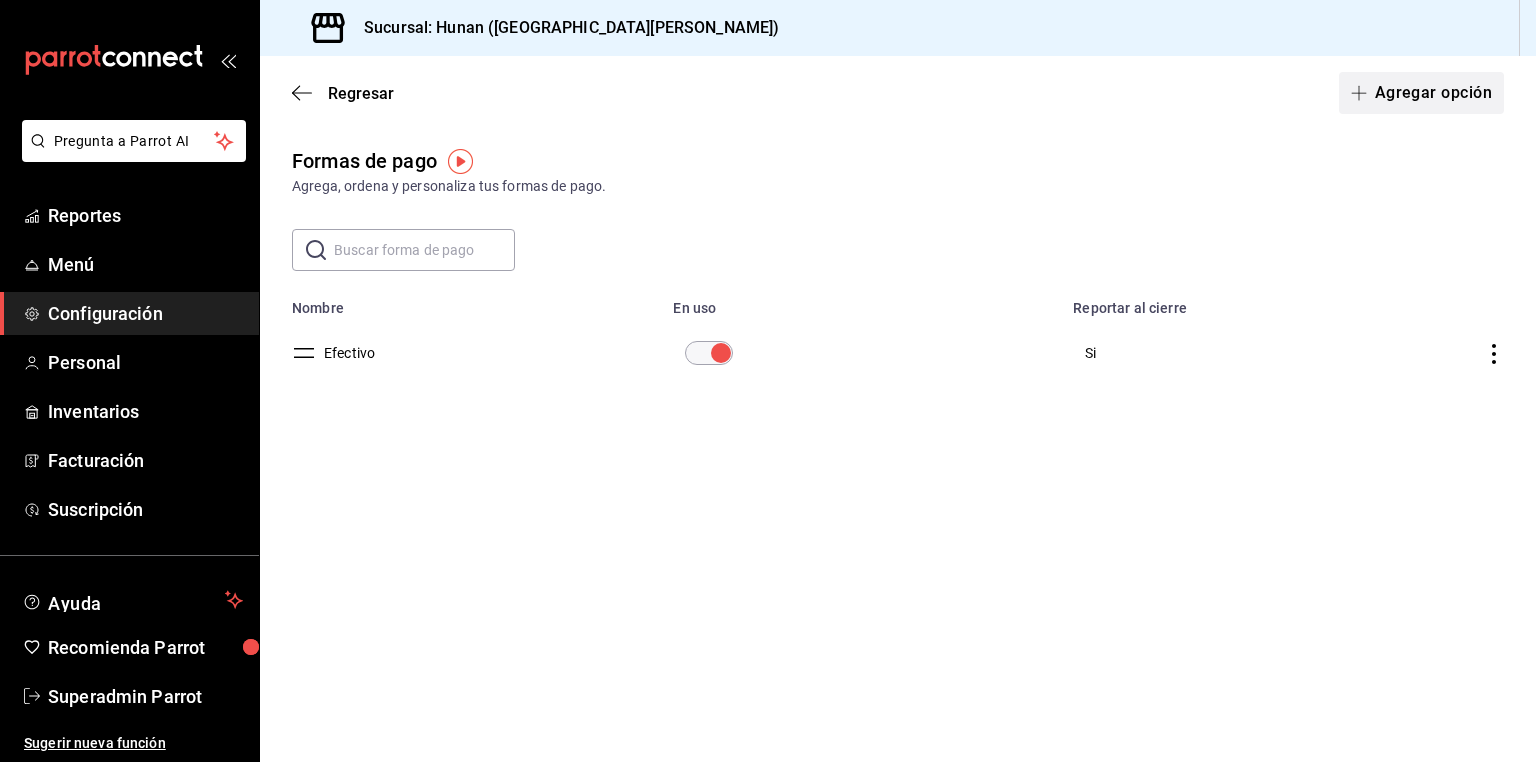 click on "Agregar opción" at bounding box center [1421, 93] 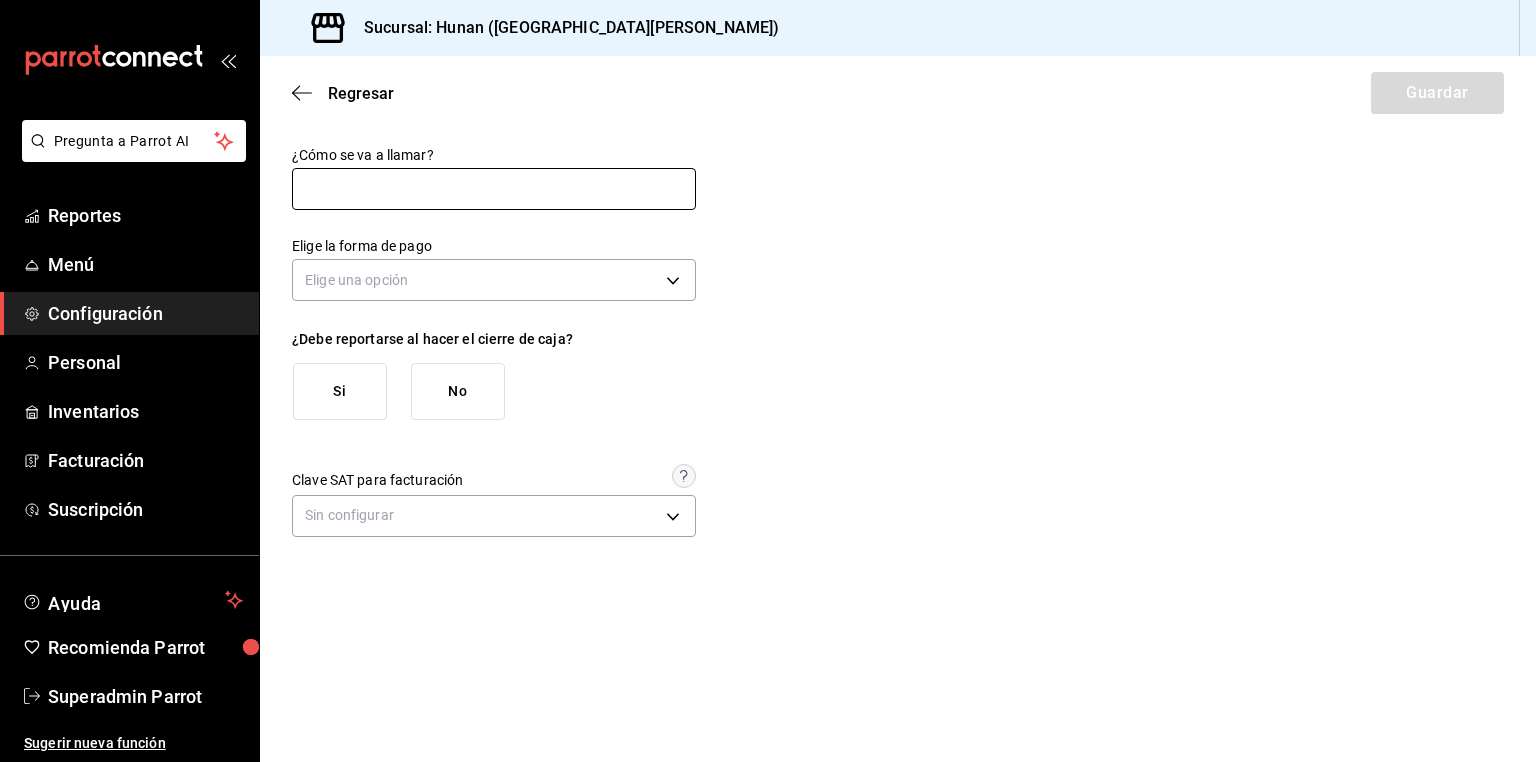 click at bounding box center (494, 189) 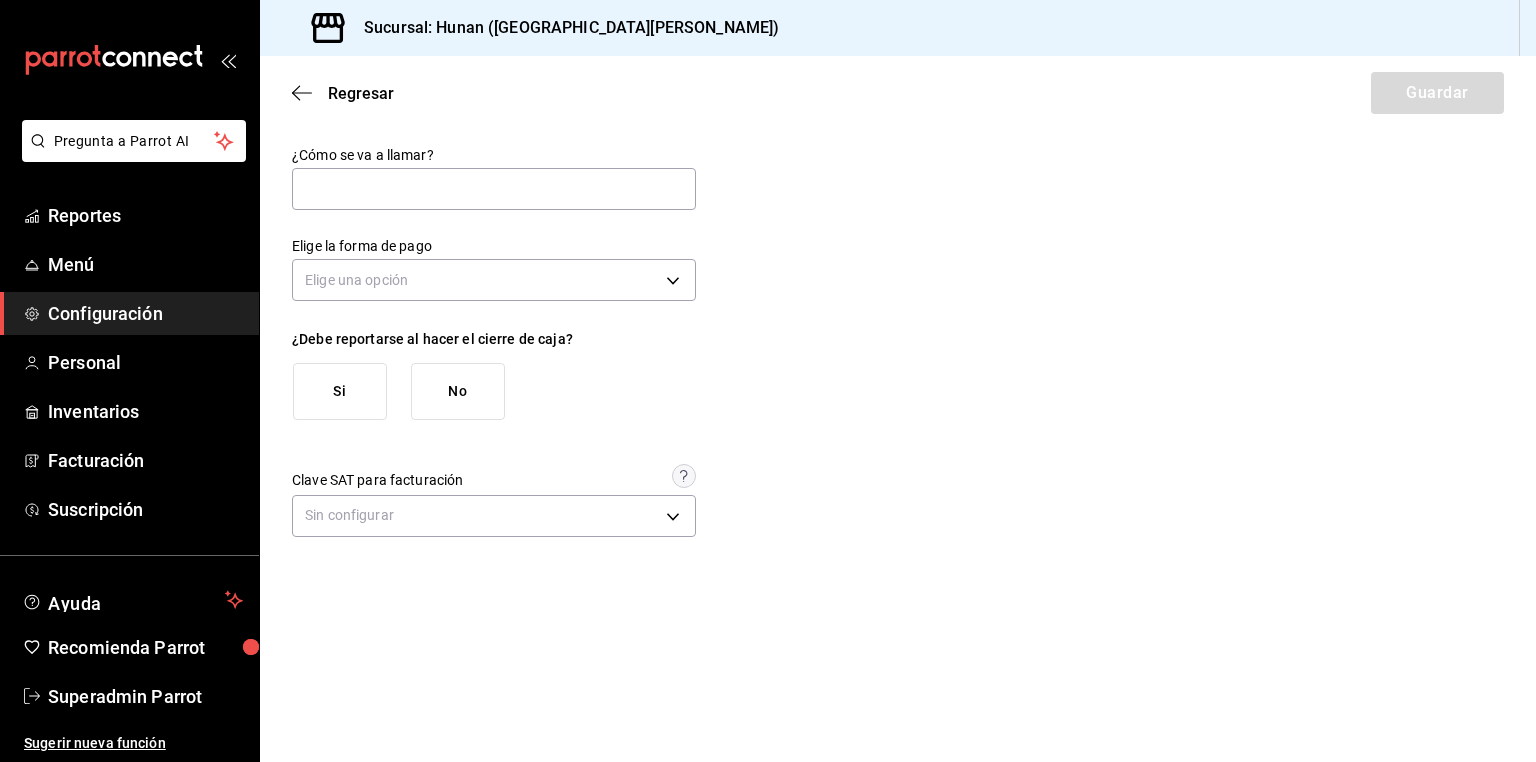 type on "Tarjeta Credito" 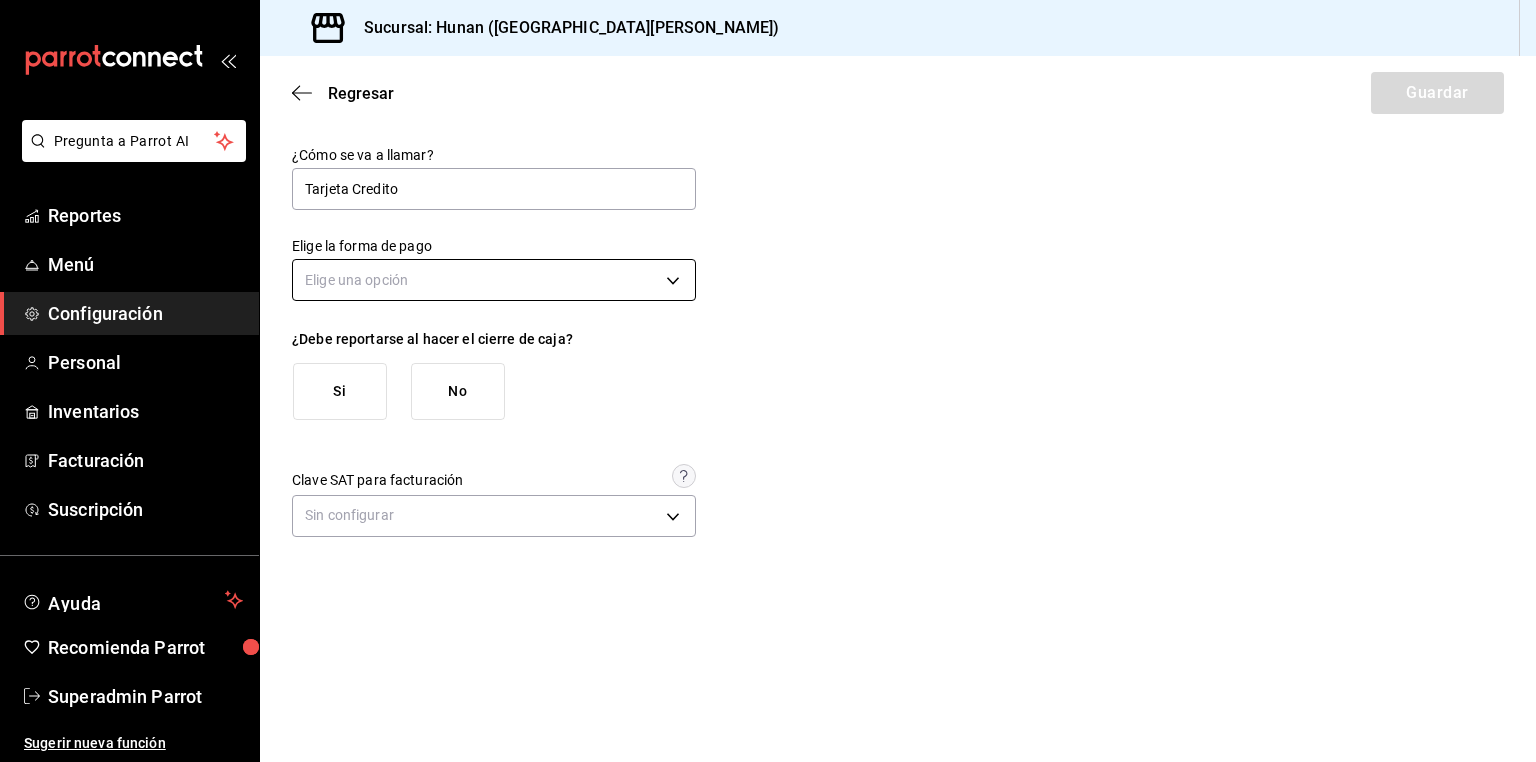 click on "Pregunta a Parrot AI Reportes   Menú   Configuración   Personal   Inventarios   Facturación   Suscripción   Ayuda Recomienda Parrot   Superadmin Parrot   Sugerir nueva función   Sucursal: Hunan (San Angel) Regresar Guardar ¿Cómo se va a llamar? Tarjeta Credito Elige la forma de pago Elige una opción ¿Debe reportarse al hacer el cierre de caja? Si No Clave SAT para facturación Sin configurar GANA 1 MES GRATIS EN TU SUSCRIPCIÓN AQUÍ ¿Recuerdas cómo empezó tu restaurante?
Hoy puedes ayudar a un colega a tener el mismo cambio que tú viviste.
Recomienda Parrot directamente desde tu Portal Administrador.
Es fácil y rápido.
🎁 Por cada restaurante que se una, ganas 1 mes gratis. Ver video tutorial Ir a video Ver video tutorial Ir a video Pregunta a Parrot AI Reportes   Menú   Configuración   Personal   Inventarios   Facturación   Suscripción   Ayuda Recomienda Parrot   Superadmin Parrot   Sugerir nueva función   Visitar centro de ayuda (81) 2046 6363 soporte@parrotsoftware.io" at bounding box center (768, 381) 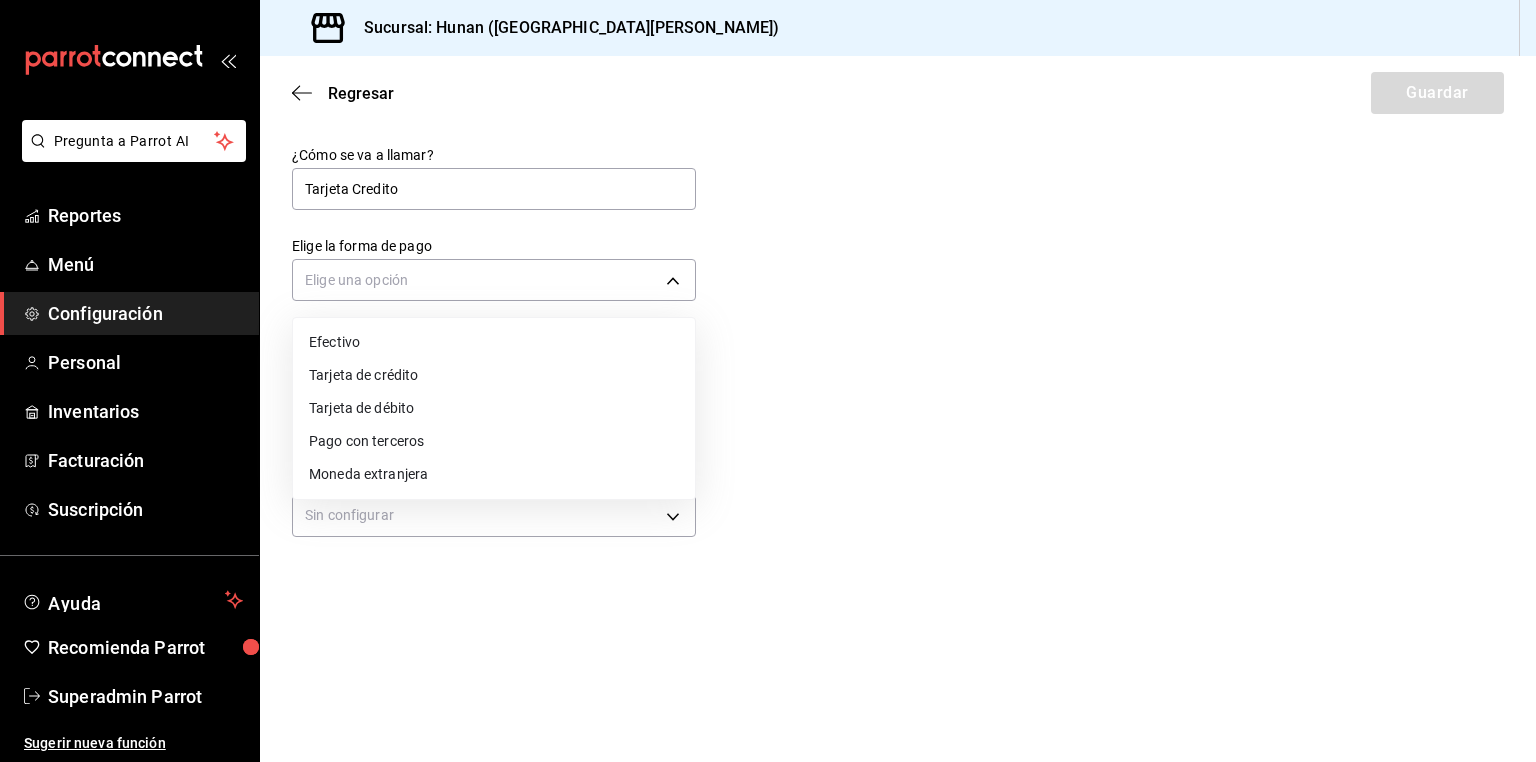 click on "Tarjeta de crédito" at bounding box center (494, 375) 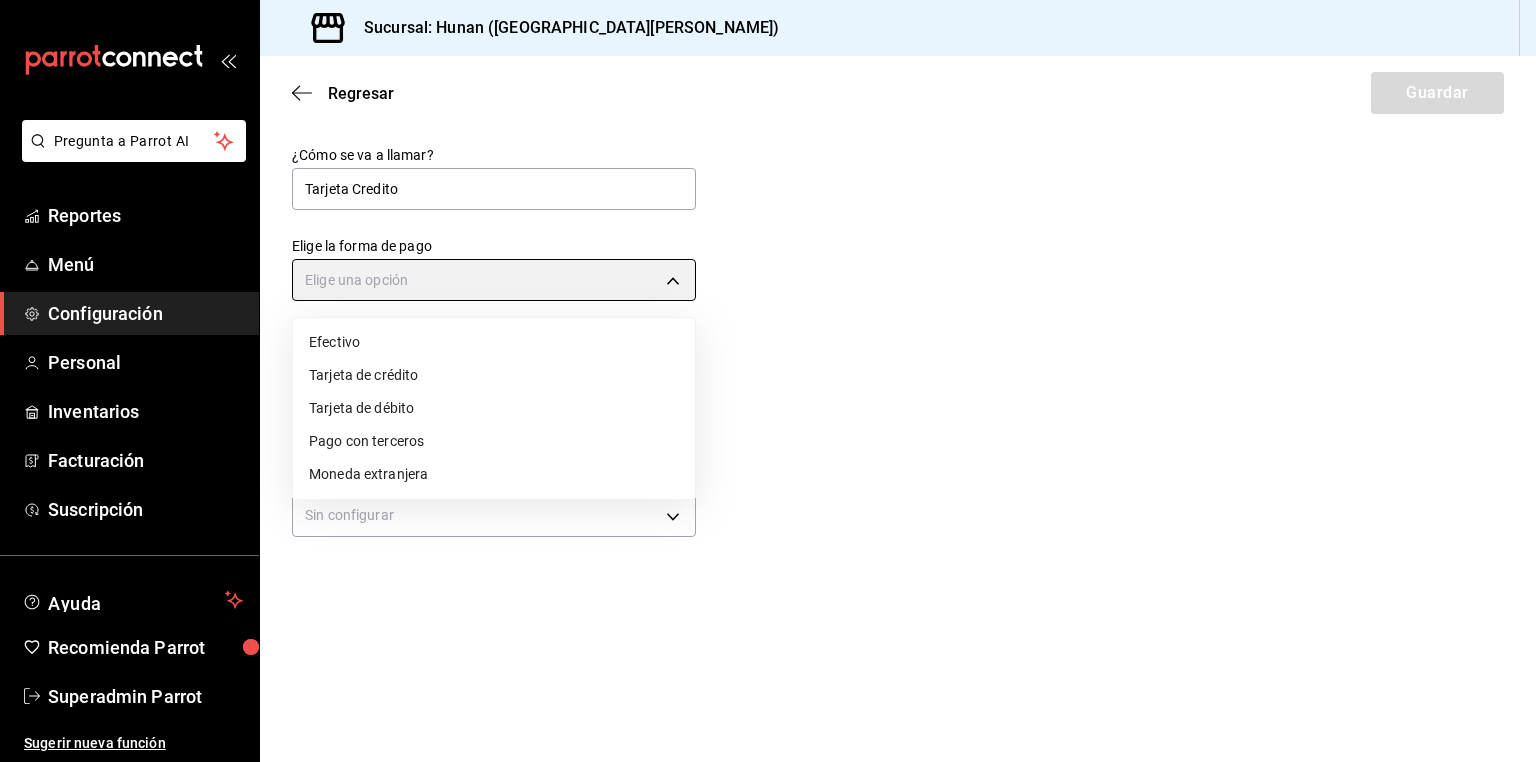 type on "CREDIT_CARD" 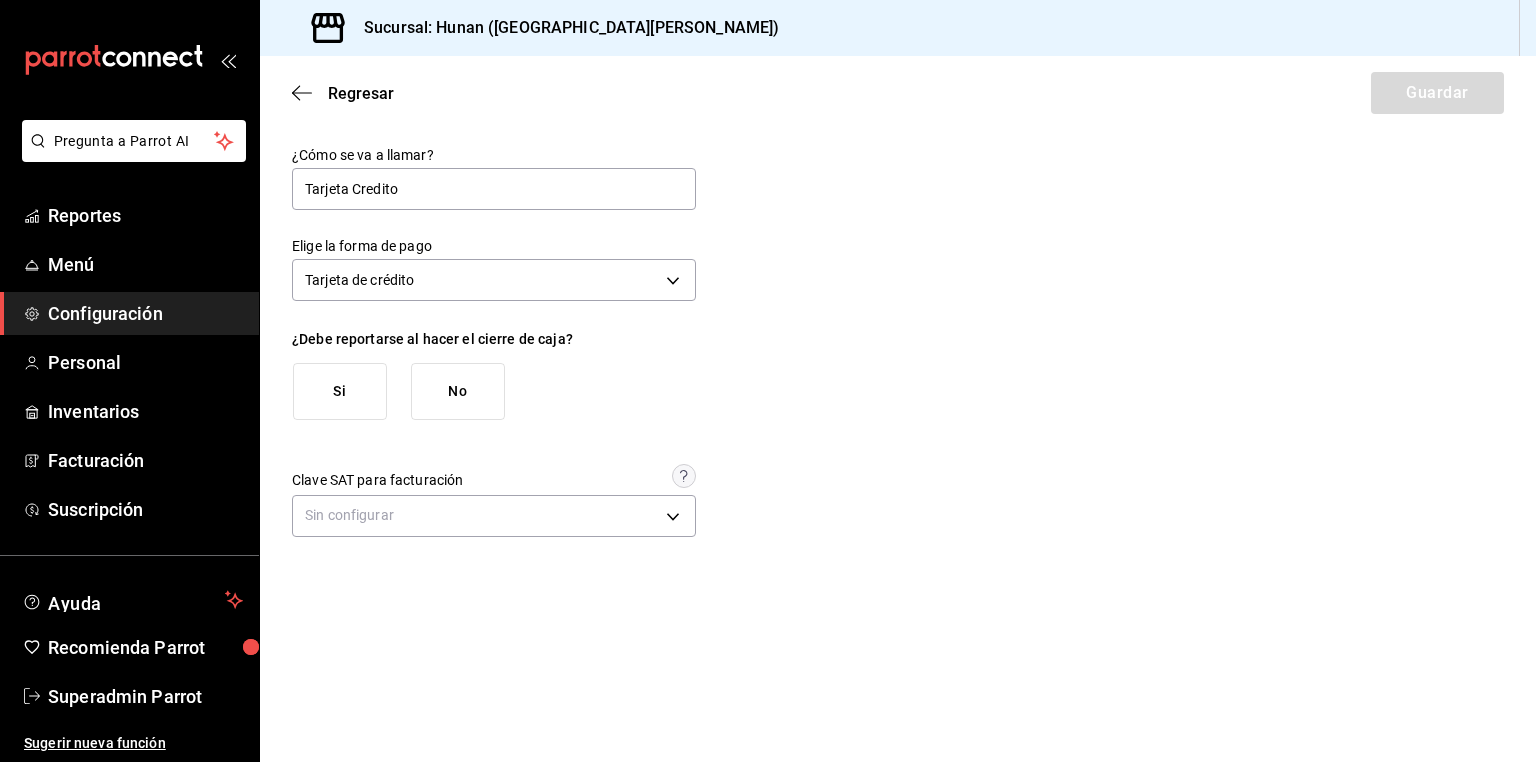 click on "Si" at bounding box center [340, 391] 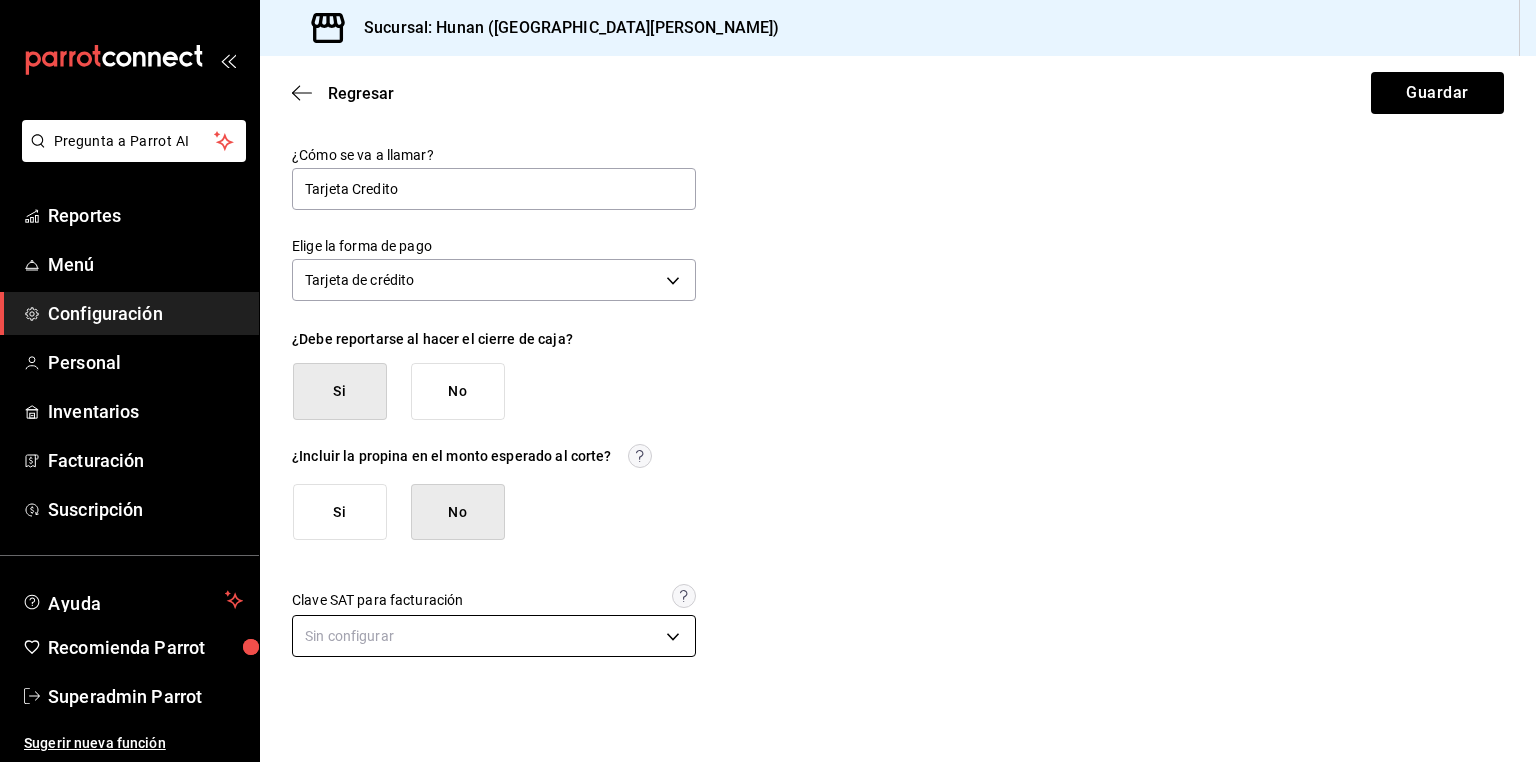 click on "Pregunta a Parrot AI Reportes   Menú   Configuración   Personal   Inventarios   Facturación   Suscripción   Ayuda Recomienda Parrot   Superadmin Parrot   Sugerir nueva función   Sucursal: Hunan (San Angel) Regresar Guardar ¿Cómo se va a llamar? Tarjeta Credito Elige la forma de pago Tarjeta de crédito CREDIT_CARD ¿Debe reportarse al hacer el cierre de caja? Si No ¿Incluir la propina en el monto esperado al corte? Si No Clave SAT para facturación Sin configurar GANA 1 MES GRATIS EN TU SUSCRIPCIÓN AQUÍ ¿Recuerdas cómo empezó tu restaurante?
Hoy puedes ayudar a un colega a tener el mismo cambio que tú viviste.
Recomienda Parrot directamente desde tu Portal Administrador.
Es fácil y rápido.
🎁 Por cada restaurante que se una, ganas 1 mes gratis. Ver video tutorial Ir a video Ver video tutorial Ir a video Pregunta a Parrot AI Reportes   Menú   Configuración   Personal   Inventarios   Facturación   Suscripción   Ayuda Recomienda Parrot   Superadmin Parrot   Sugerir nueva función" at bounding box center (768, 381) 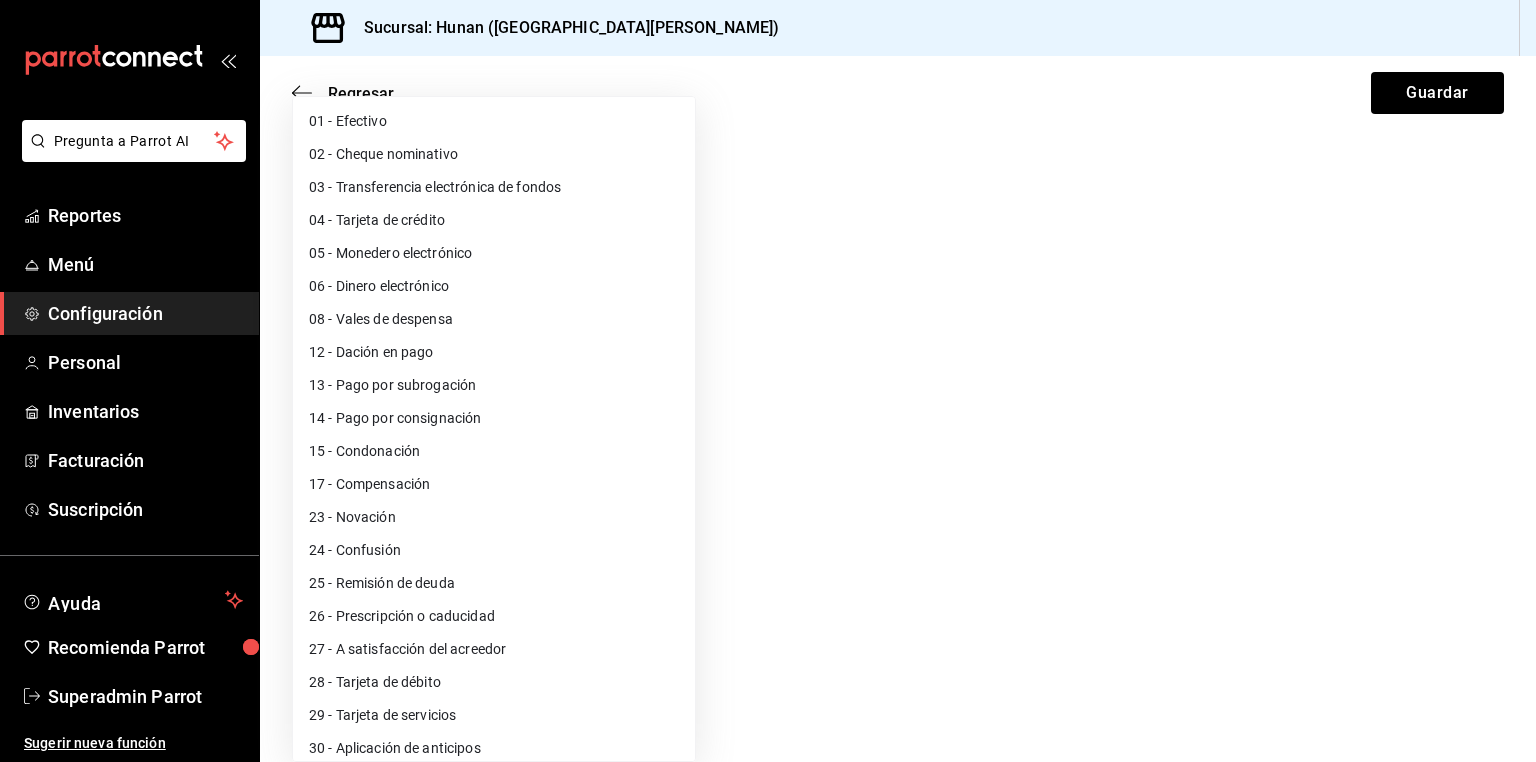 click on "04 - Tarjeta de crédito" at bounding box center (494, 220) 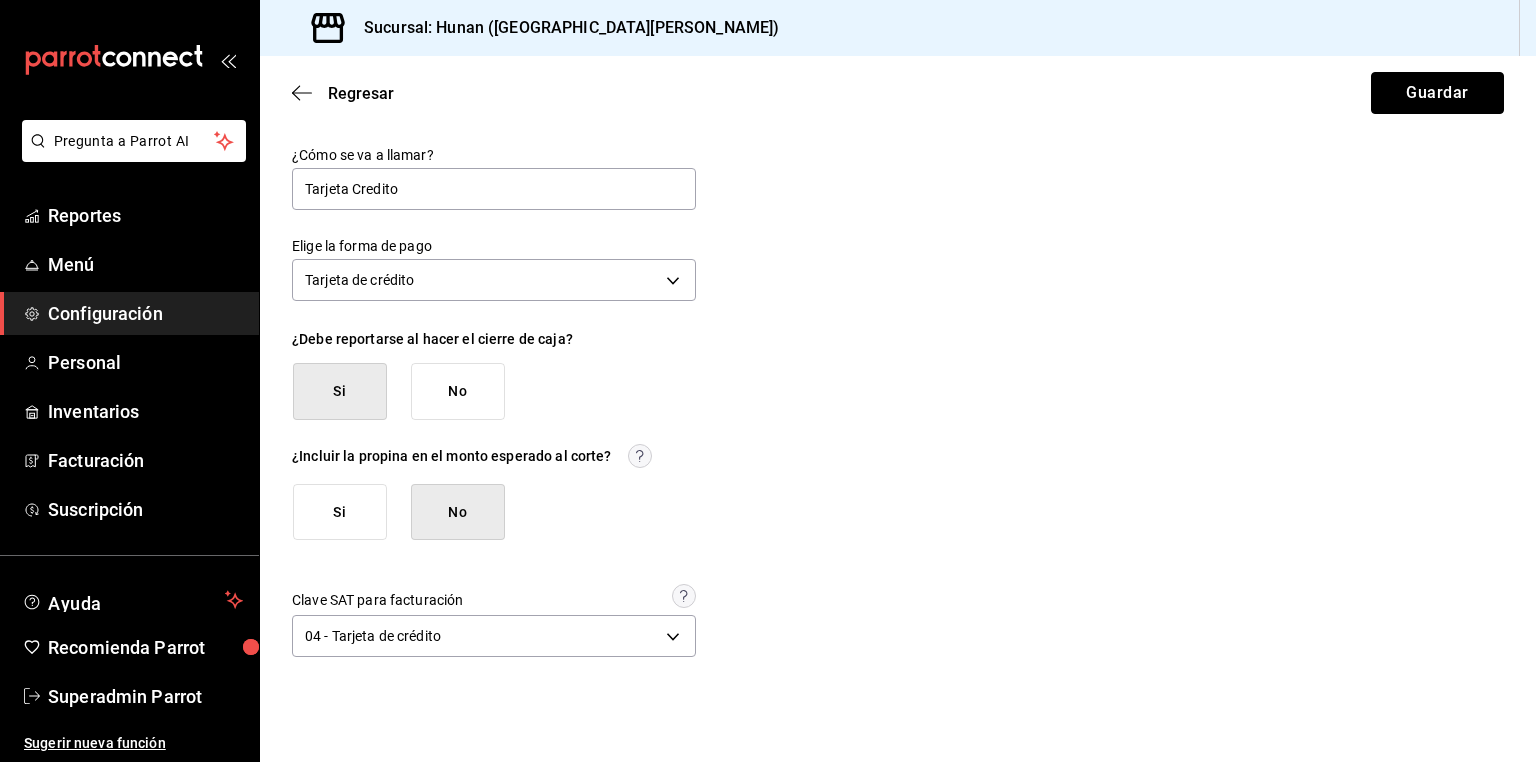click on "Guardar" at bounding box center [1437, 93] 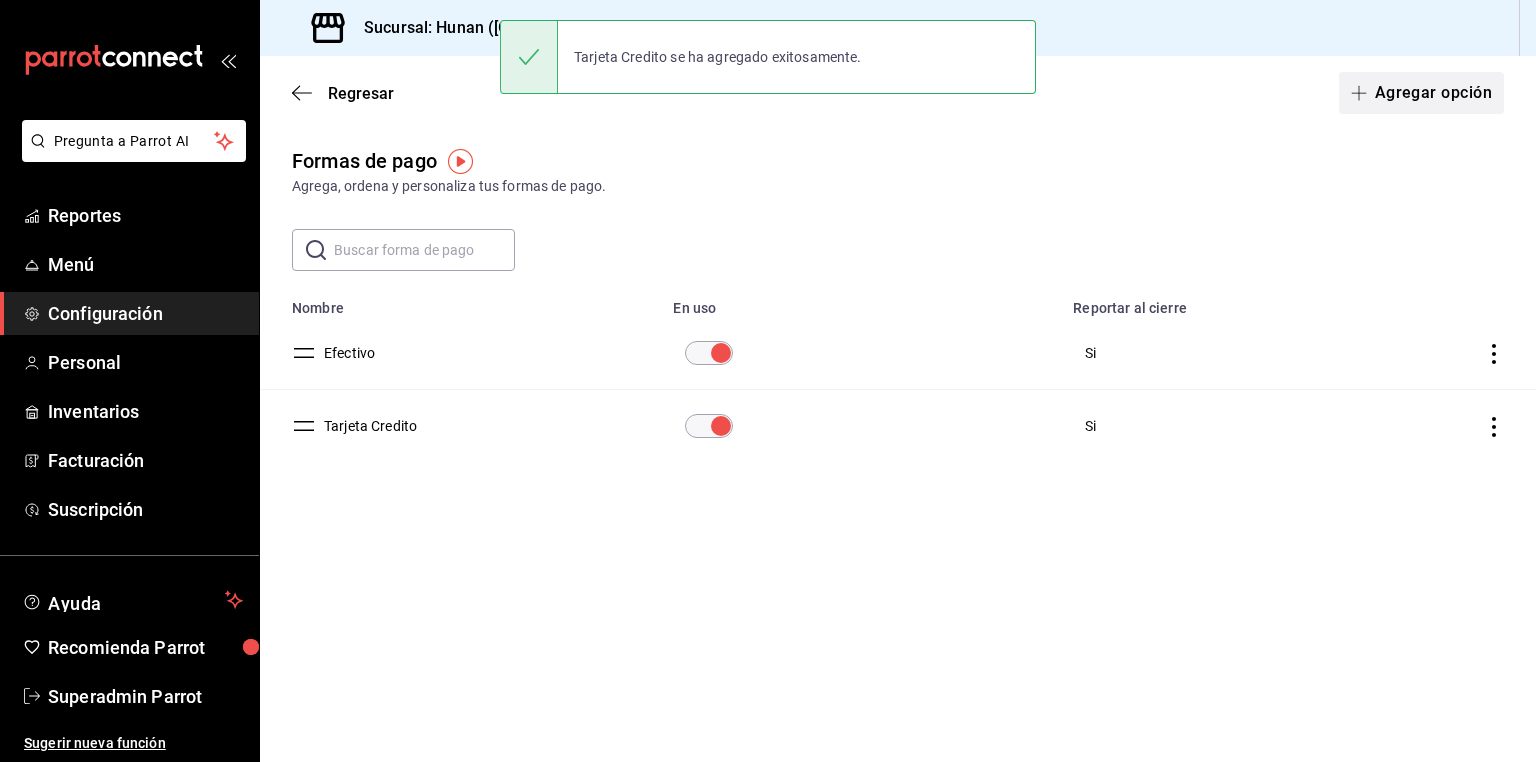 click on "Agregar opción" at bounding box center (1421, 93) 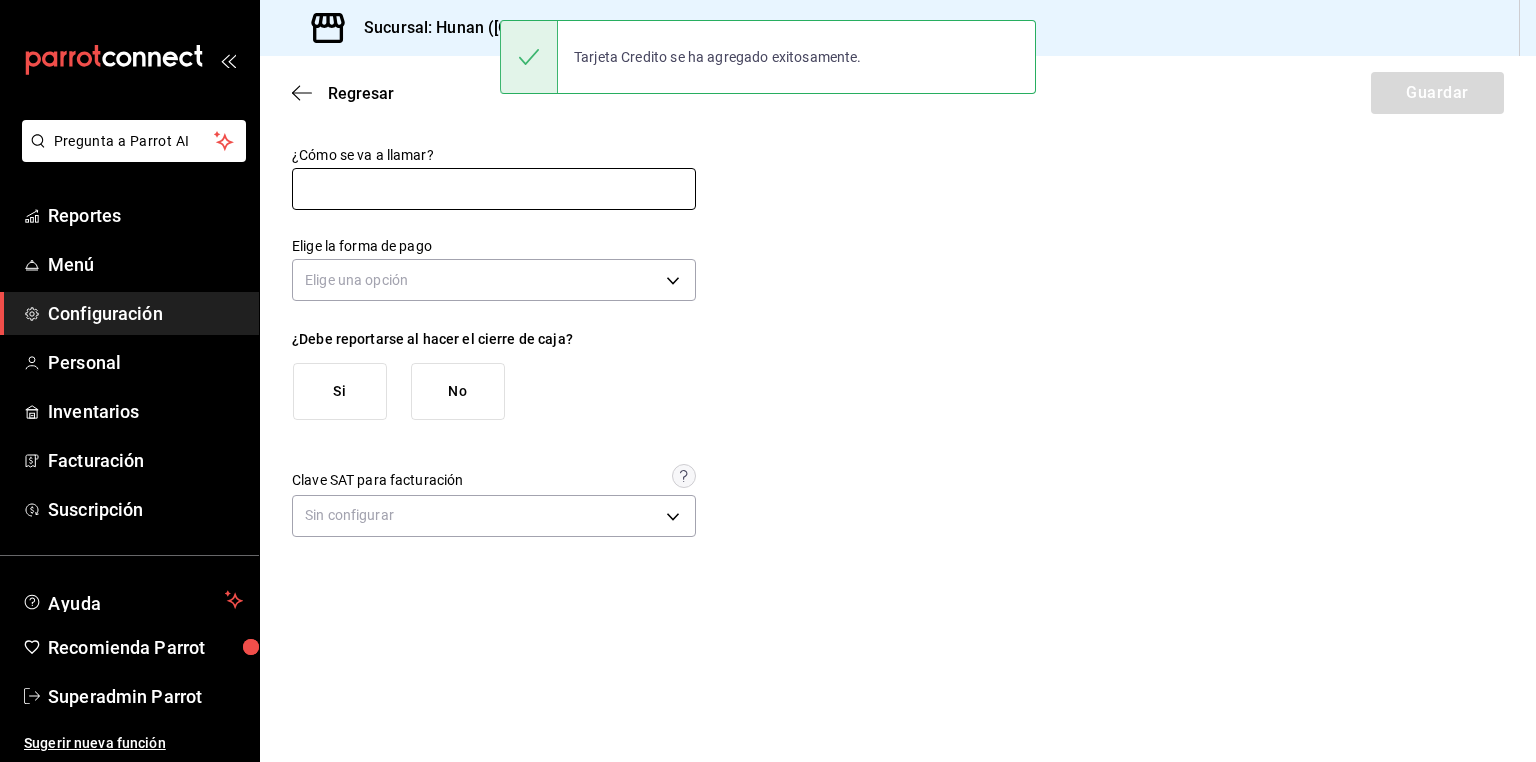 click at bounding box center [494, 189] 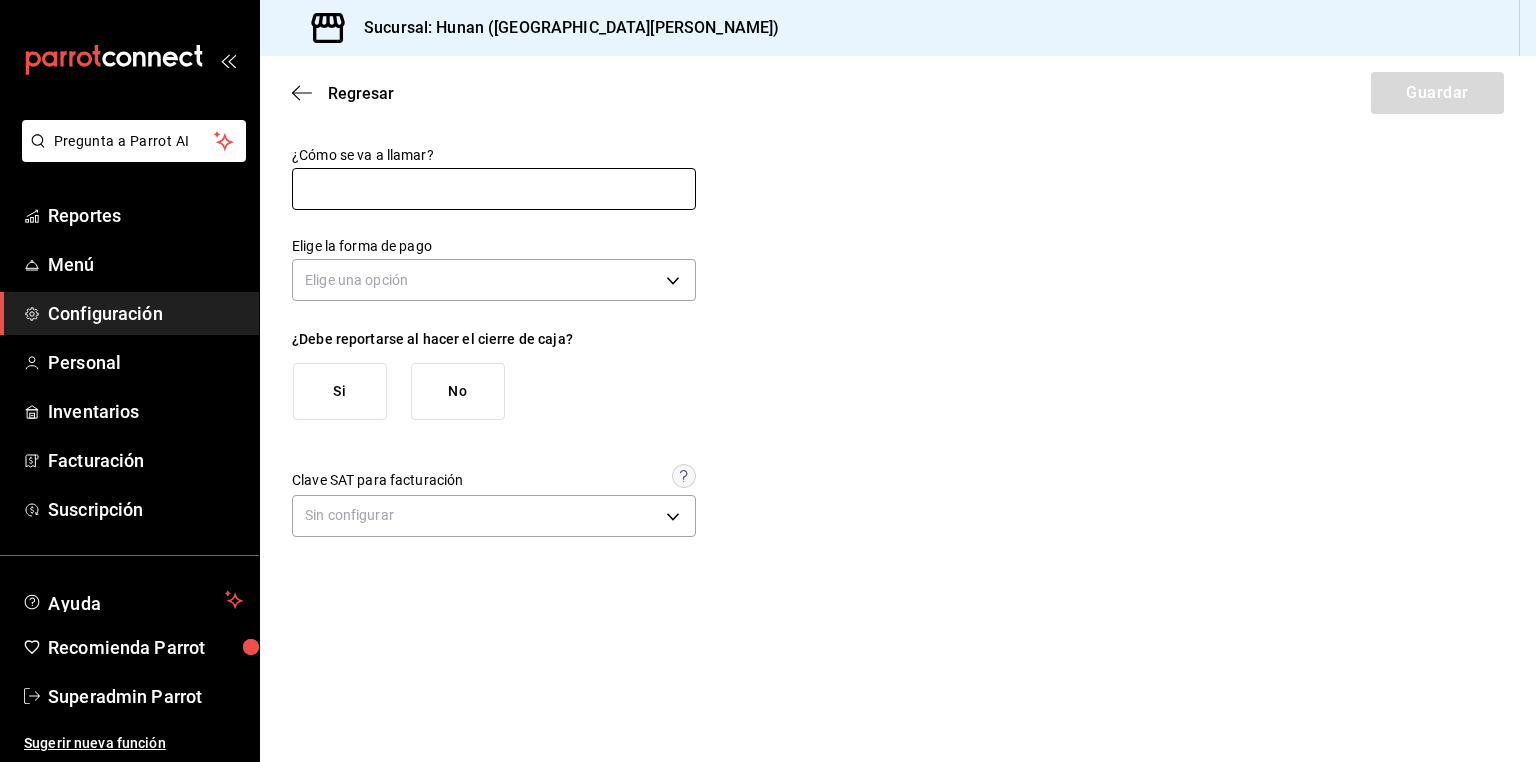 type on "Tarjeta Debito" 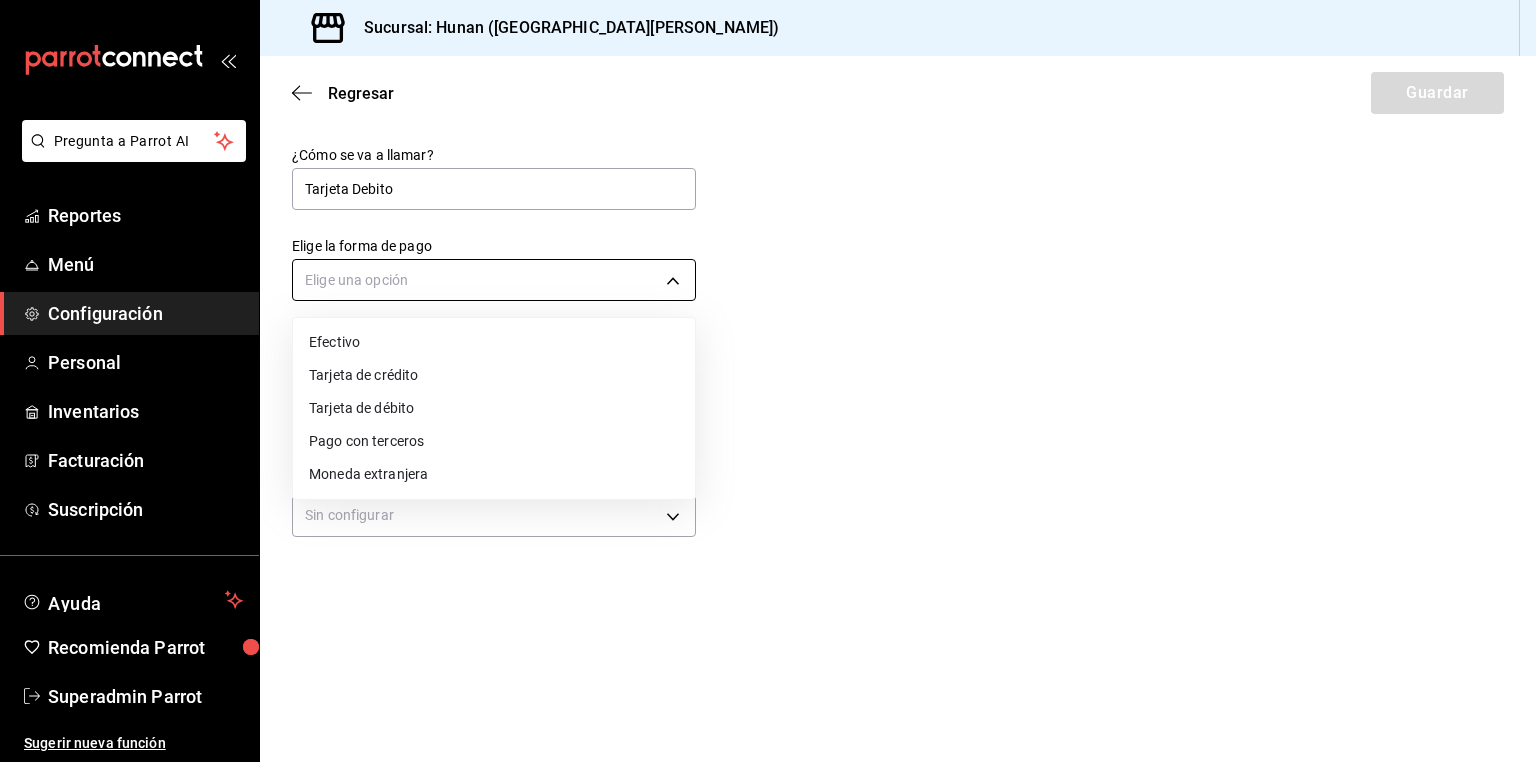 click on "Pregunta a Parrot AI Reportes   Menú   Configuración   Personal   Inventarios   Facturación   Suscripción   Ayuda Recomienda Parrot   Superadmin Parrot   Sugerir nueva función   Sucursal: Hunan (San Angel) Regresar Guardar ¿Cómo se va a llamar? Tarjeta Debito Elige la forma de pago Elige una opción ¿Debe reportarse al hacer el cierre de caja? Si No Clave SAT para facturación Sin configurar GANA 1 MES GRATIS EN TU SUSCRIPCIÓN AQUÍ ¿Recuerdas cómo empezó tu restaurante?
Hoy puedes ayudar a un colega a tener el mismo cambio que tú viviste.
Recomienda Parrot directamente desde tu Portal Administrador.
Es fácil y rápido.
🎁 Por cada restaurante que se una, ganas 1 mes gratis. Ver video tutorial Ir a video Ver video tutorial Ir a video Pregunta a Parrot AI Reportes   Menú   Configuración   Personal   Inventarios   Facturación   Suscripción   Ayuda Recomienda Parrot   Superadmin Parrot   Sugerir nueva función   Visitar centro de ayuda (81) 2046 6363 soporte@parrotsoftware.io Efectivo" at bounding box center (768, 381) 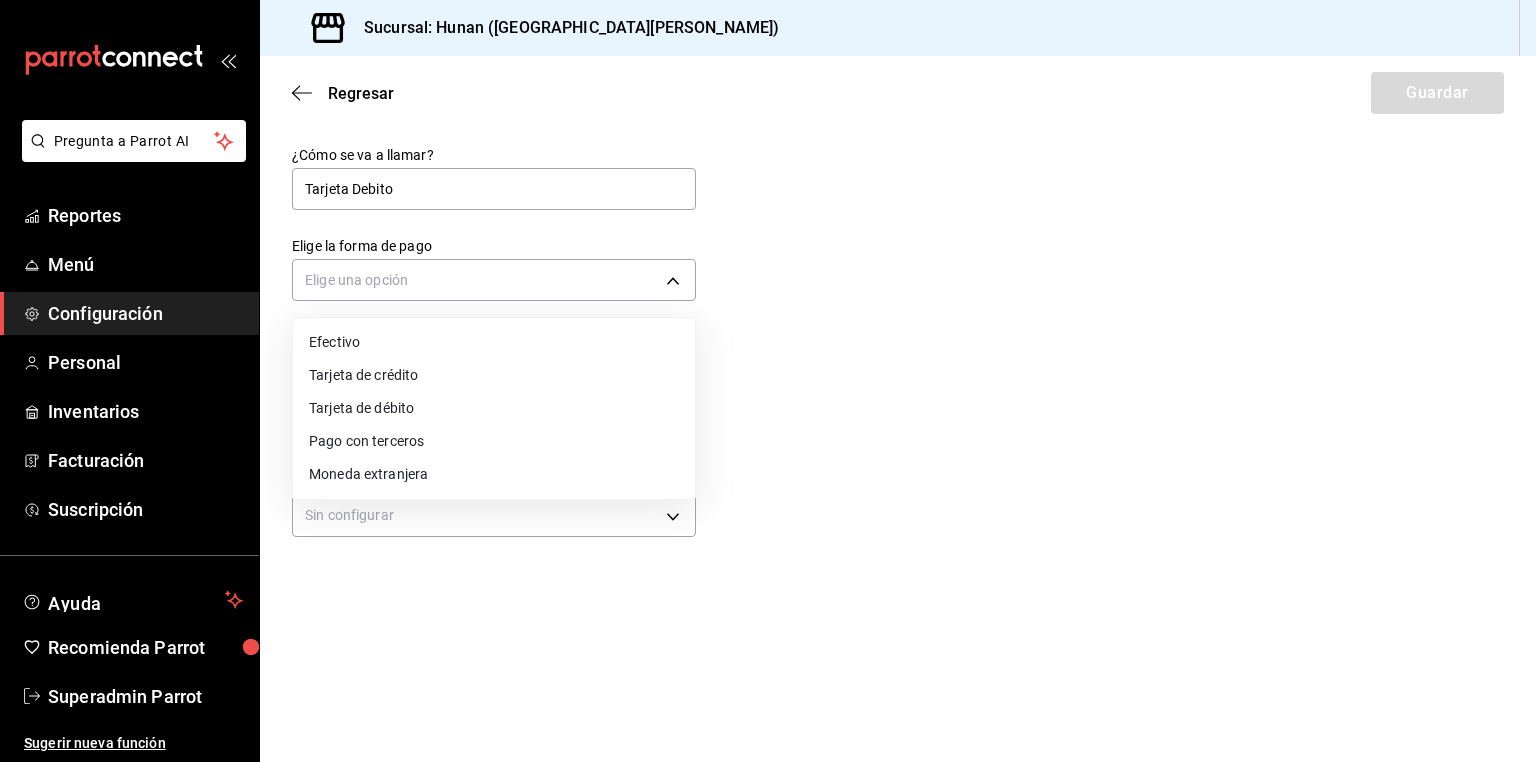 click on "Tarjeta de débito" at bounding box center (494, 408) 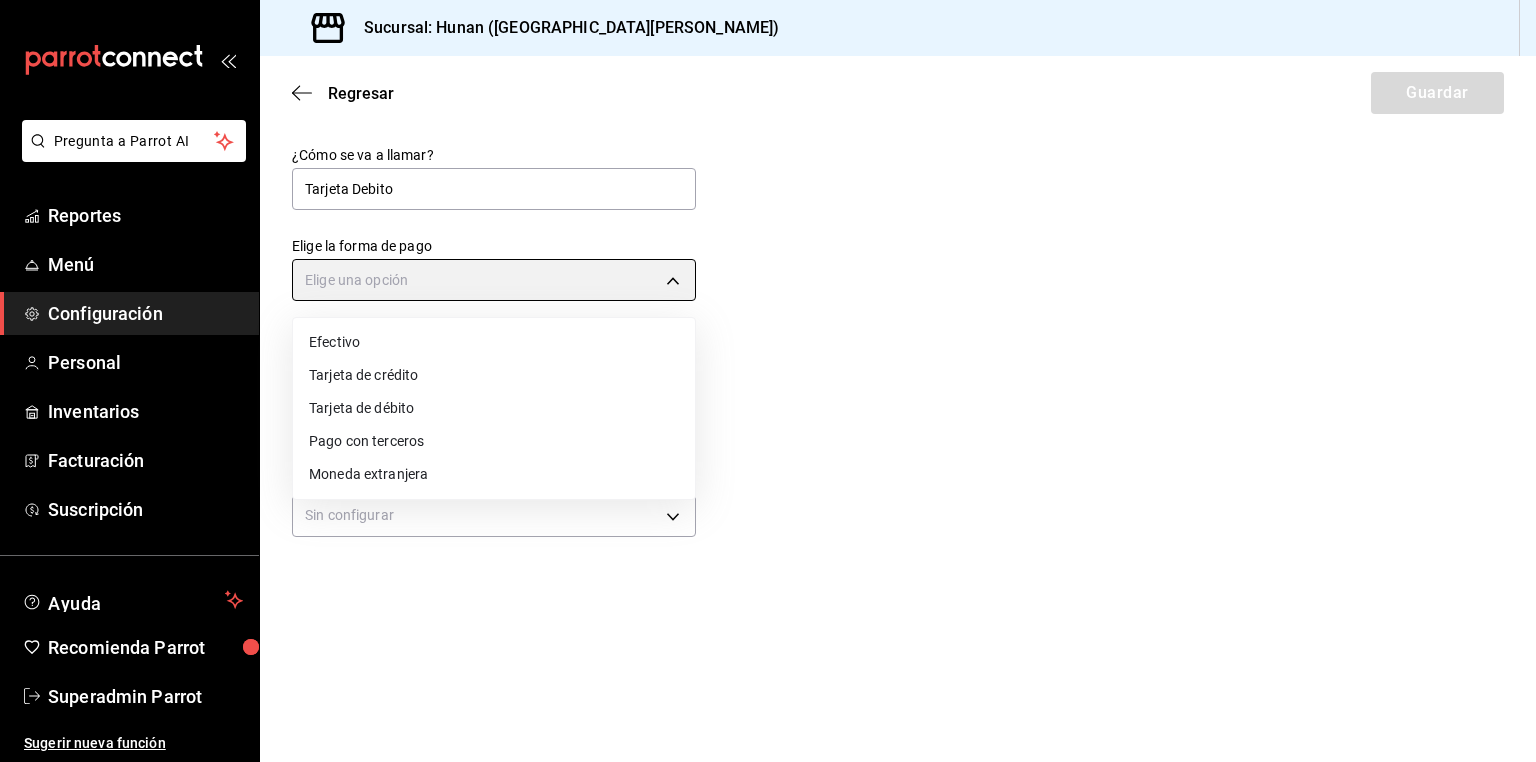 type on "DEBIT_CARD" 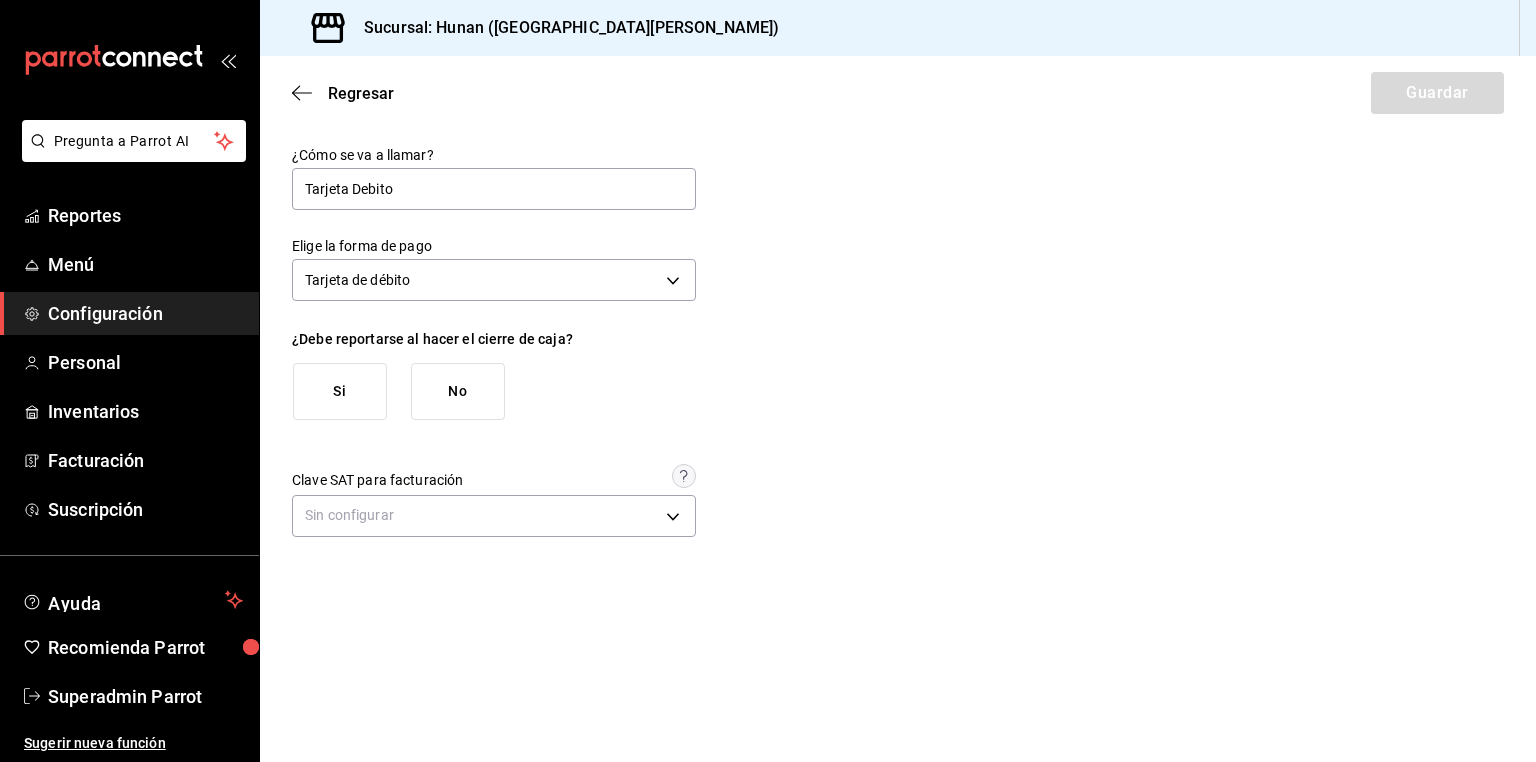 drag, startPoint x: 348, startPoint y: 390, endPoint x: 349, endPoint y: 416, distance: 26.019224 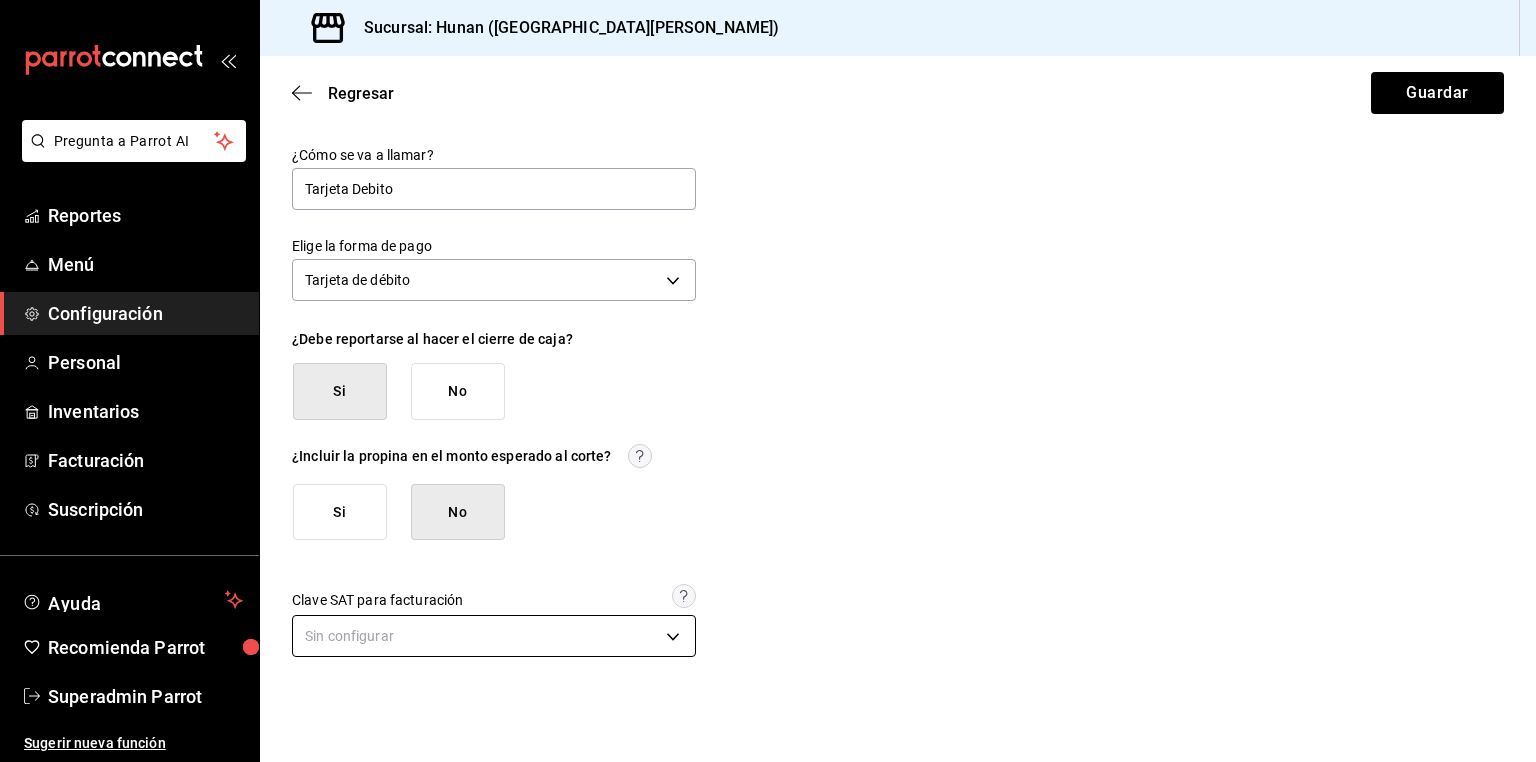 click on "Pregunta a Parrot AI Reportes   Menú   Configuración   Personal   Inventarios   Facturación   Suscripción   Ayuda Recomienda Parrot   Superadmin Parrot   Sugerir nueva función   Sucursal: Hunan (San Angel) Regresar Guardar ¿Cómo se va a llamar? Tarjeta Debito Elige la forma de pago Tarjeta de débito DEBIT_CARD ¿Debe reportarse al hacer el cierre de caja? Si No ¿Incluir la propina en el monto esperado al corte? Si No Clave SAT para facturación Sin configurar GANA 1 MES GRATIS EN TU SUSCRIPCIÓN AQUÍ ¿Recuerdas cómo empezó tu restaurante?
Hoy puedes ayudar a un colega a tener el mismo cambio que tú viviste.
Recomienda Parrot directamente desde tu Portal Administrador.
Es fácil y rápido.
🎁 Por cada restaurante que se una, ganas 1 mes gratis. Ver video tutorial Ir a video Ver video tutorial Ir a video Pregunta a Parrot AI Reportes   Menú   Configuración   Personal   Inventarios   Facturación   Suscripción   Ayuda Recomienda Parrot   Superadmin Parrot   Sugerir nueva función" at bounding box center [768, 381] 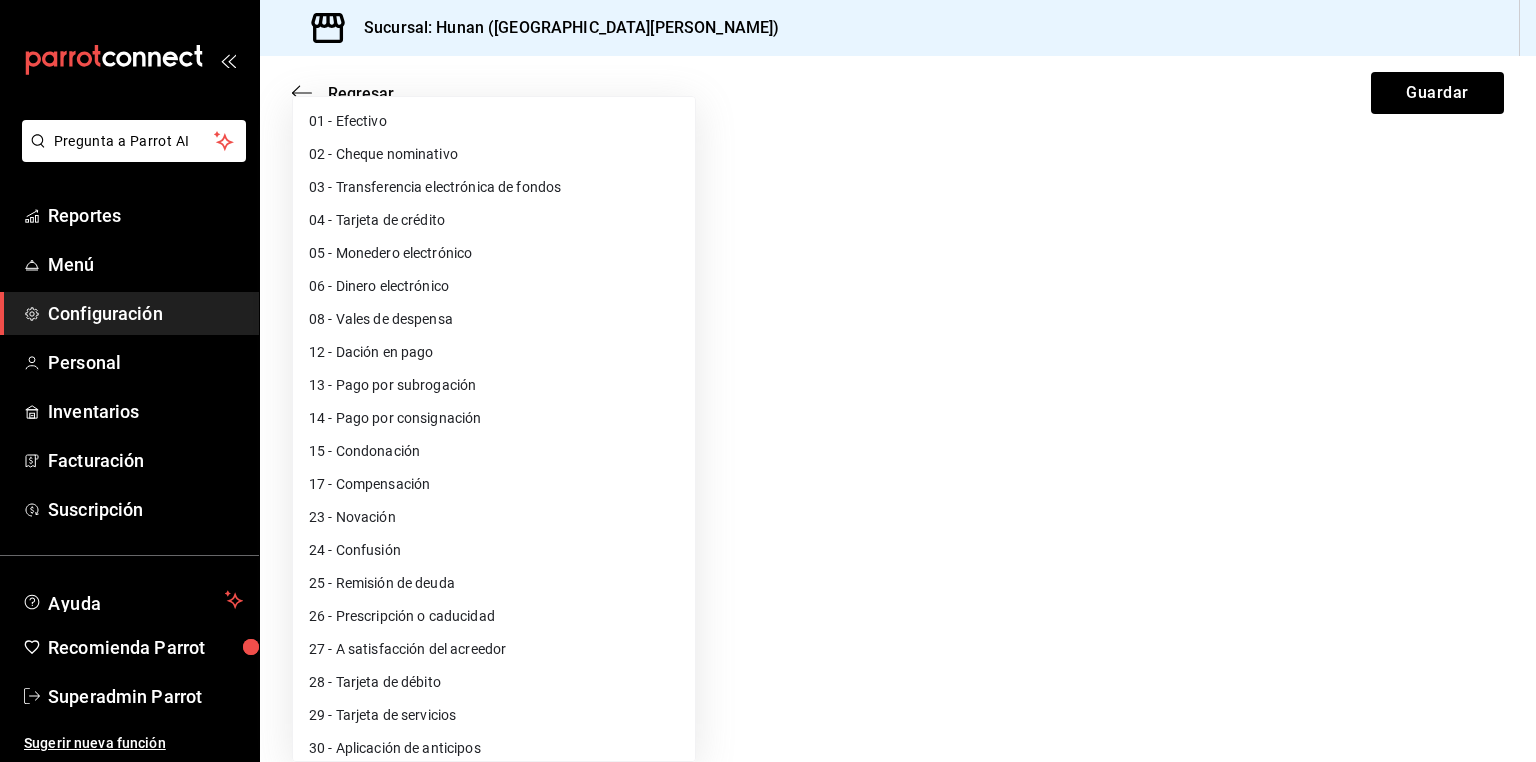 click on "28 - Tarjeta de débito" at bounding box center (494, 682) 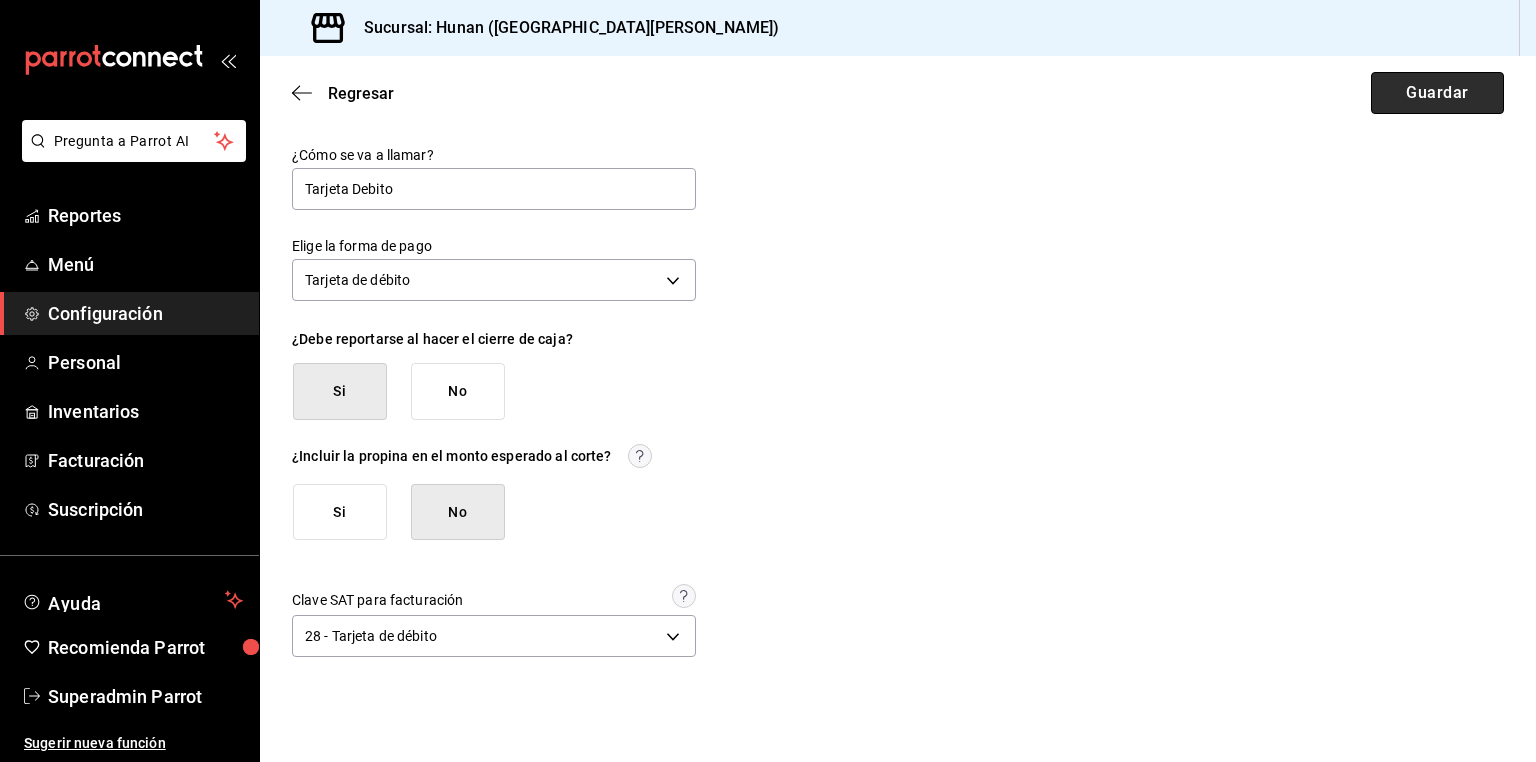 click on "Guardar" at bounding box center (1437, 93) 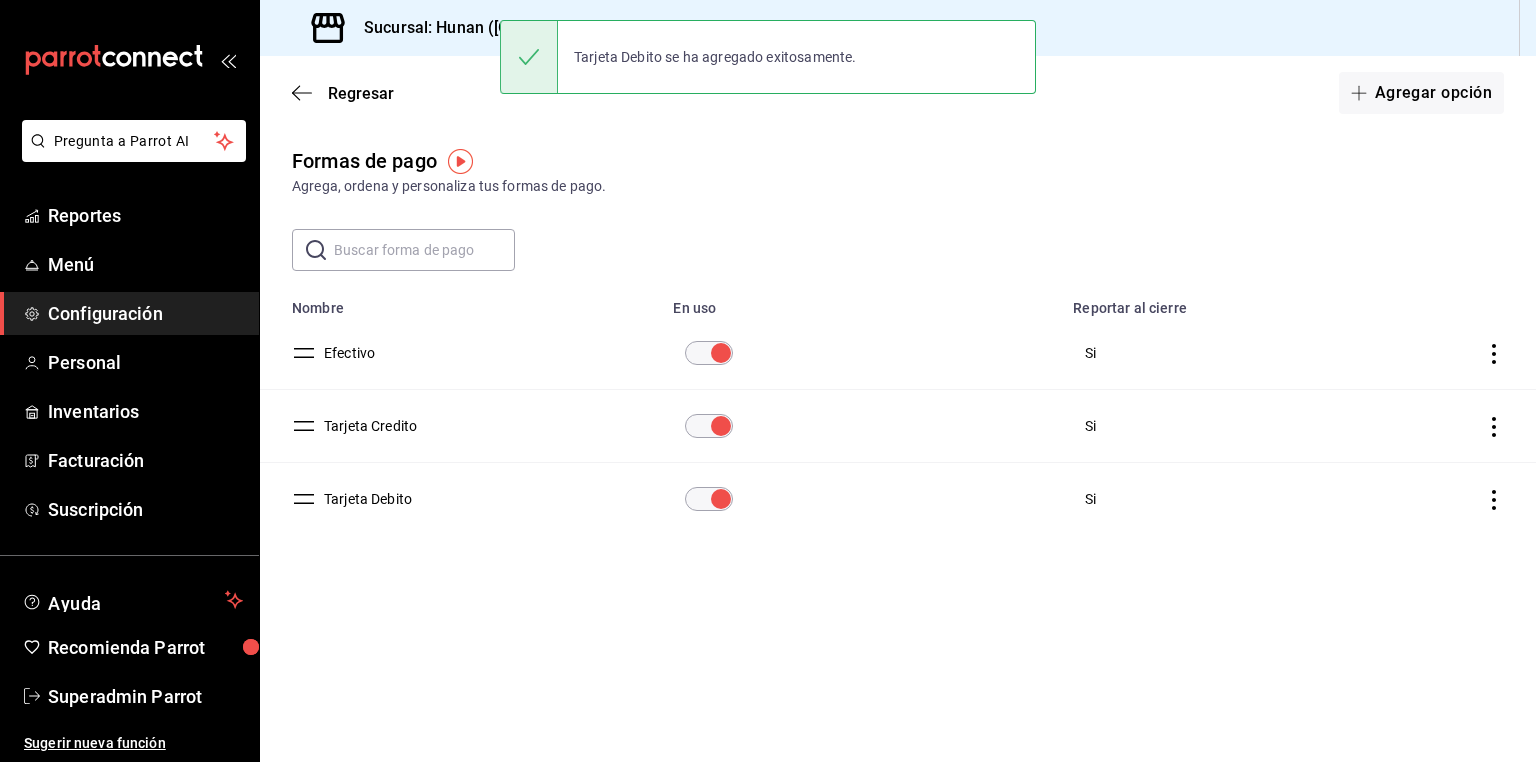 click on "Configuración" at bounding box center [145, 313] 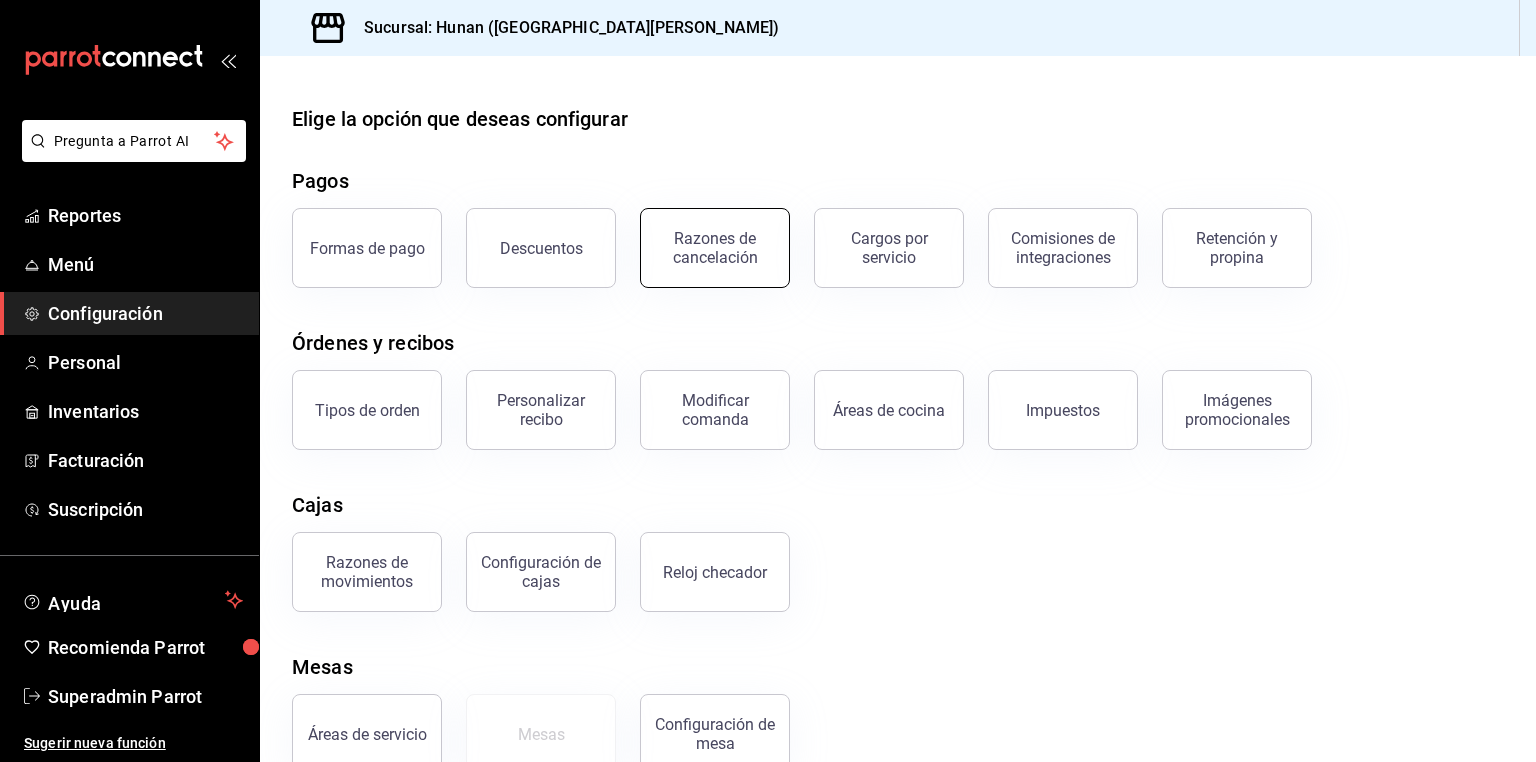 click on "Razones de cancelación" at bounding box center (715, 248) 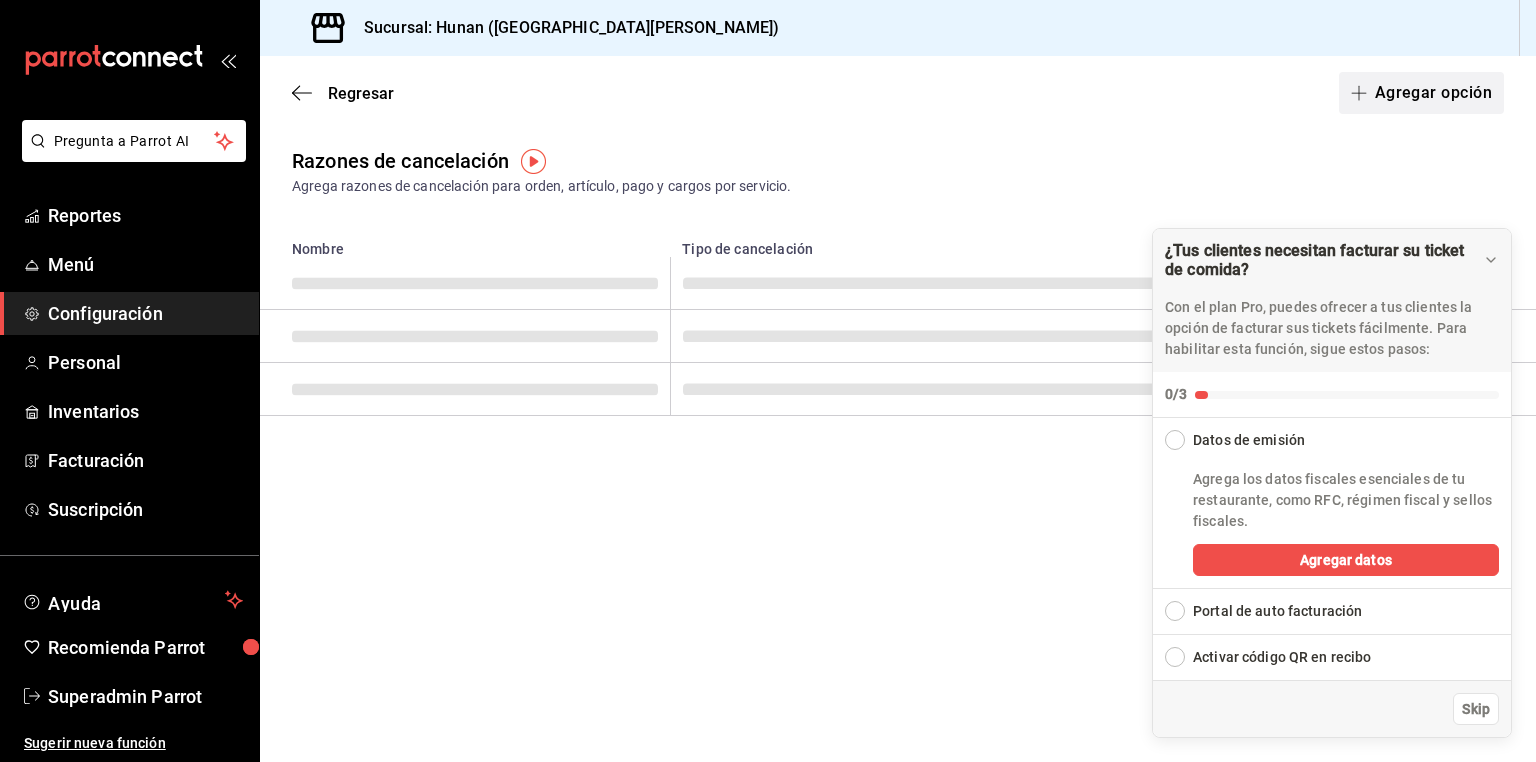 click on "Agregar opción" at bounding box center [1421, 93] 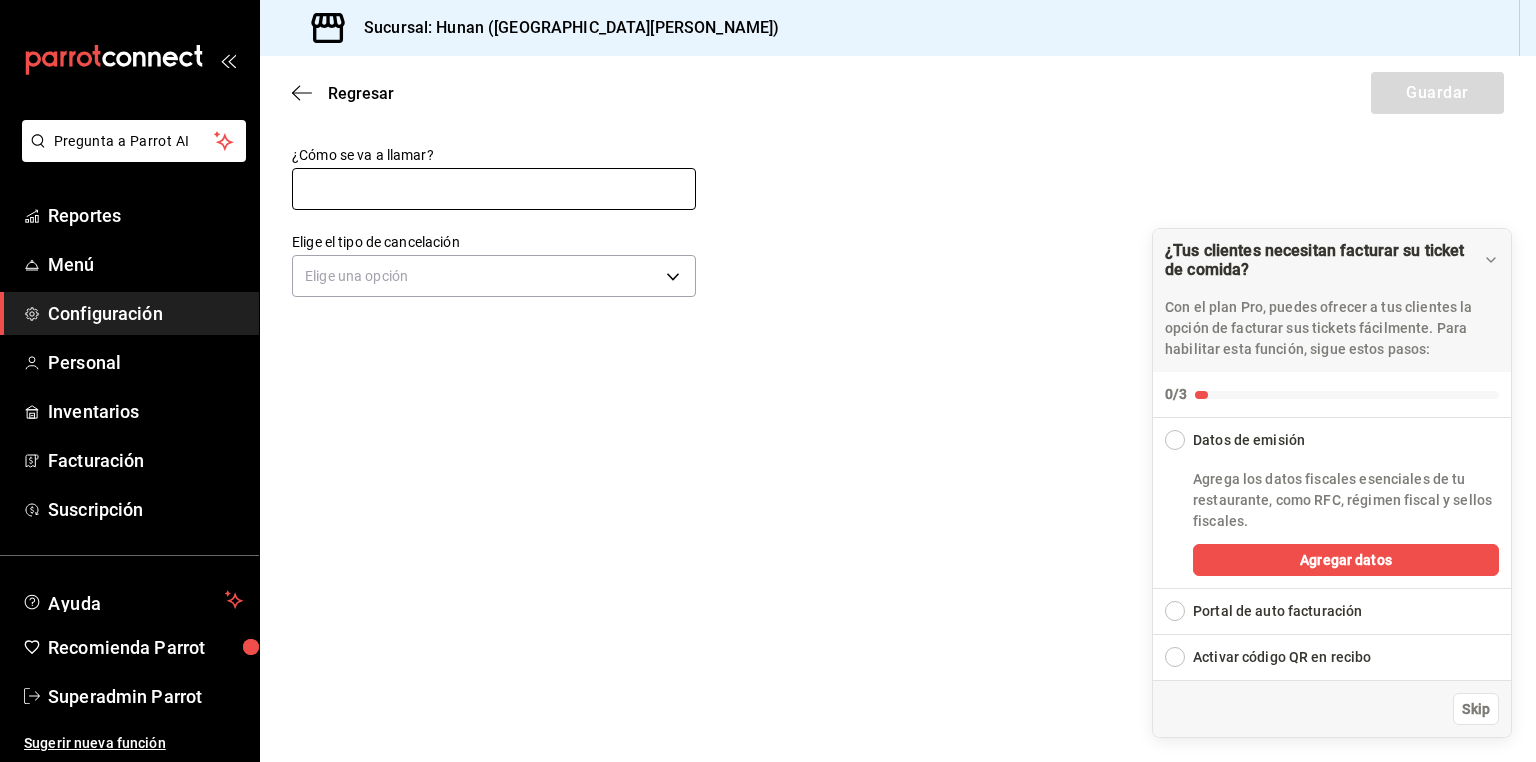 click at bounding box center (494, 189) 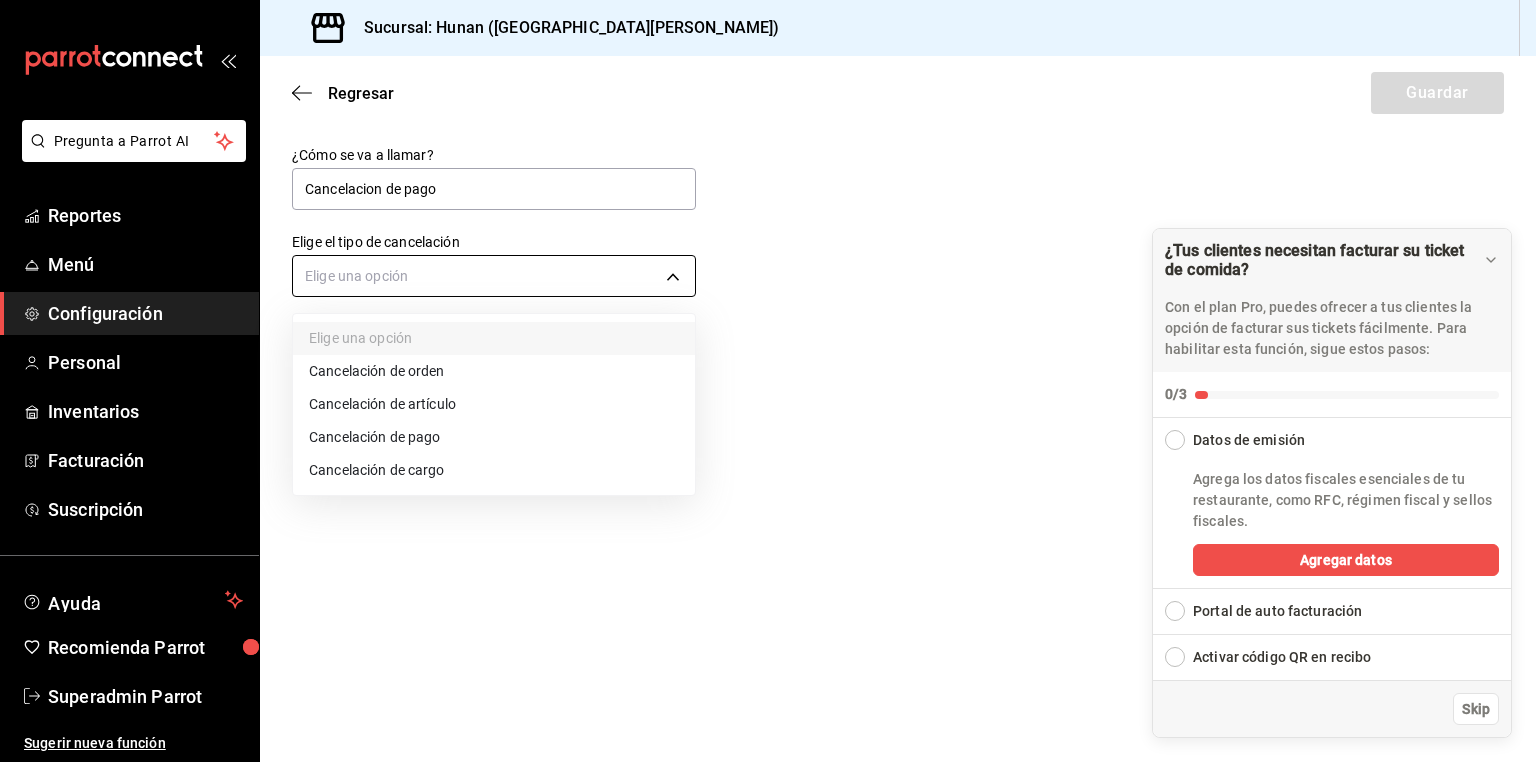 click on "Pregunta a Parrot AI Reportes   Menú   Configuración   Personal   Inventarios   Facturación   Suscripción   Ayuda Recomienda Parrot   Superadmin Parrot   Sugerir nueva función   Sucursal: Hunan (San Angel) Regresar Guardar ¿Cómo se va a llamar? Cancelacion de pago Elige el tipo de cancelación Elige una opción ¿Tus clientes necesitan facturar su ticket de comida? Con el plan Pro, puedes ofrecer a tus clientes la opción de facturar sus tickets fácilmente. Para habilitar esta función, sigue estos pasos: 0/3 Datos de emisión Agrega los datos fiscales esenciales de tu restaurante, como RFC, régimen fiscal y sellos fiscales. Agregar datos Portal de auto facturación Configura tu portal para que los clientes generen sus facturas su ticket. Configura tu portal Activar código QR en recibo Activa el QR en el recibo desde configuración del portal. Ir a Personalizar recibo Skip GANA 1 MES GRATIS EN TU SUSCRIPCIÓN AQUÍ Ver video tutorial Ir a video Ver video tutorial Ir a video Ver video tutorial" at bounding box center (768, 381) 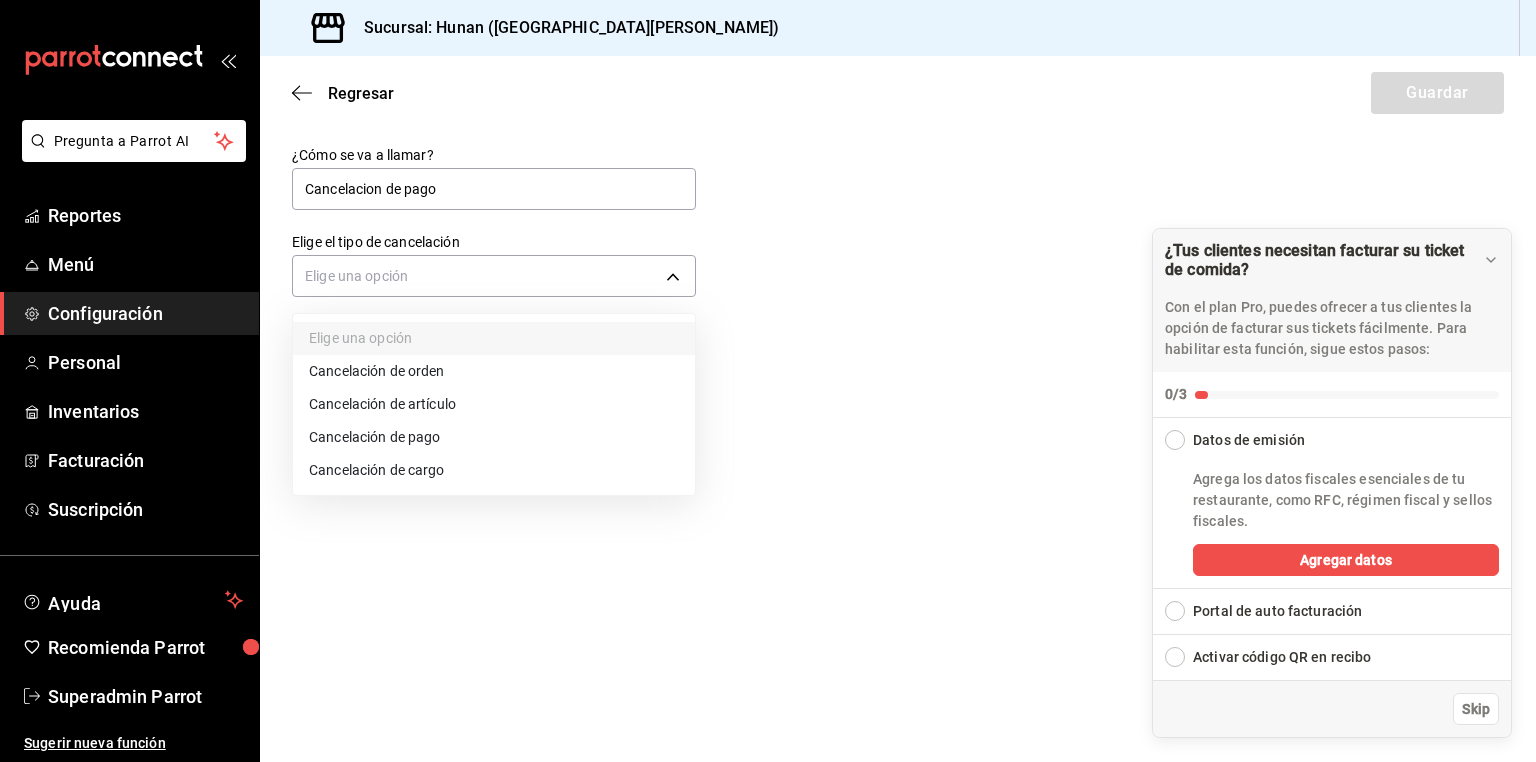 click on "Cancelación de pago" at bounding box center (494, 437) 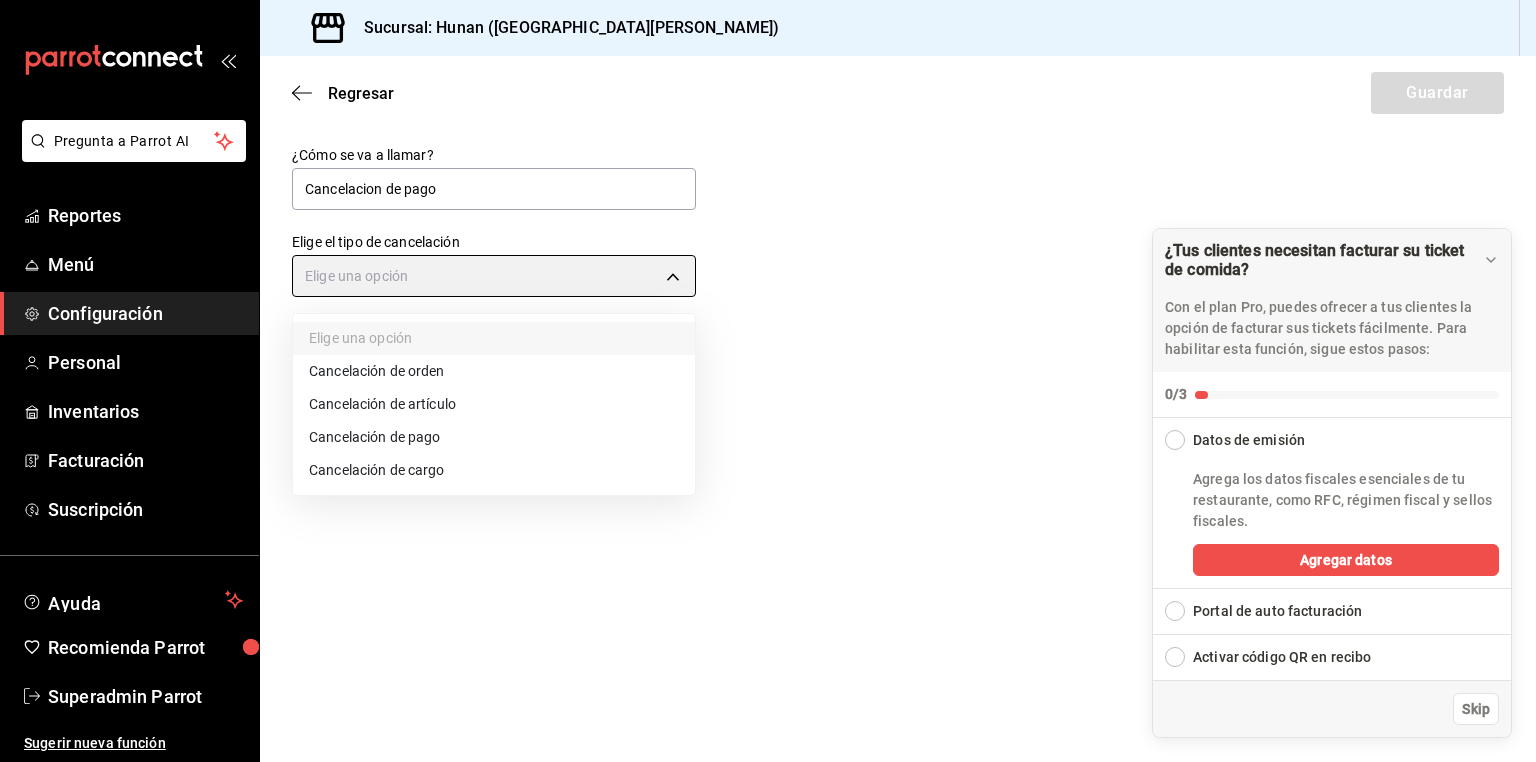 type on "ORDER_PAYMENT" 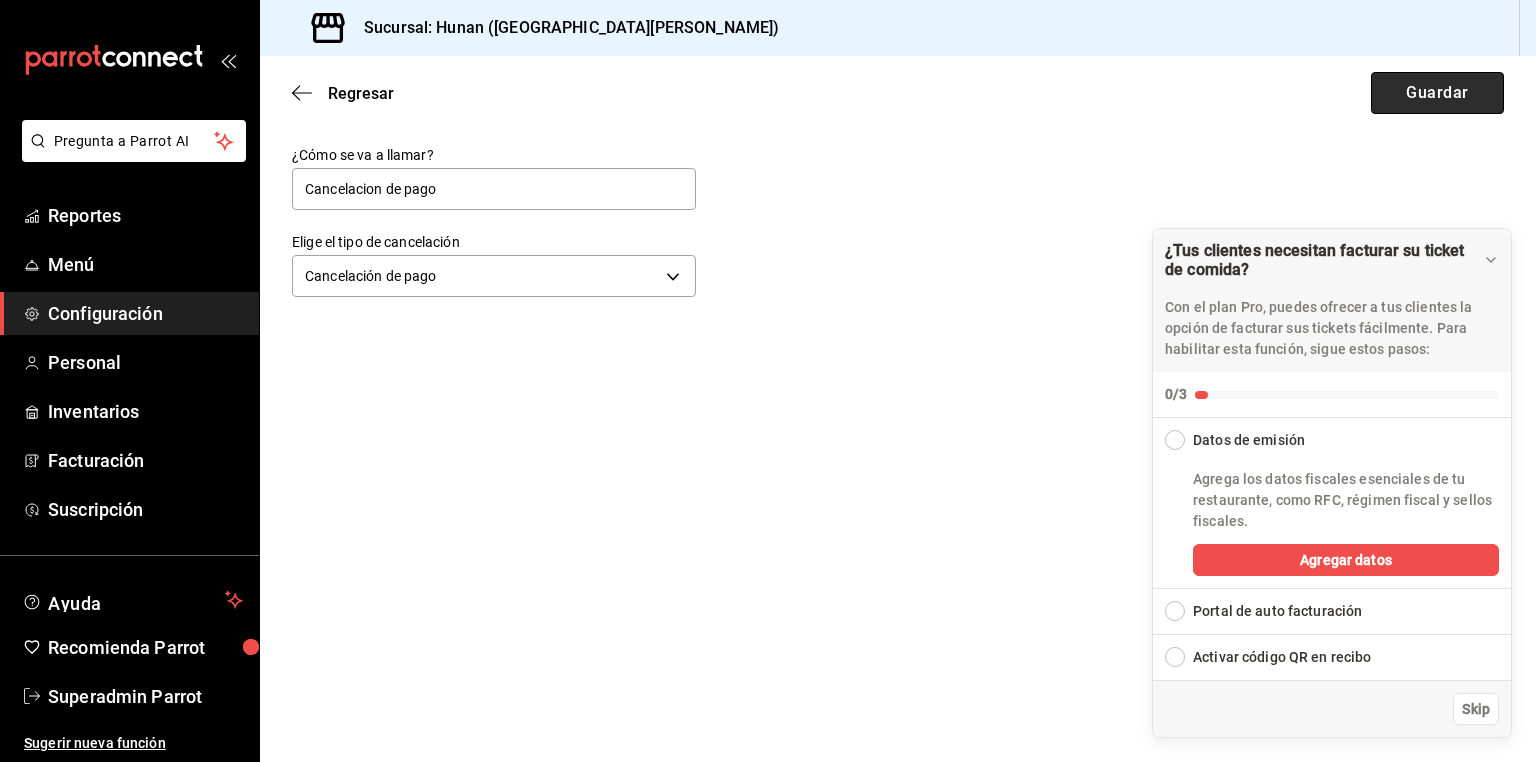 click on "Guardar" at bounding box center (1437, 93) 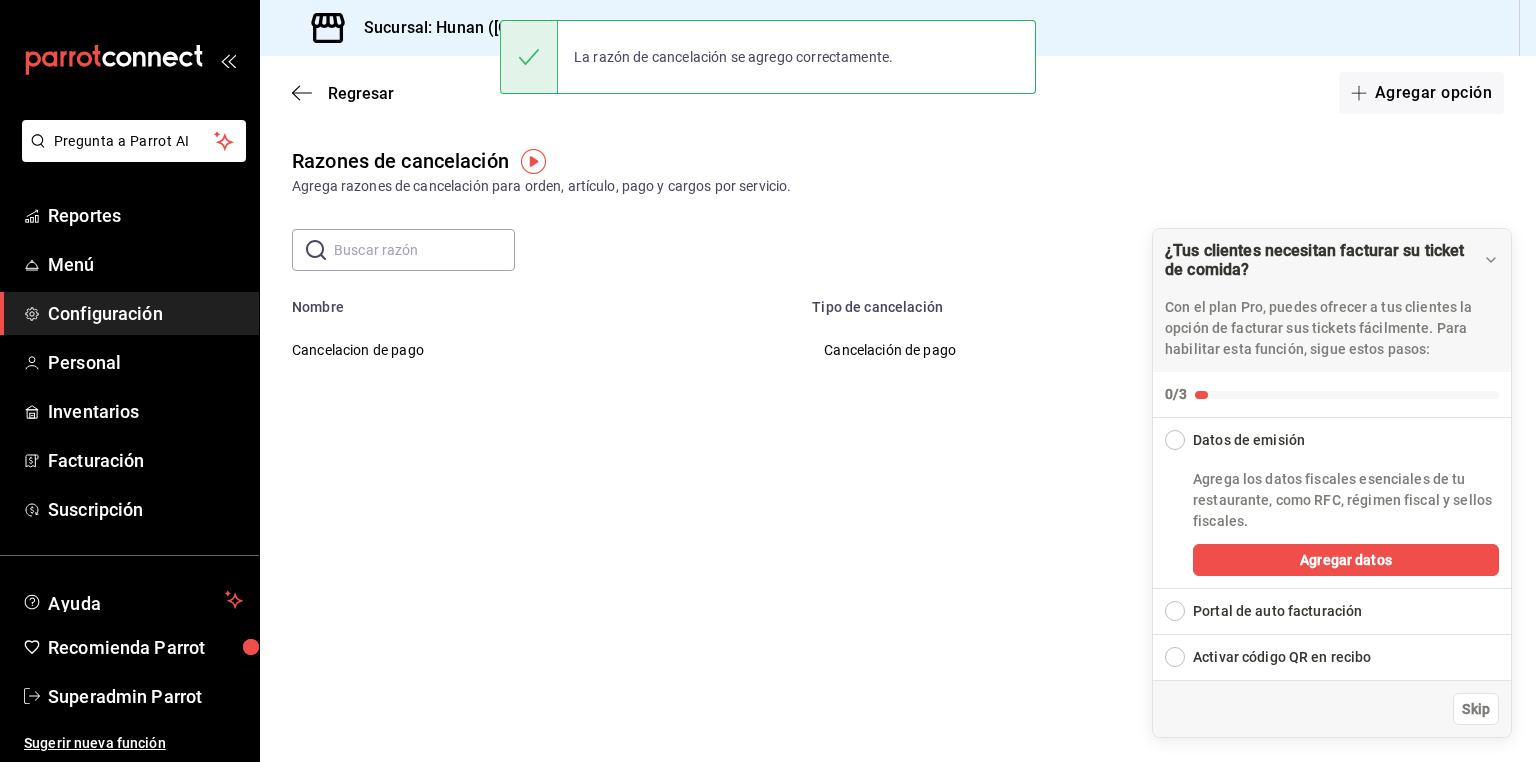 click on "Agregar opción" at bounding box center (1421, 93) 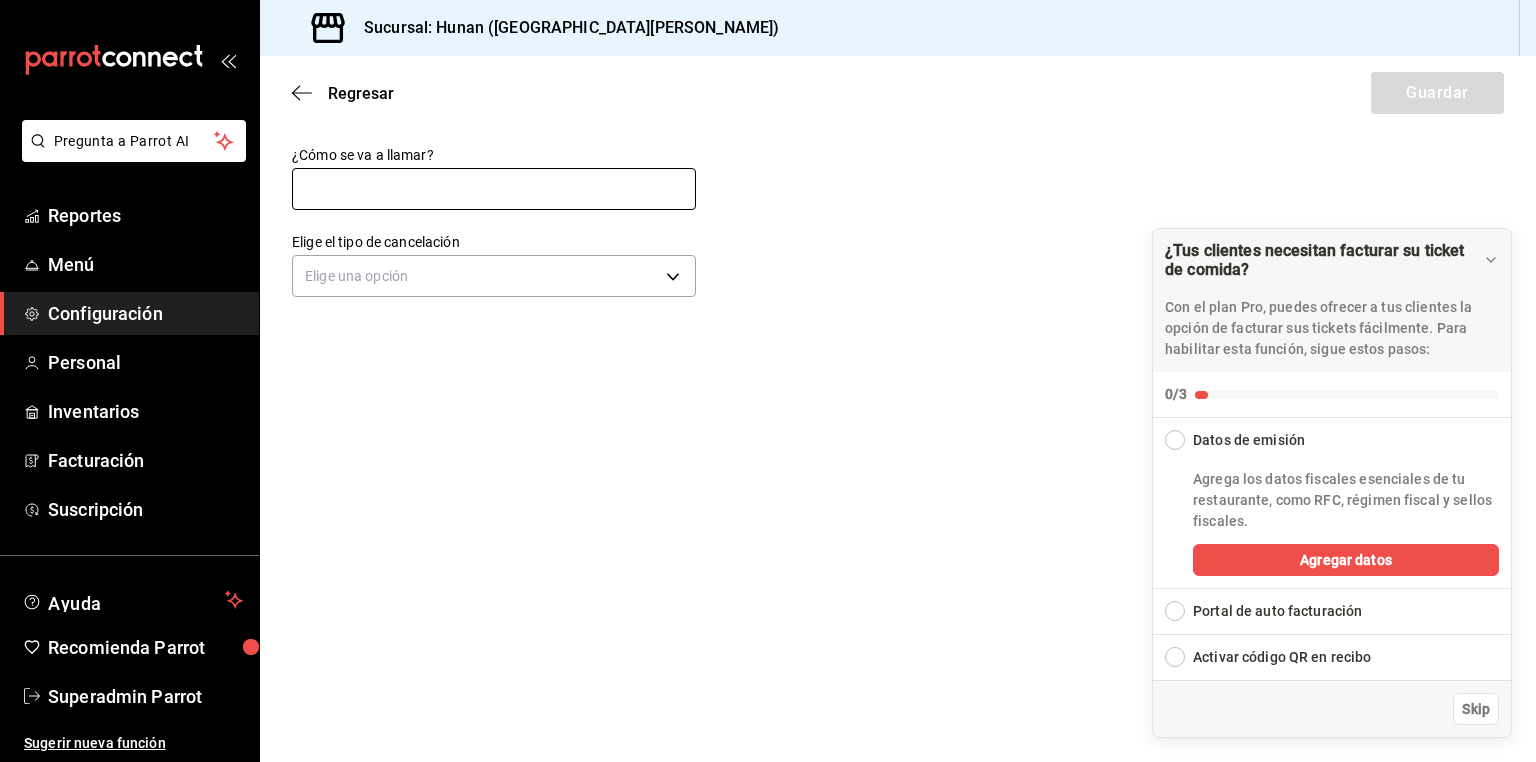 click at bounding box center [494, 189] 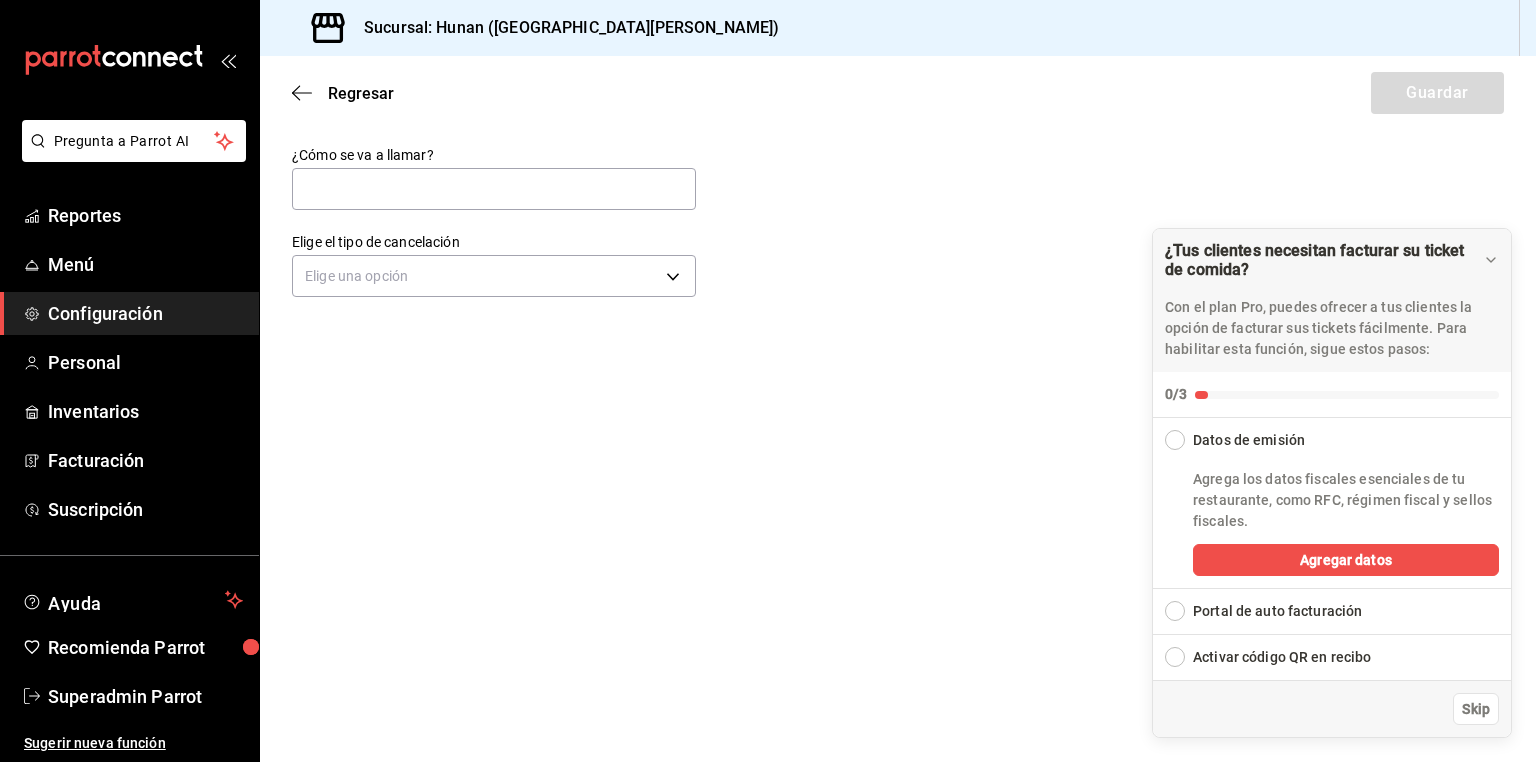 type on "Cancelacion de articulo" 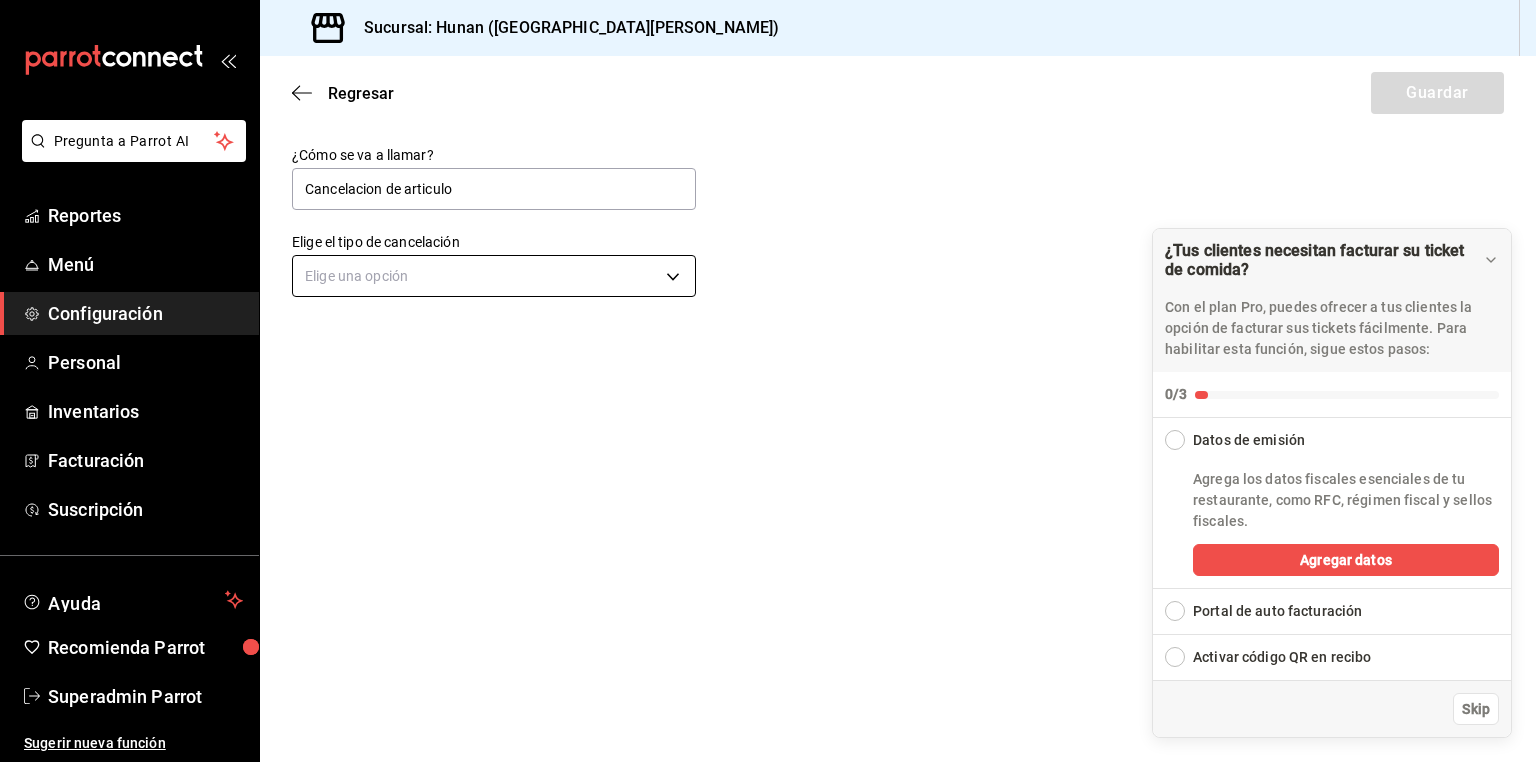 click on "Pregunta a Parrot AI Reportes   Menú   Configuración   Personal   Inventarios   Facturación   Suscripción   Ayuda Recomienda Parrot   Superadmin Parrot   Sugerir nueva función   Sucursal: Hunan (San Angel) Regresar Guardar ¿Cómo se va a llamar? Cancelacion de articulo Elige el tipo de cancelación Elige una opción ¿Tus clientes necesitan facturar su ticket de comida? Con el plan Pro, puedes ofrecer a tus clientes la opción de facturar sus tickets fácilmente. Para habilitar esta función, sigue estos pasos: 0/3 Datos de emisión Agrega los datos fiscales esenciales de tu restaurante, como RFC, régimen fiscal y sellos fiscales. Agregar datos Portal de auto facturación Configura tu portal para que los clientes generen sus facturas su ticket. Configura tu portal Activar código QR en recibo Activa el QR en el recibo desde configuración del portal. Ir a Personalizar recibo Skip GANA 1 MES GRATIS EN TU SUSCRIPCIÓN AQUÍ Ver video tutorial Ir a video Ver video tutorial Ir a video Ver video tutorial" at bounding box center [768, 381] 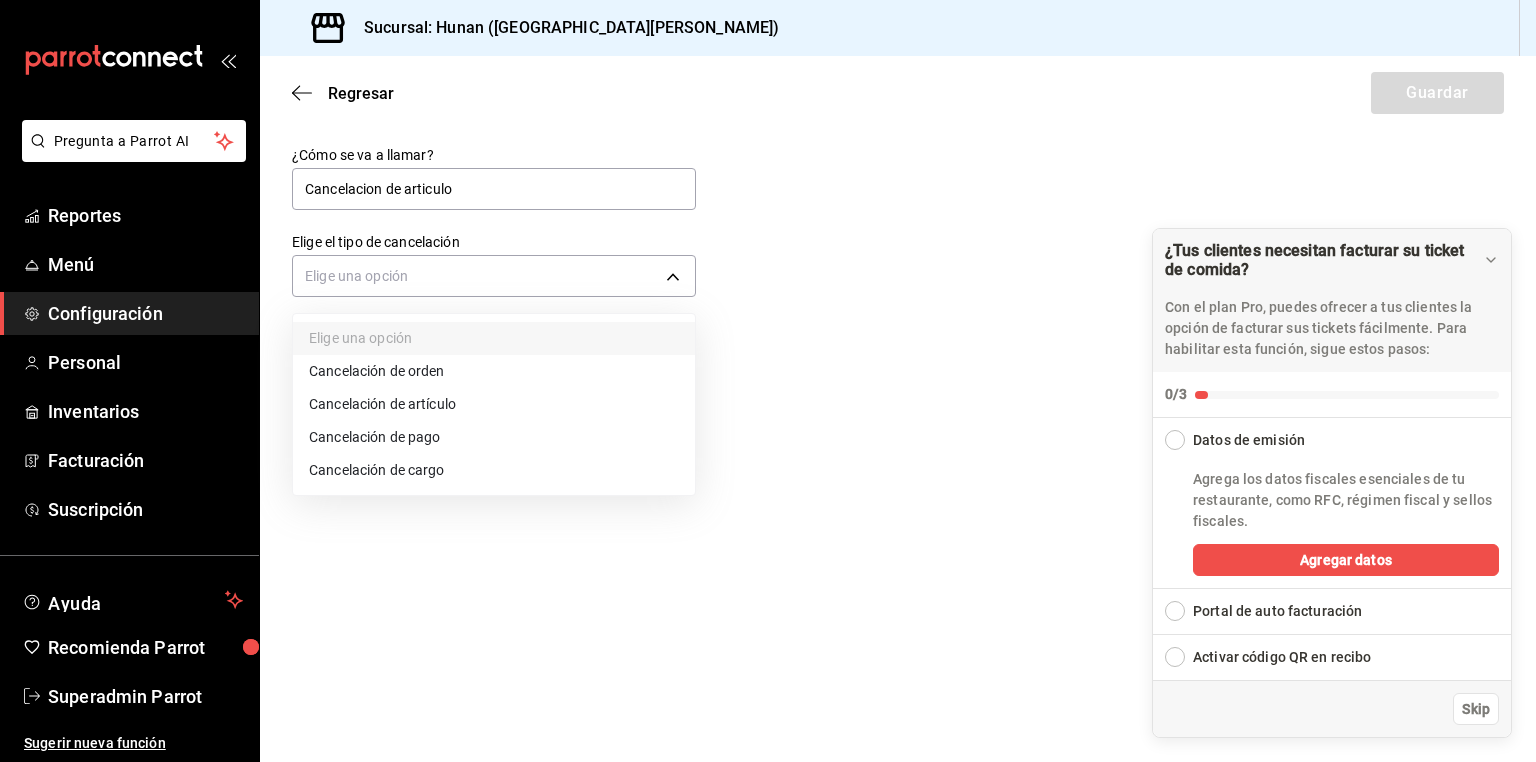 click on "Cancelación de artículo" at bounding box center [494, 404] 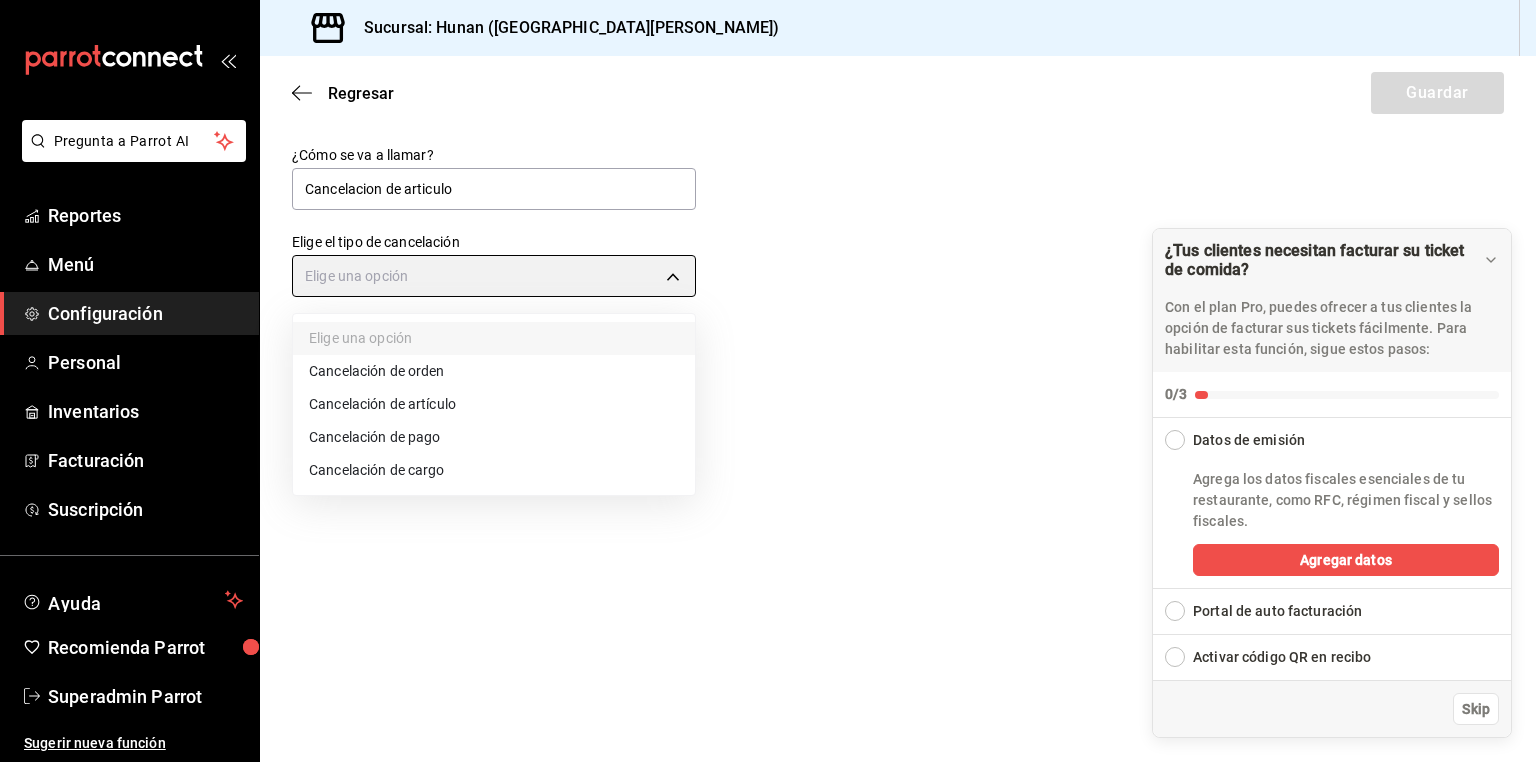 type on "ORDER_ITEM" 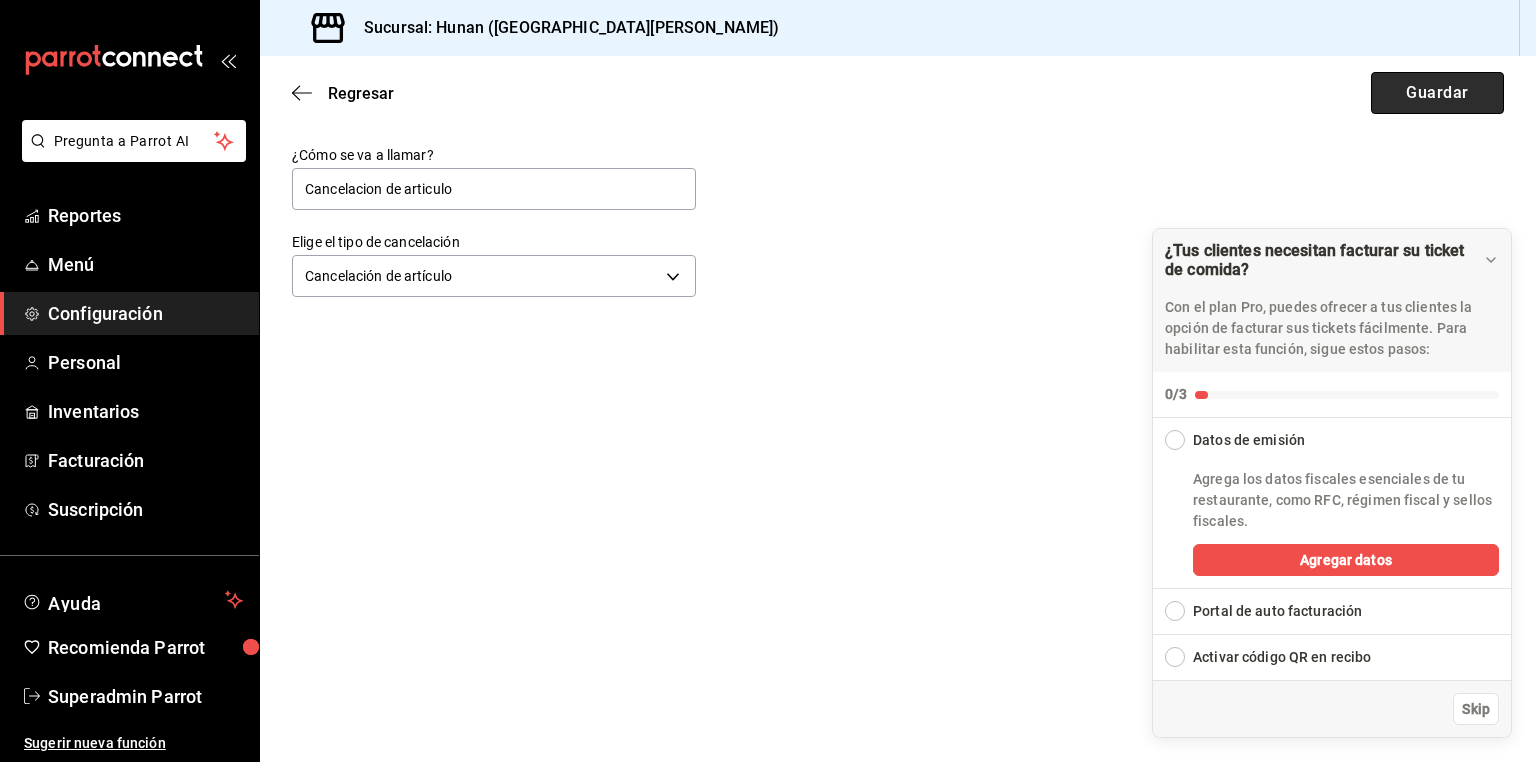 click on "Guardar" at bounding box center [1437, 93] 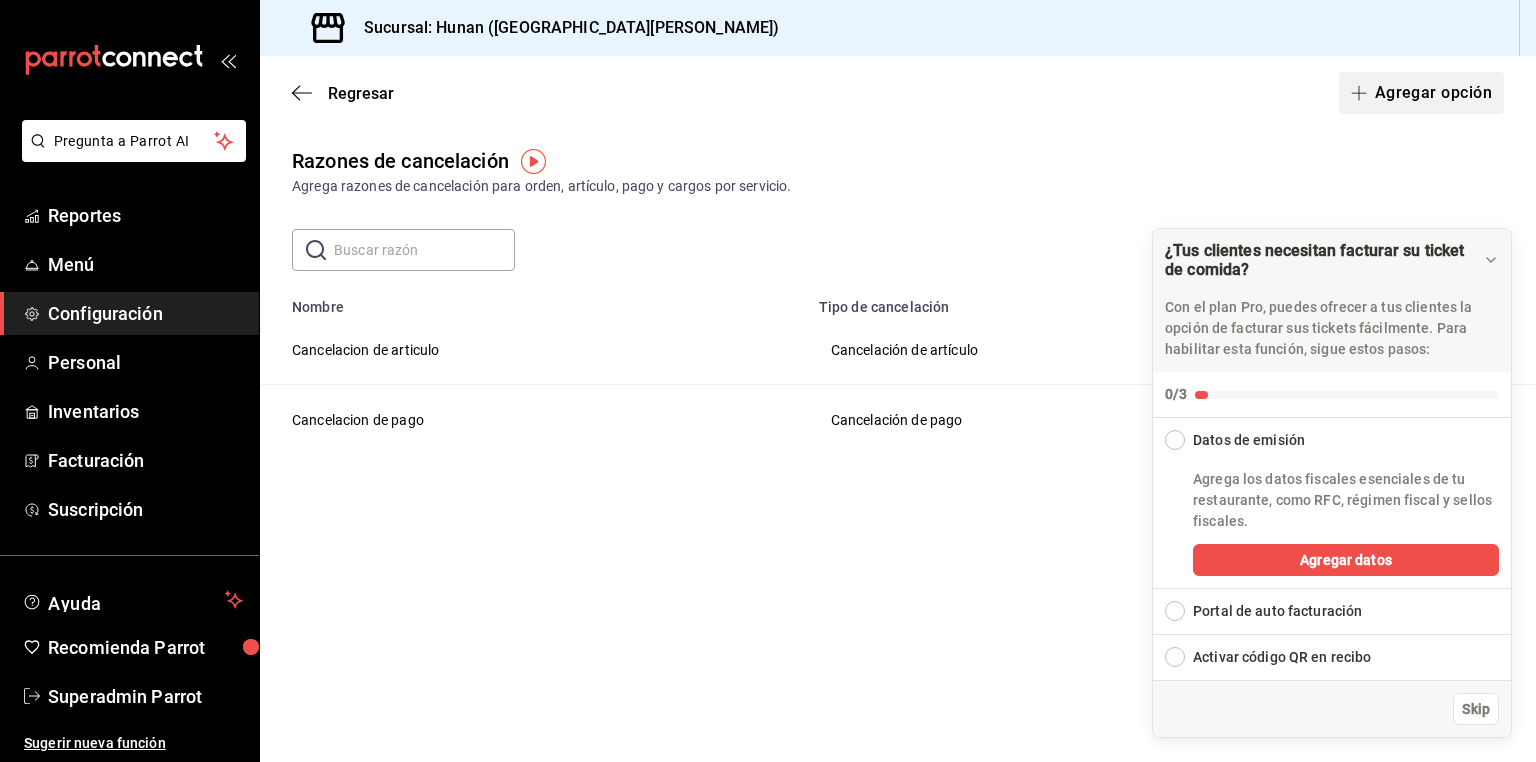 click on "Agregar opción" at bounding box center [1421, 93] 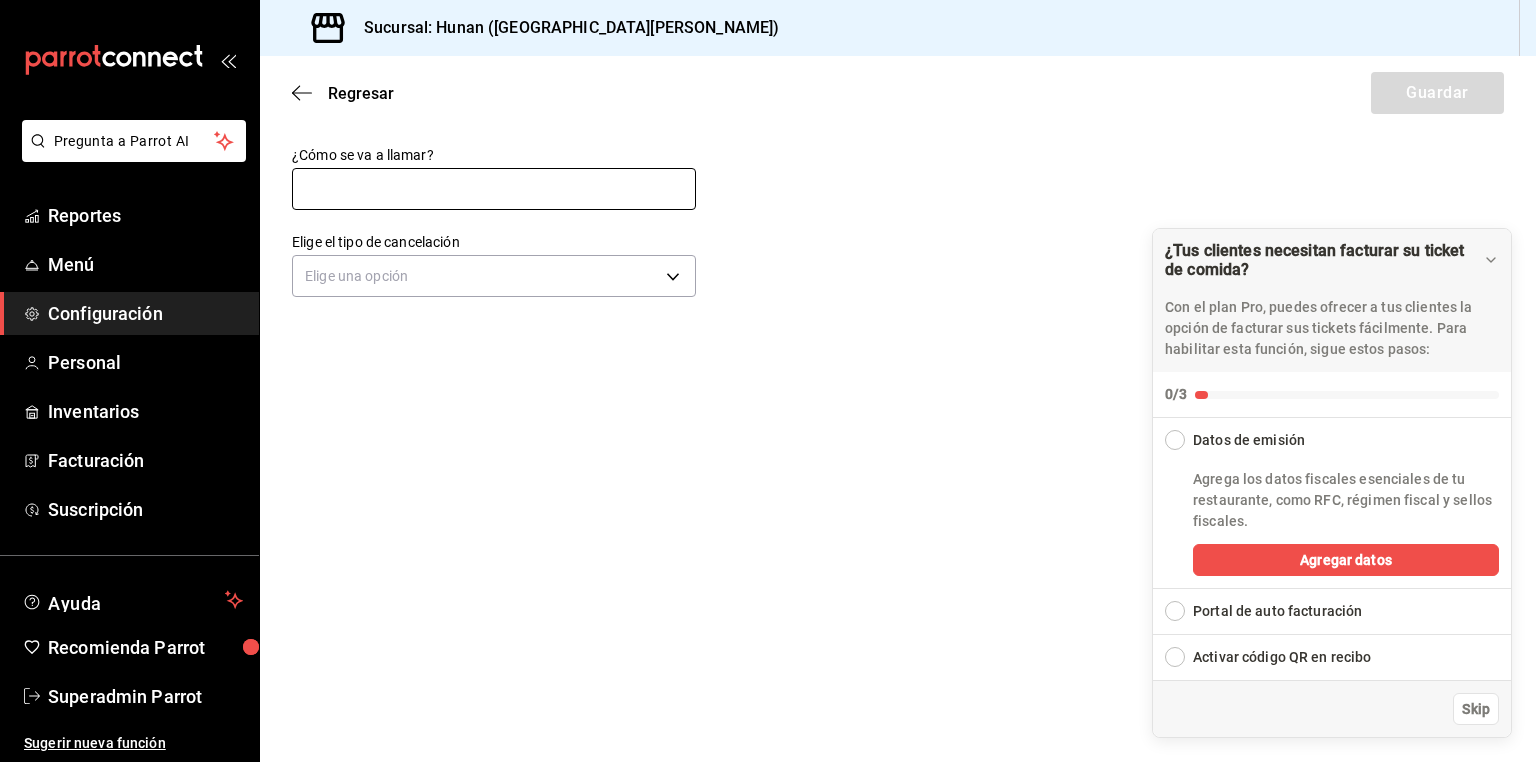 click at bounding box center (494, 189) 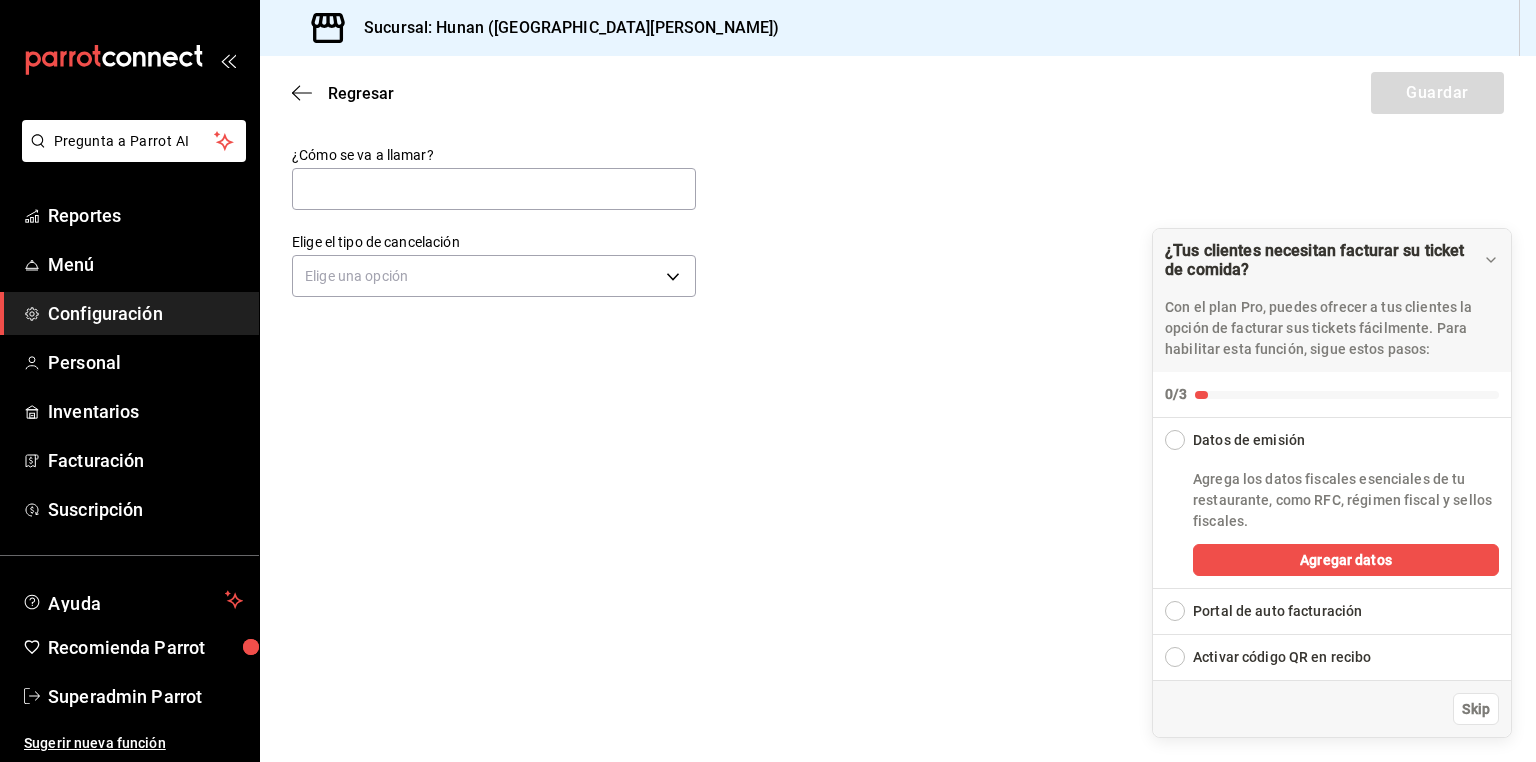 type on "Cancelación de orden" 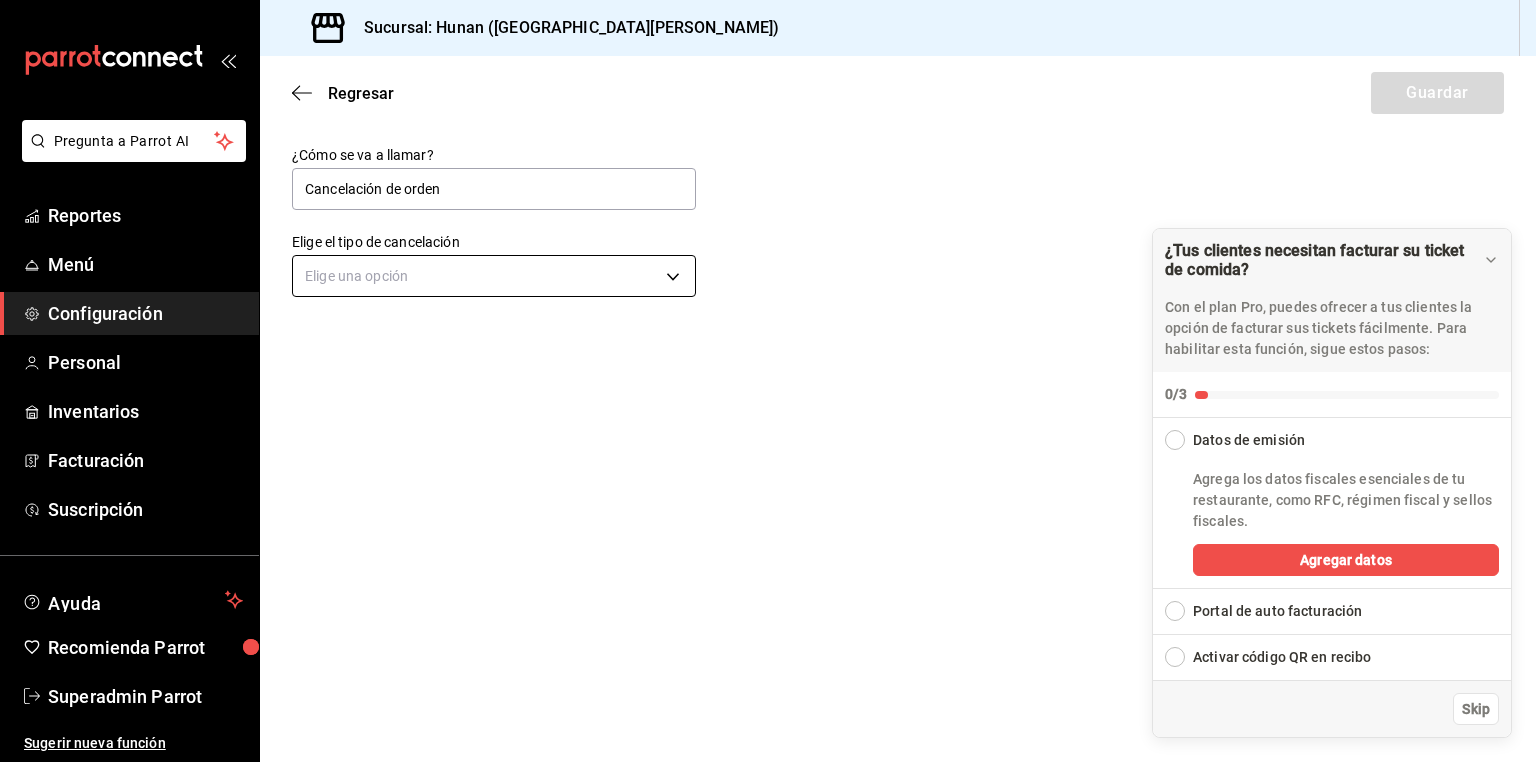 click on "Pregunta a Parrot AI Reportes   Menú   Configuración   Personal   Inventarios   Facturación   Suscripción   Ayuda Recomienda Parrot   Superadmin Parrot   Sugerir nueva función   Sucursal: Hunan (San Angel) Regresar Guardar ¿Cómo se va a llamar? Cancelación de orden Elige el tipo de cancelación Elige una opción ¿Tus clientes necesitan facturar su ticket de comida? Con el plan Pro, puedes ofrecer a tus clientes la opción de facturar sus tickets fácilmente. Para habilitar esta función, sigue estos pasos: 0/3 Datos de emisión Agrega los datos fiscales esenciales de tu restaurante, como RFC, régimen fiscal y sellos fiscales. Agregar datos Portal de auto facturación Configura tu portal para que los clientes generen sus facturas su ticket. Configura tu portal Activar código QR en recibo Activa el QR en el recibo desde configuración del portal. Ir a Personalizar recibo Skip GANA 1 MES GRATIS EN TU SUSCRIPCIÓN AQUÍ Ver video tutorial Ir a video Ver video tutorial Ir a video Ver video tutorial" at bounding box center [768, 381] 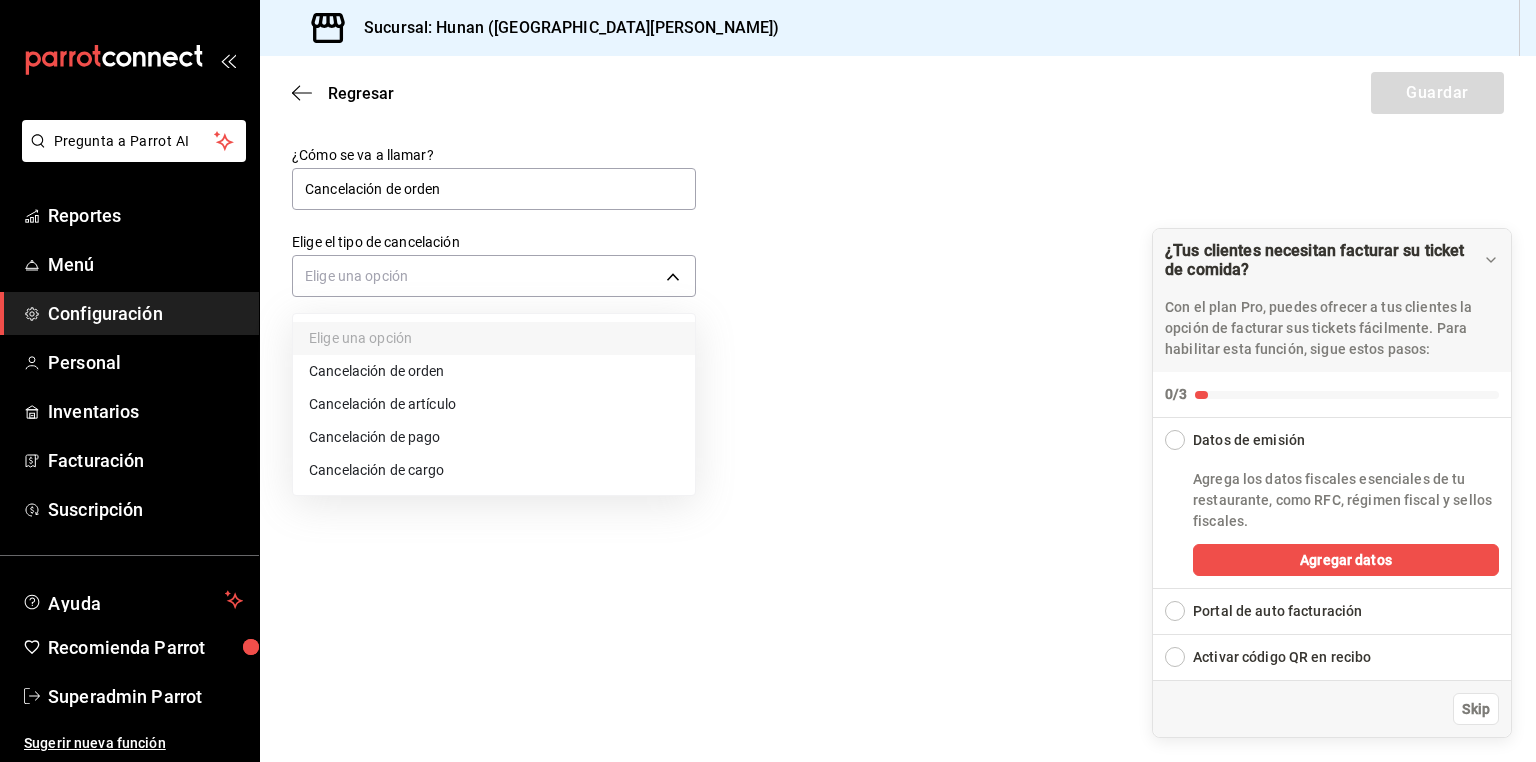click on "Cancelación de orden" at bounding box center [494, 371] 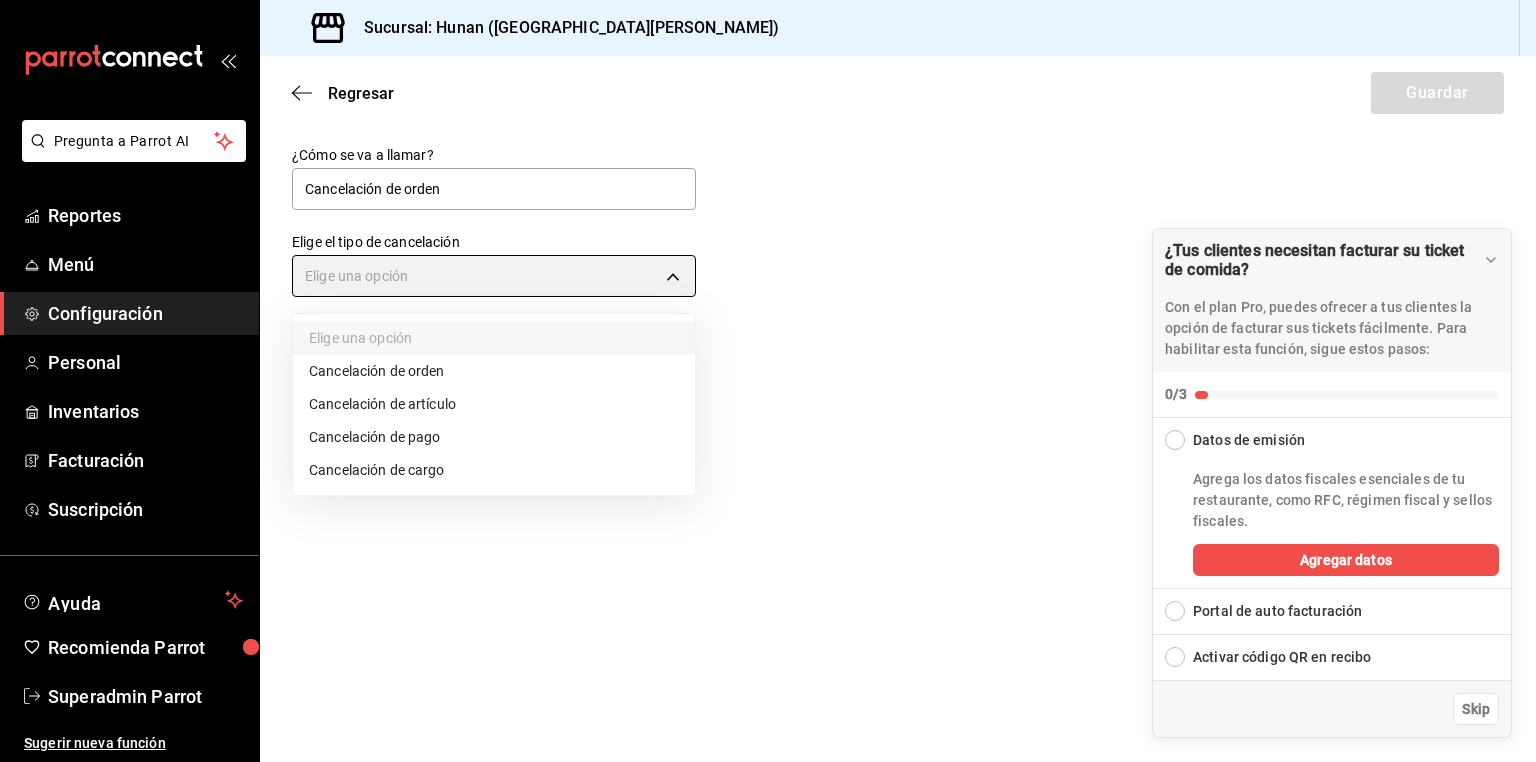 type on "ORDER" 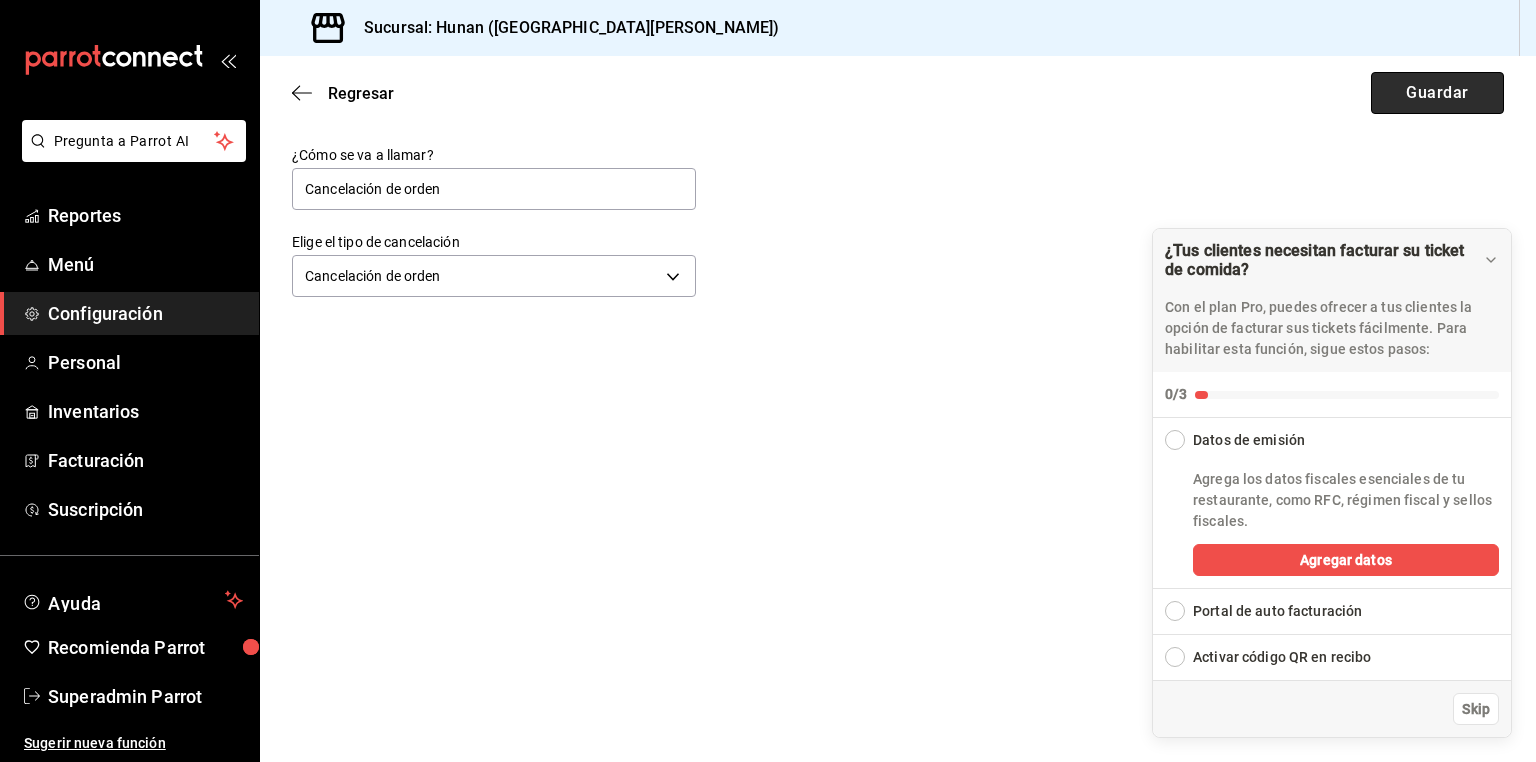 click on "Guardar" at bounding box center (1437, 93) 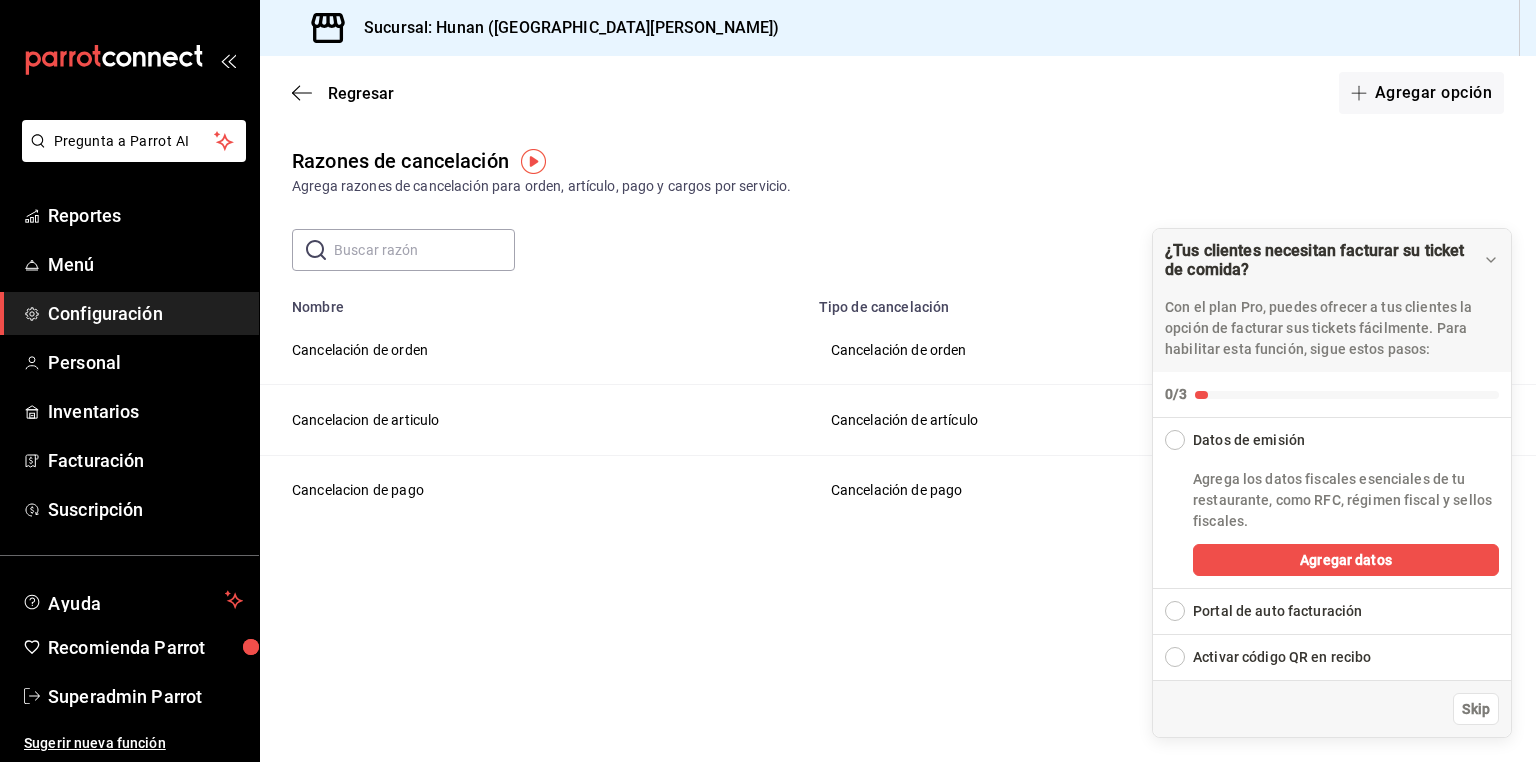 click on "Configuración" at bounding box center (145, 313) 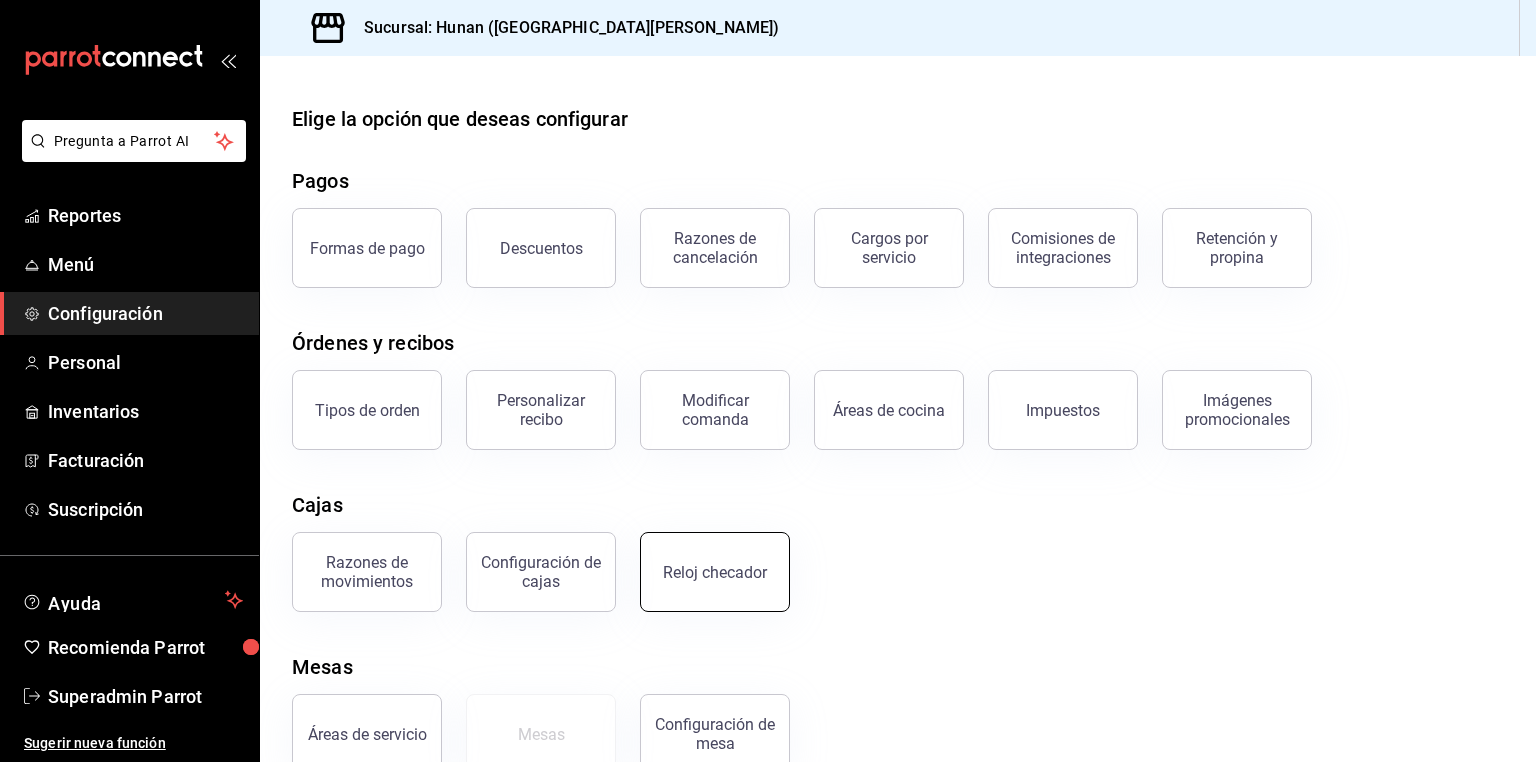 scroll, scrollTop: 44, scrollLeft: 0, axis: vertical 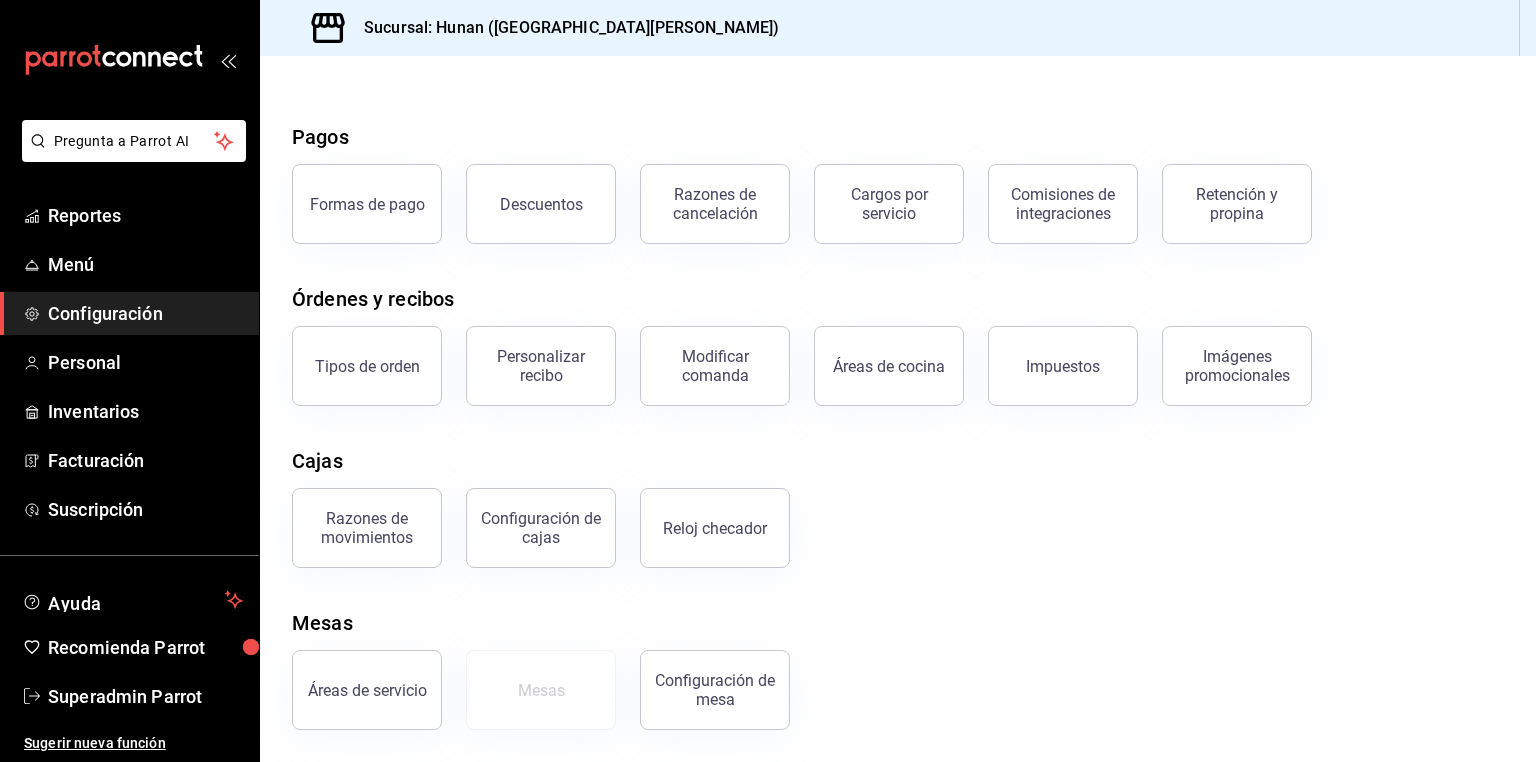 click on "Configuración de mesa" at bounding box center (715, 690) 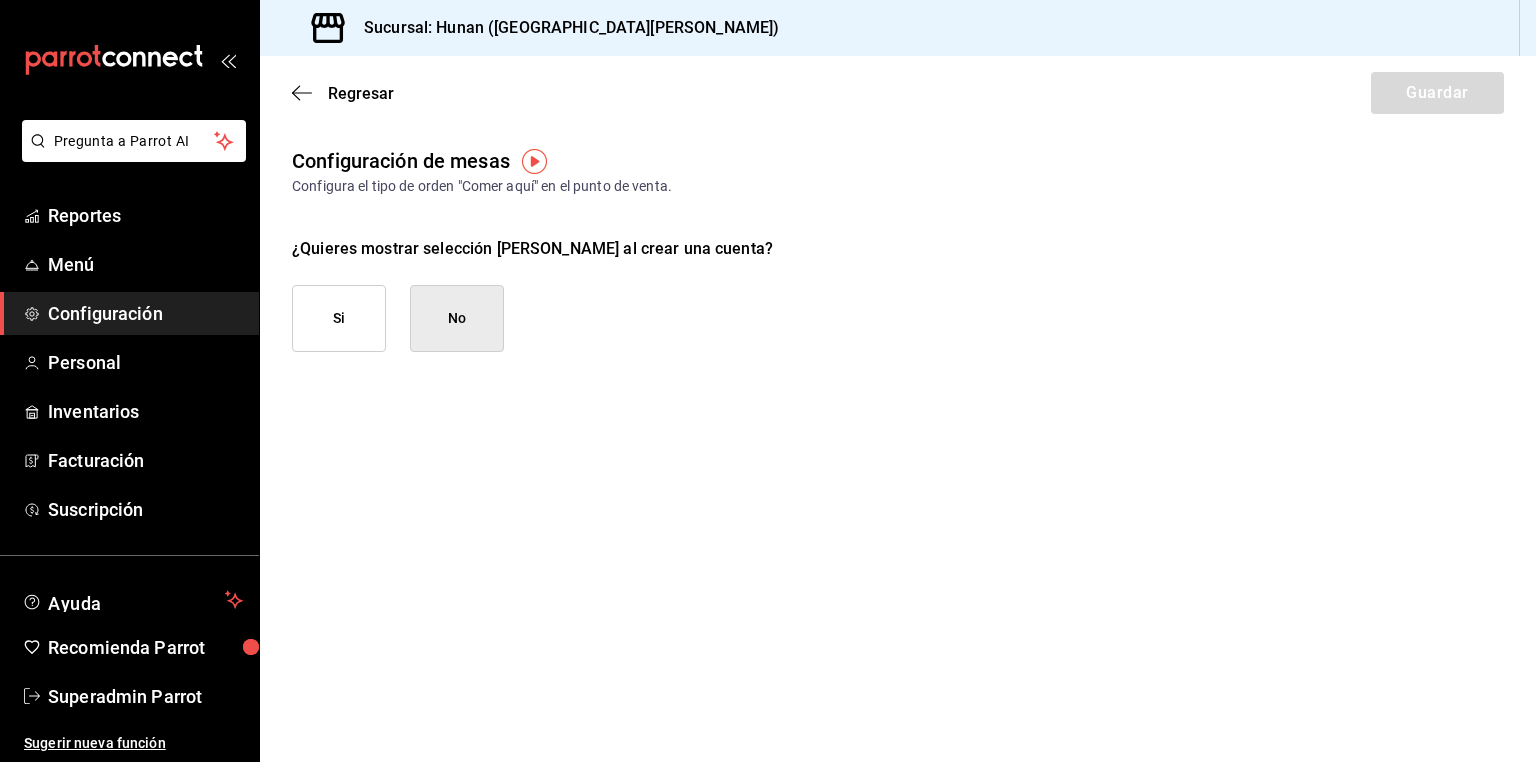 click on "Si" at bounding box center [339, 318] 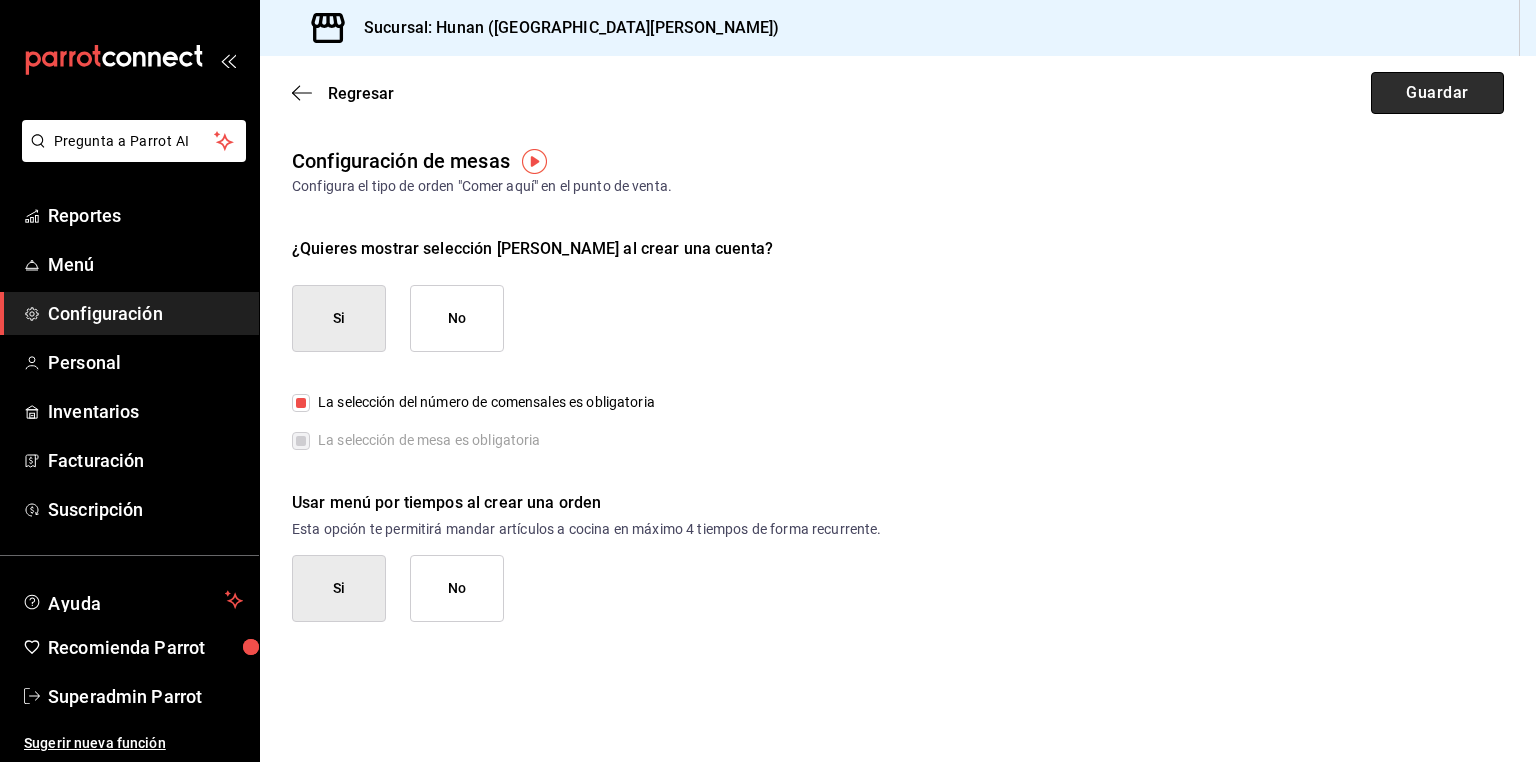 click on "Guardar" at bounding box center (1437, 93) 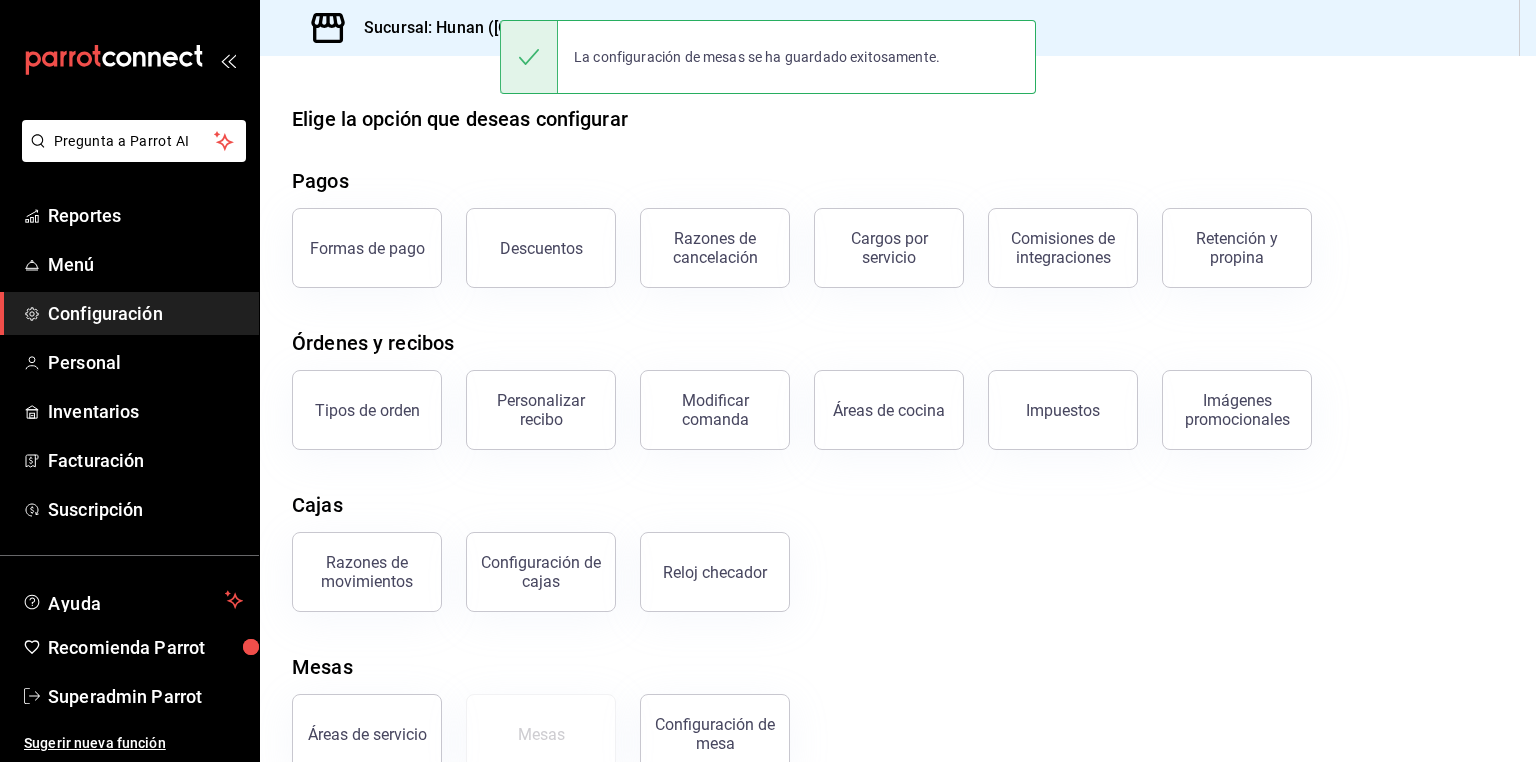 scroll, scrollTop: 44, scrollLeft: 0, axis: vertical 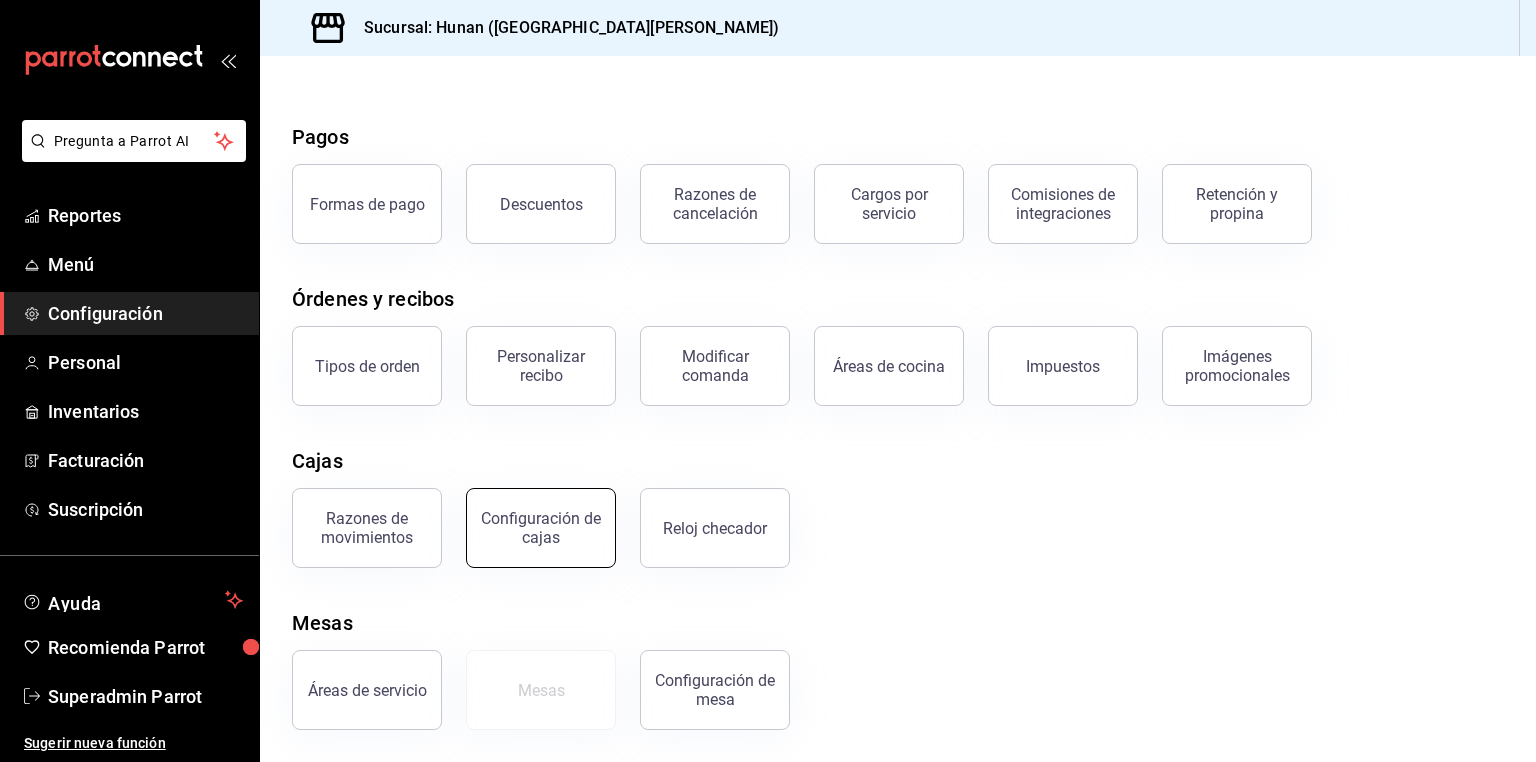 click on "Configuración de cajas" at bounding box center (541, 528) 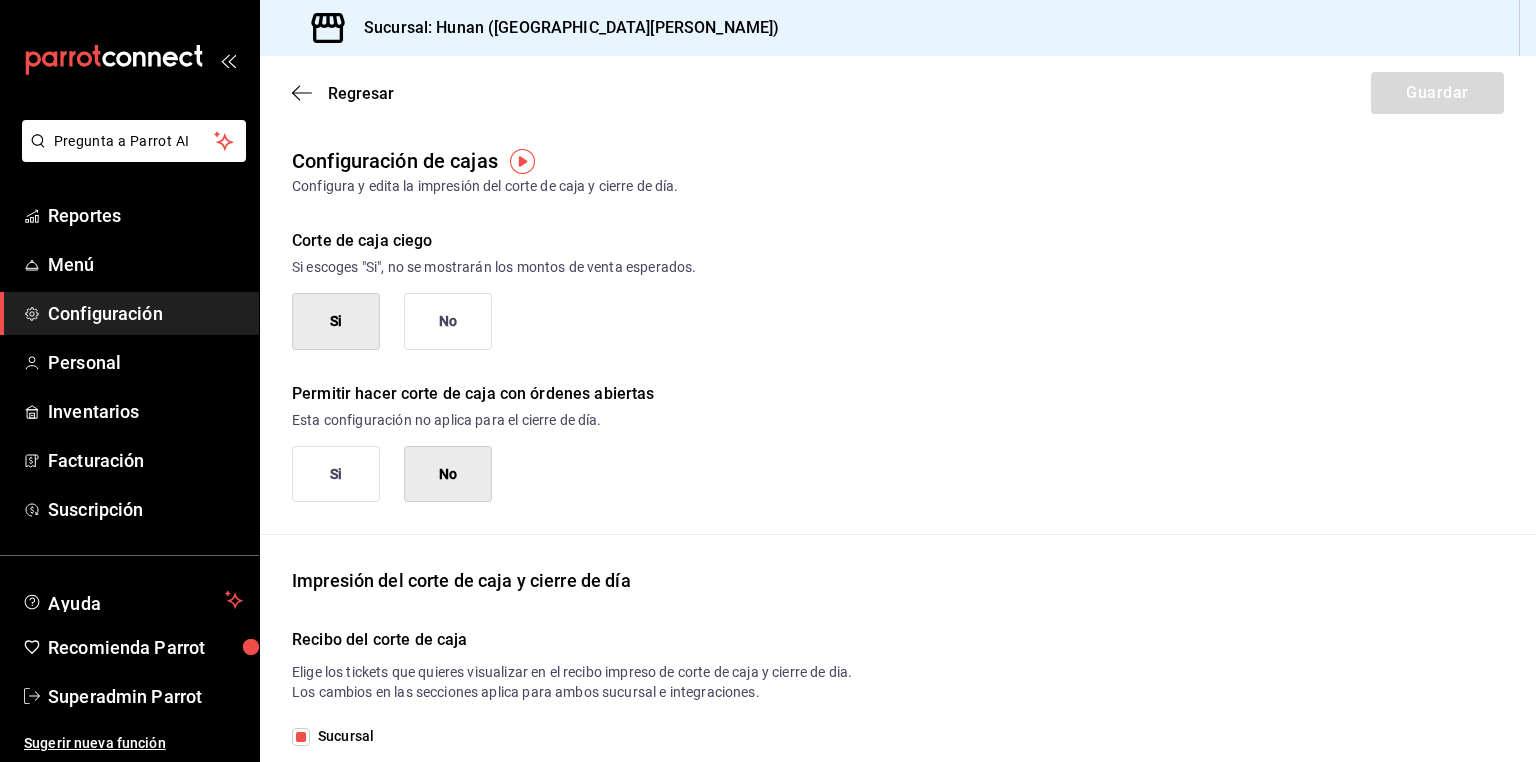 click on "No" at bounding box center (448, 321) 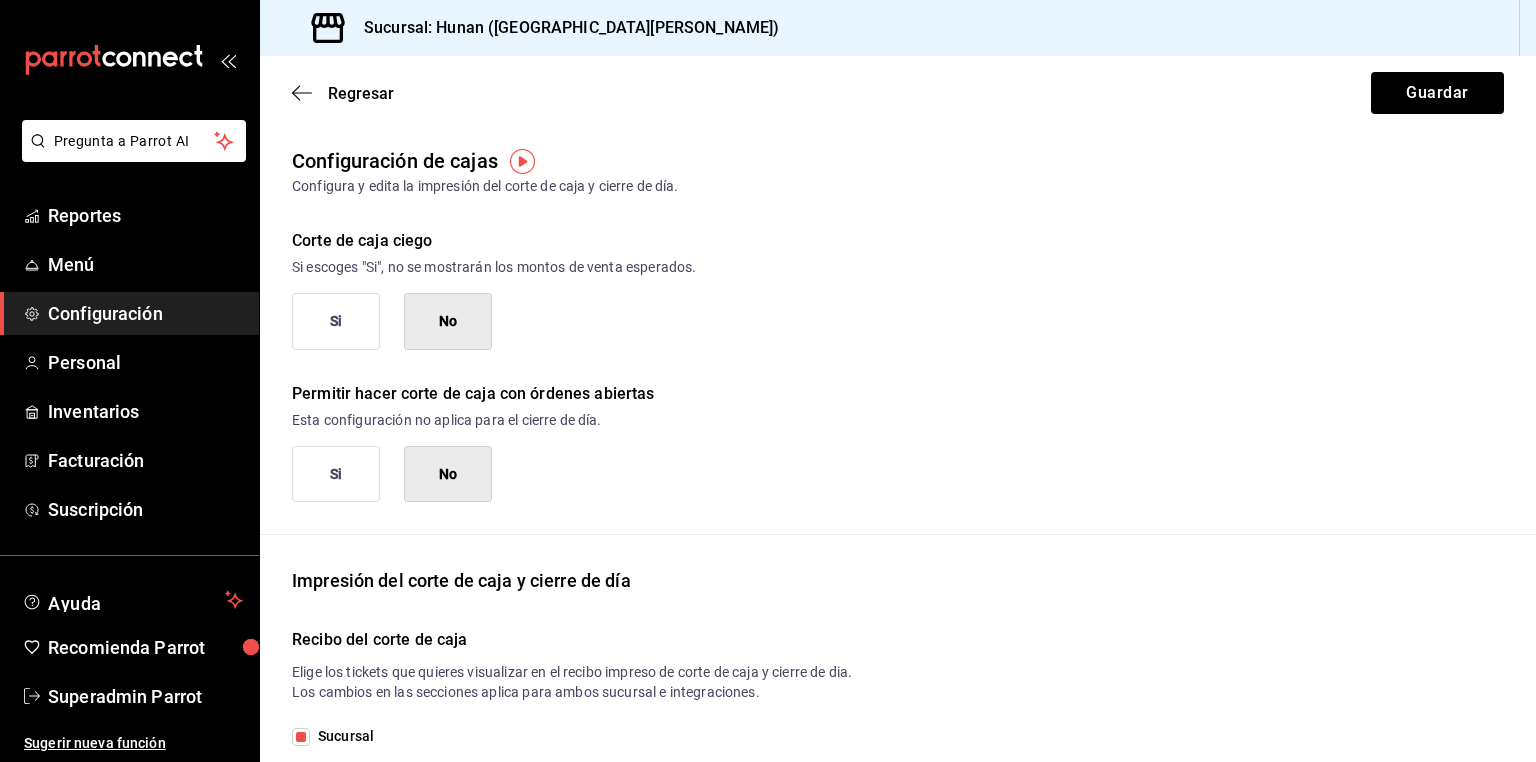 click on "Si" at bounding box center [336, 474] 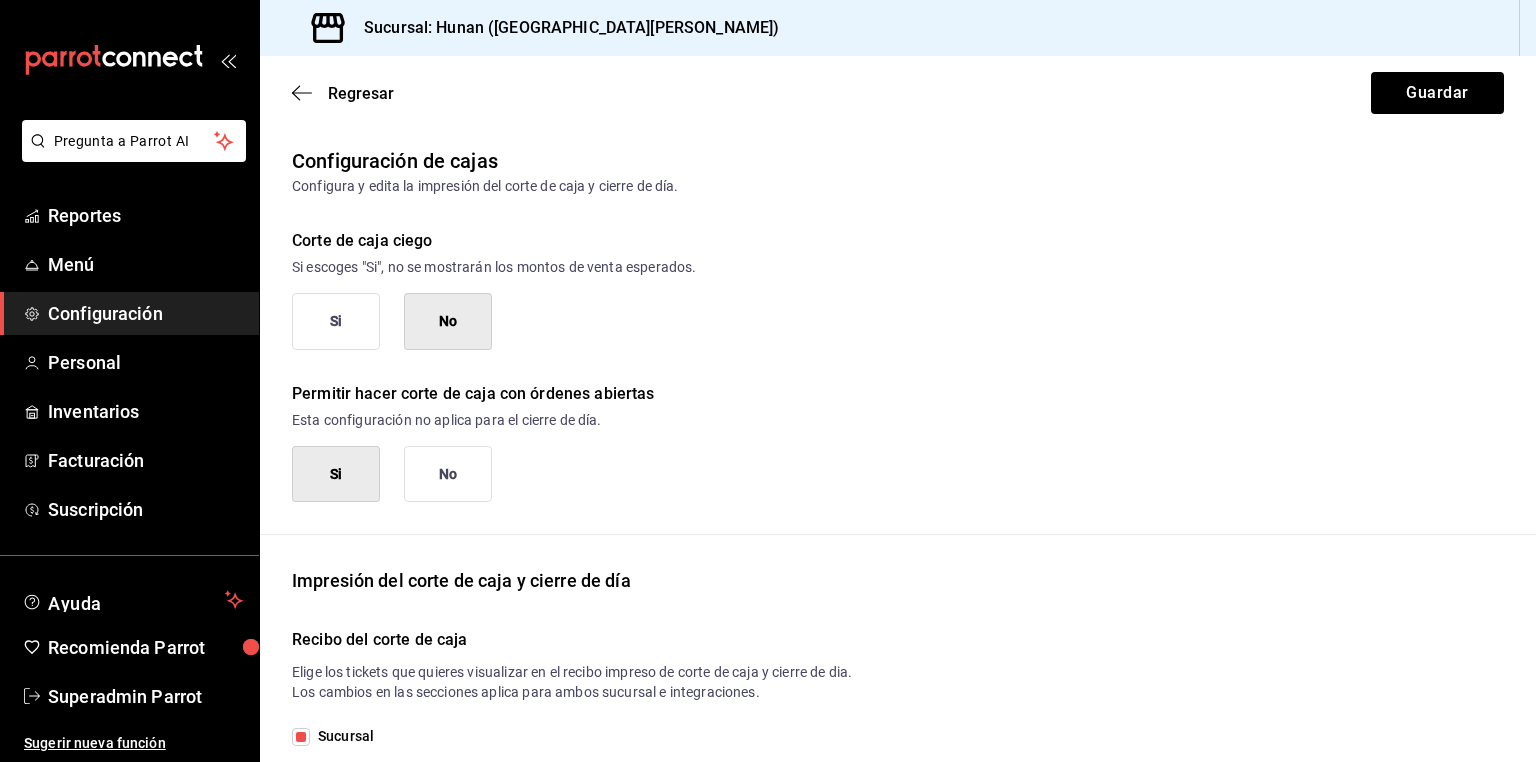 scroll, scrollTop: 320, scrollLeft: 0, axis: vertical 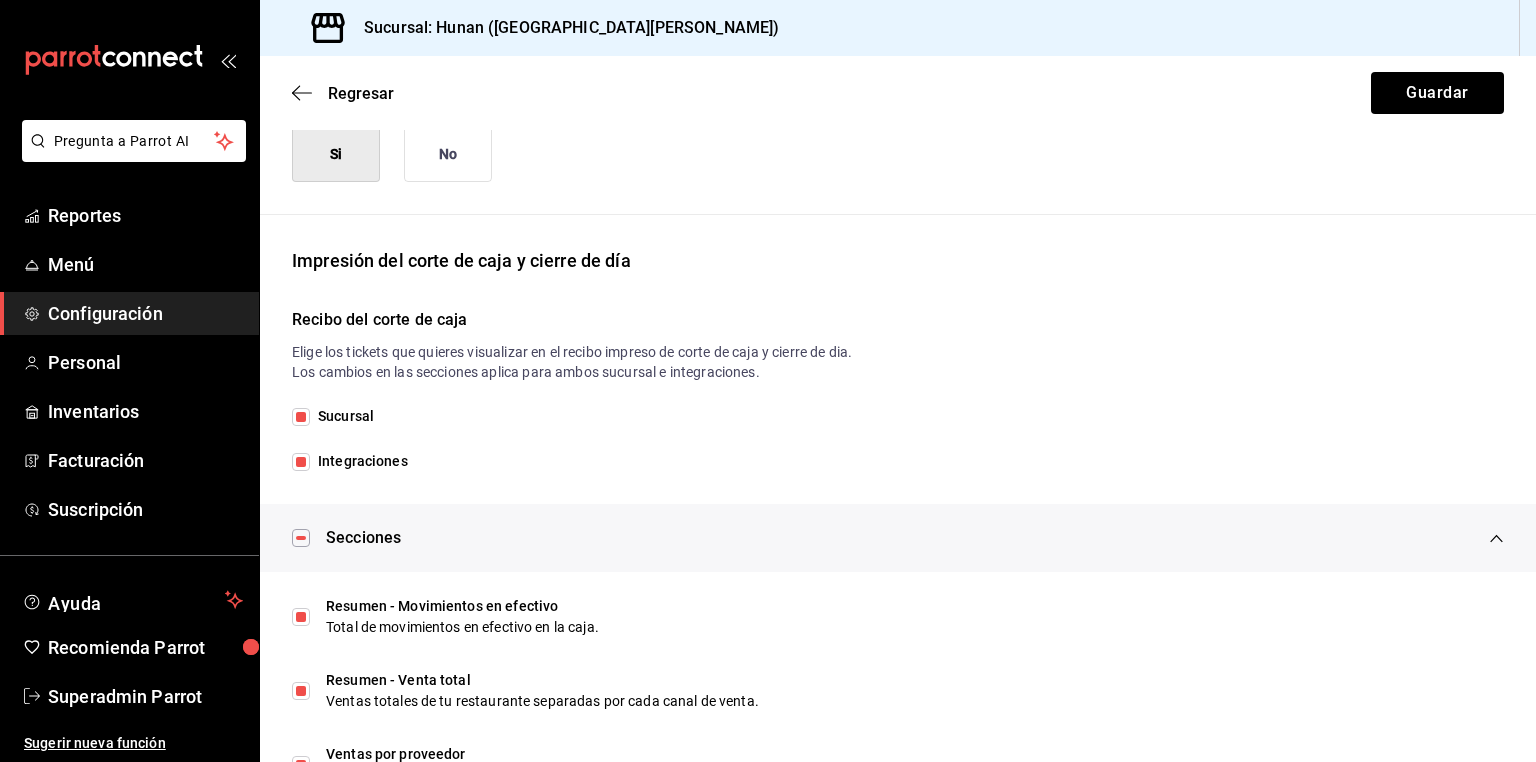 click on "Integraciones" at bounding box center (359, 461) 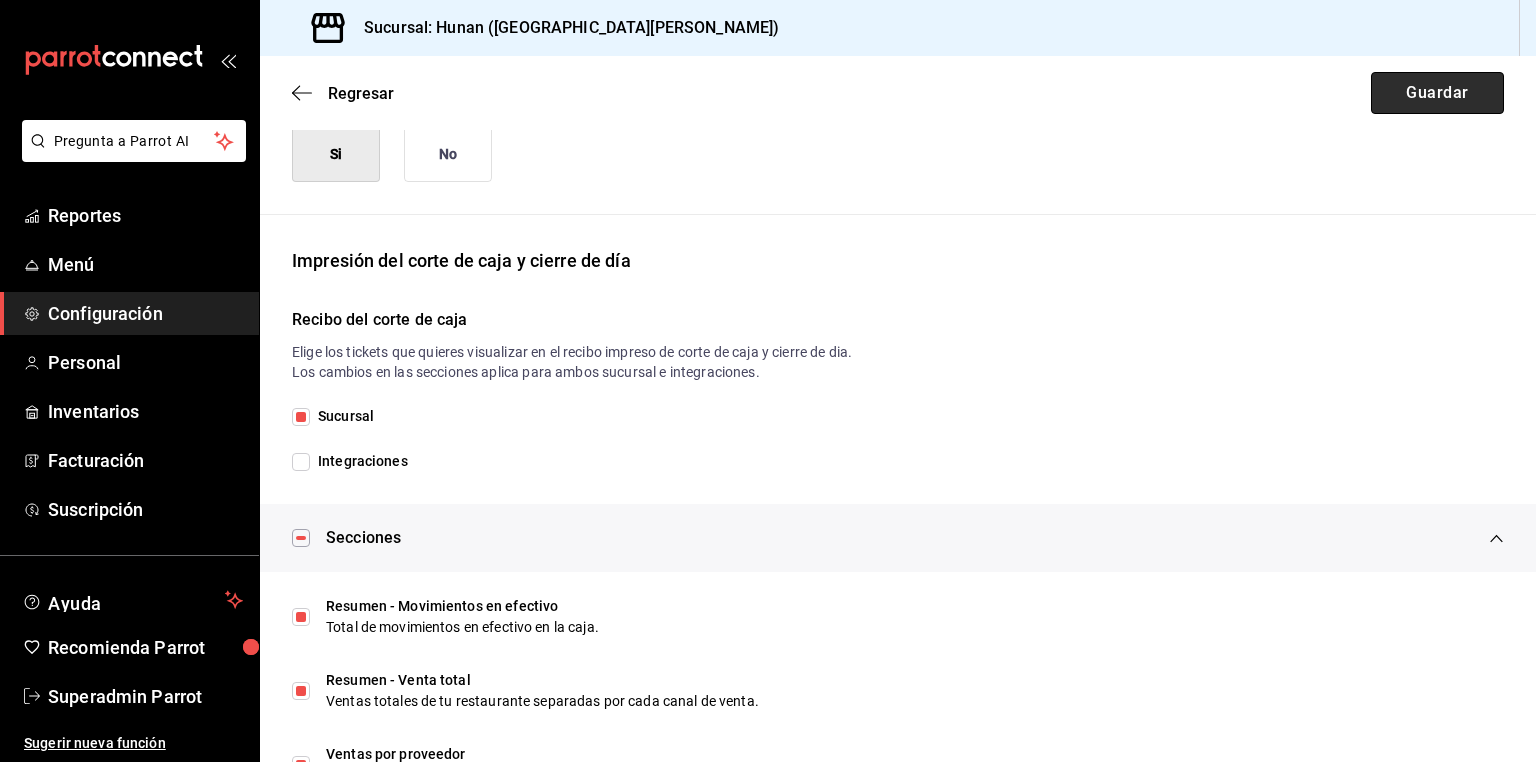 click on "Guardar" at bounding box center (1437, 93) 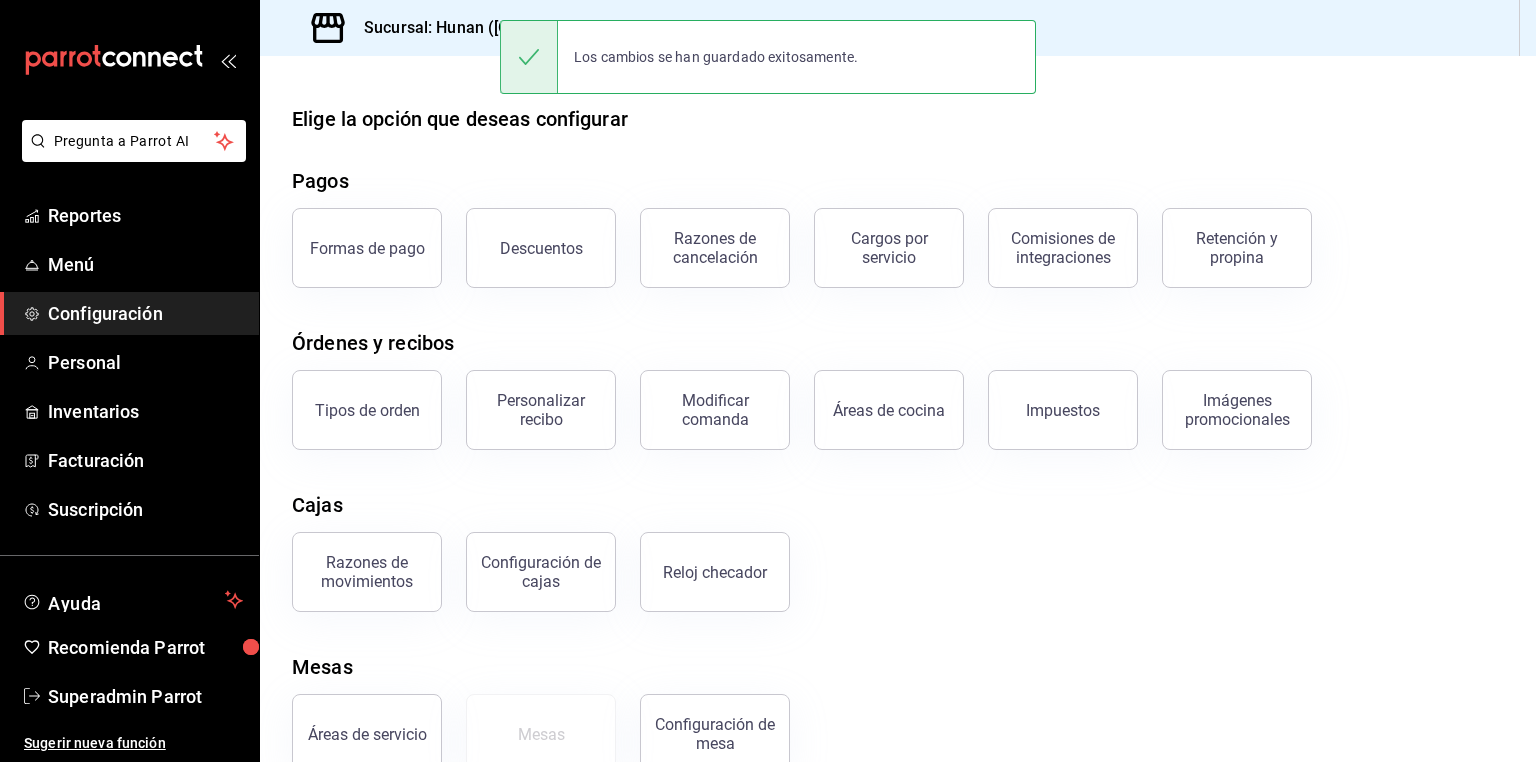 scroll, scrollTop: 44, scrollLeft: 0, axis: vertical 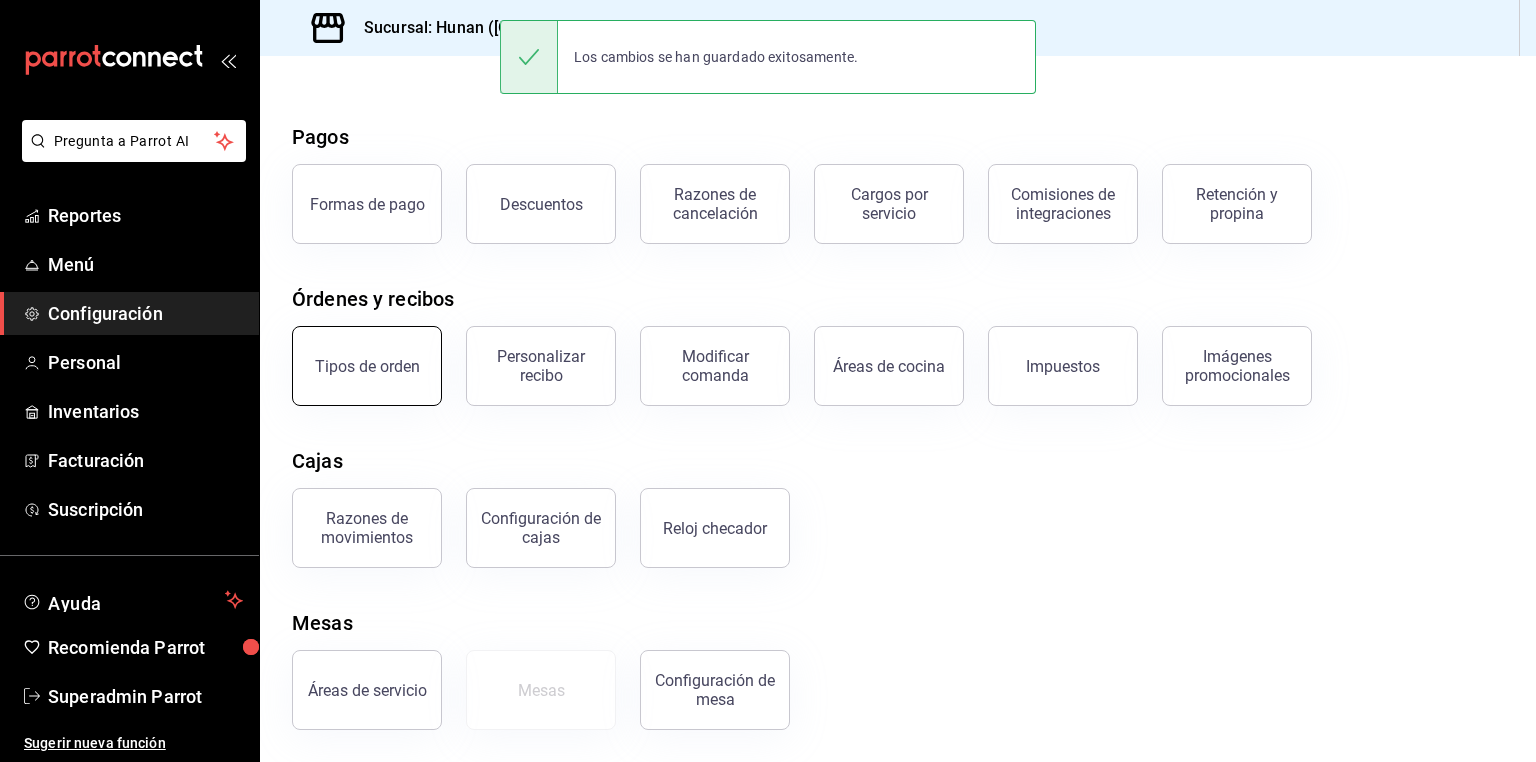 click on "Tipos de orden" at bounding box center [367, 366] 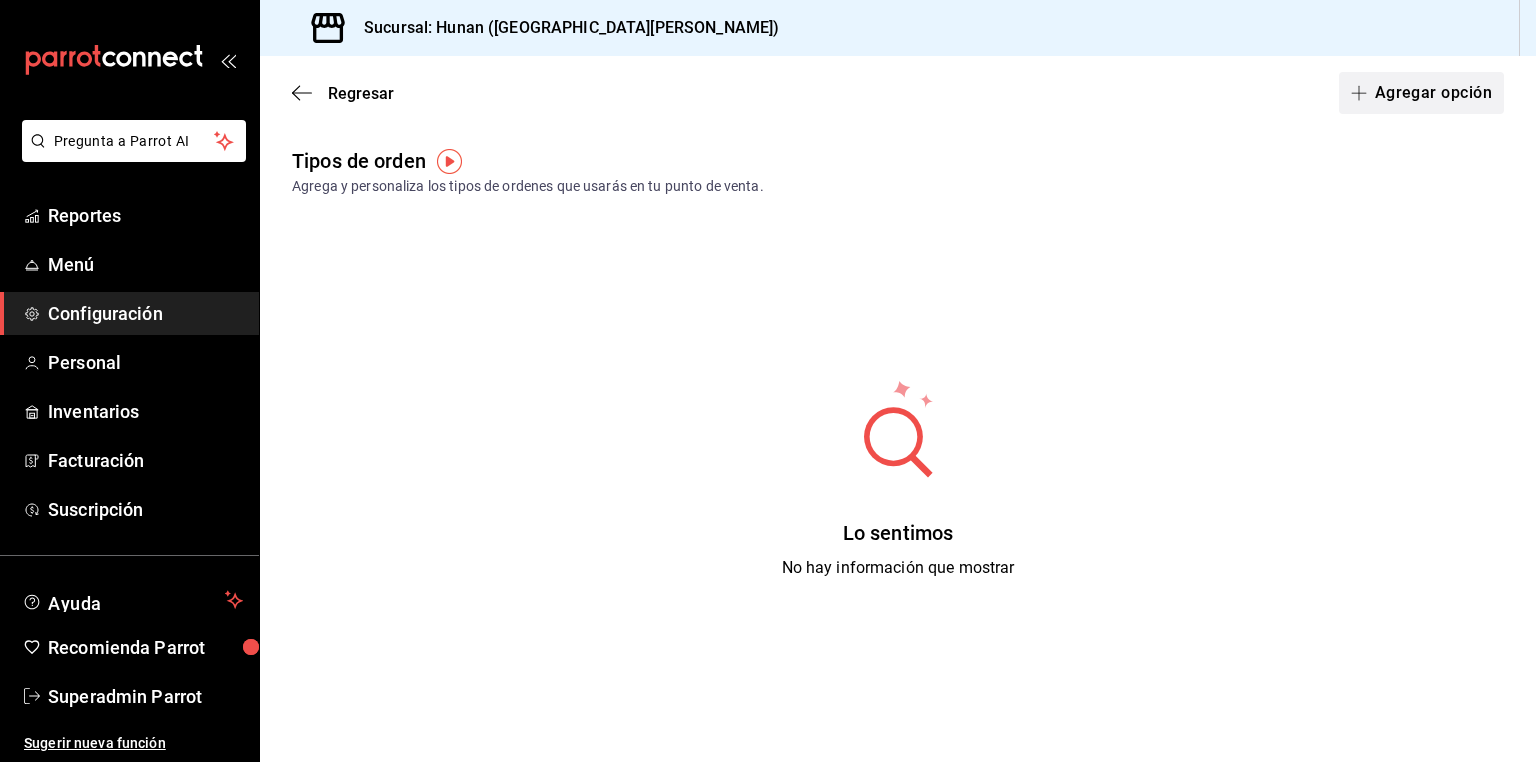 click on "Agregar opción" at bounding box center [1421, 93] 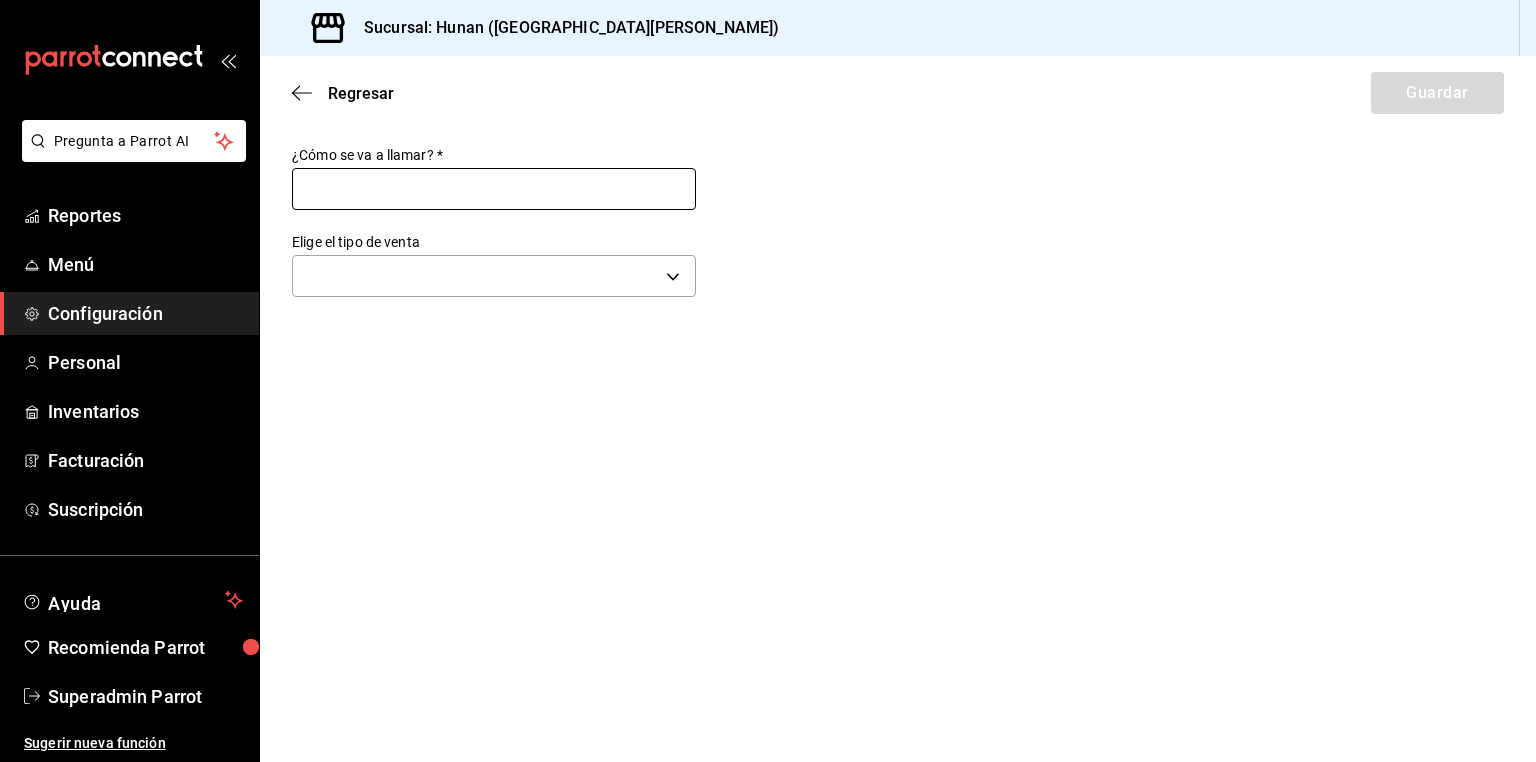 click at bounding box center (494, 189) 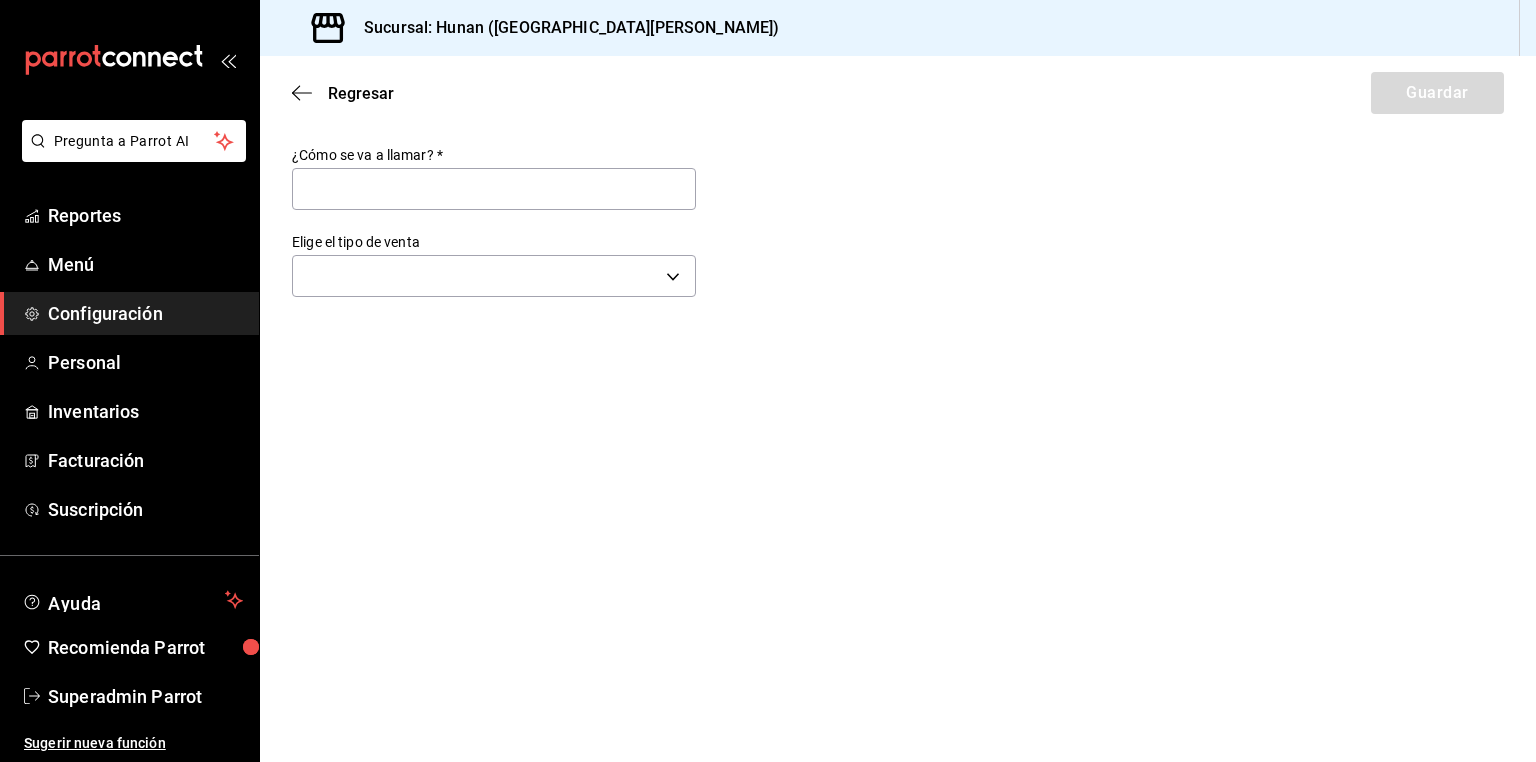 type on "Comer aquí" 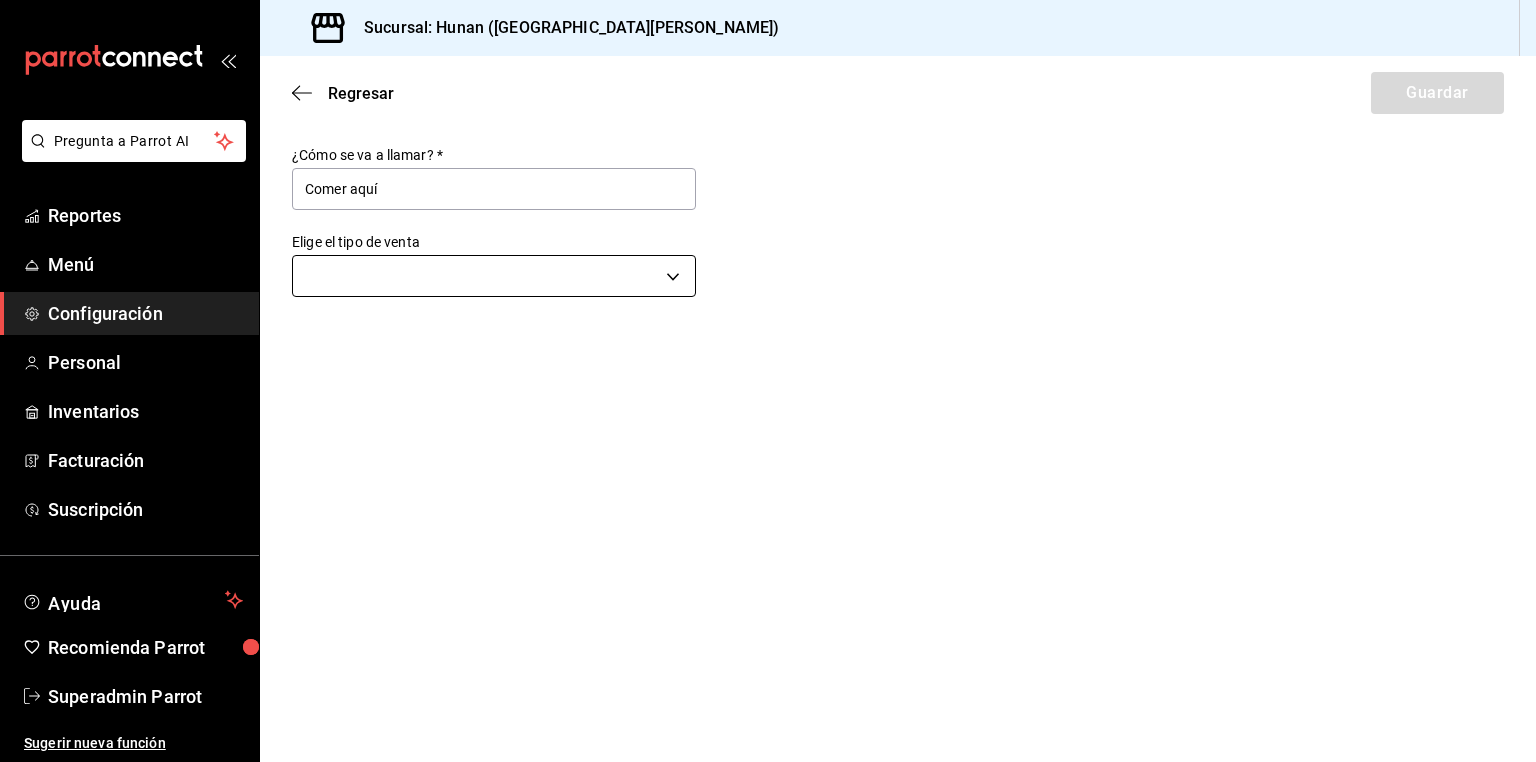 click on "Pregunta a Parrot AI Reportes   Menú   Configuración   Personal   Inventarios   Facturación   Suscripción   Ayuda Recomienda Parrot   Superadmin Parrot   Sugerir nueva función   Sucursal: Hunan (San Angel) Regresar Guardar ¿Cómo se va a llamar?   * Comer aquí Elige el tipo de venta ​ GANA 1 MES GRATIS EN TU SUSCRIPCIÓN AQUÍ ¿Recuerdas cómo empezó tu restaurante?
Hoy puedes ayudar a un colega a tener el mismo cambio que tú viviste.
Recomienda Parrot directamente desde tu Portal Administrador.
Es fácil y rápido.
🎁 Por cada restaurante que se una, ganas 1 mes gratis. Ver video tutorial Ir a video Ver video tutorial Ir a video Ver video tutorial Ir a video Ver video tutorial Ir a video Ver video tutorial Ir a video Ver video tutorial Ir a video Pregunta a Parrot AI Reportes   Menú   Configuración   Personal   Inventarios   Facturación   Suscripción   Ayuda Recomienda Parrot   Superadmin Parrot   Sugerir nueva función   Visitar centro de ayuda (81) 2046 6363 soporte@parrotsoftware.io" at bounding box center [768, 381] 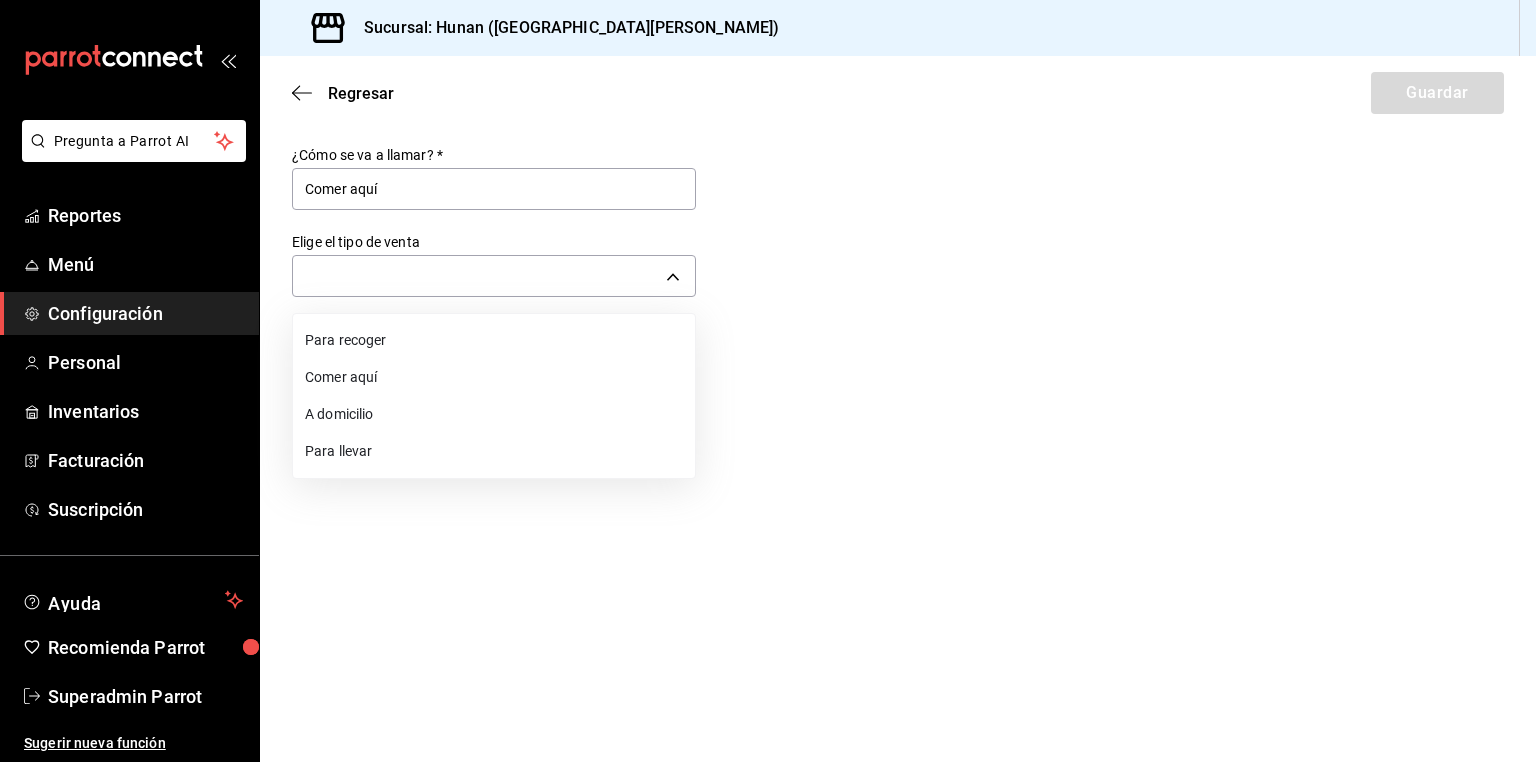 click on "Comer aquí" at bounding box center [494, 377] 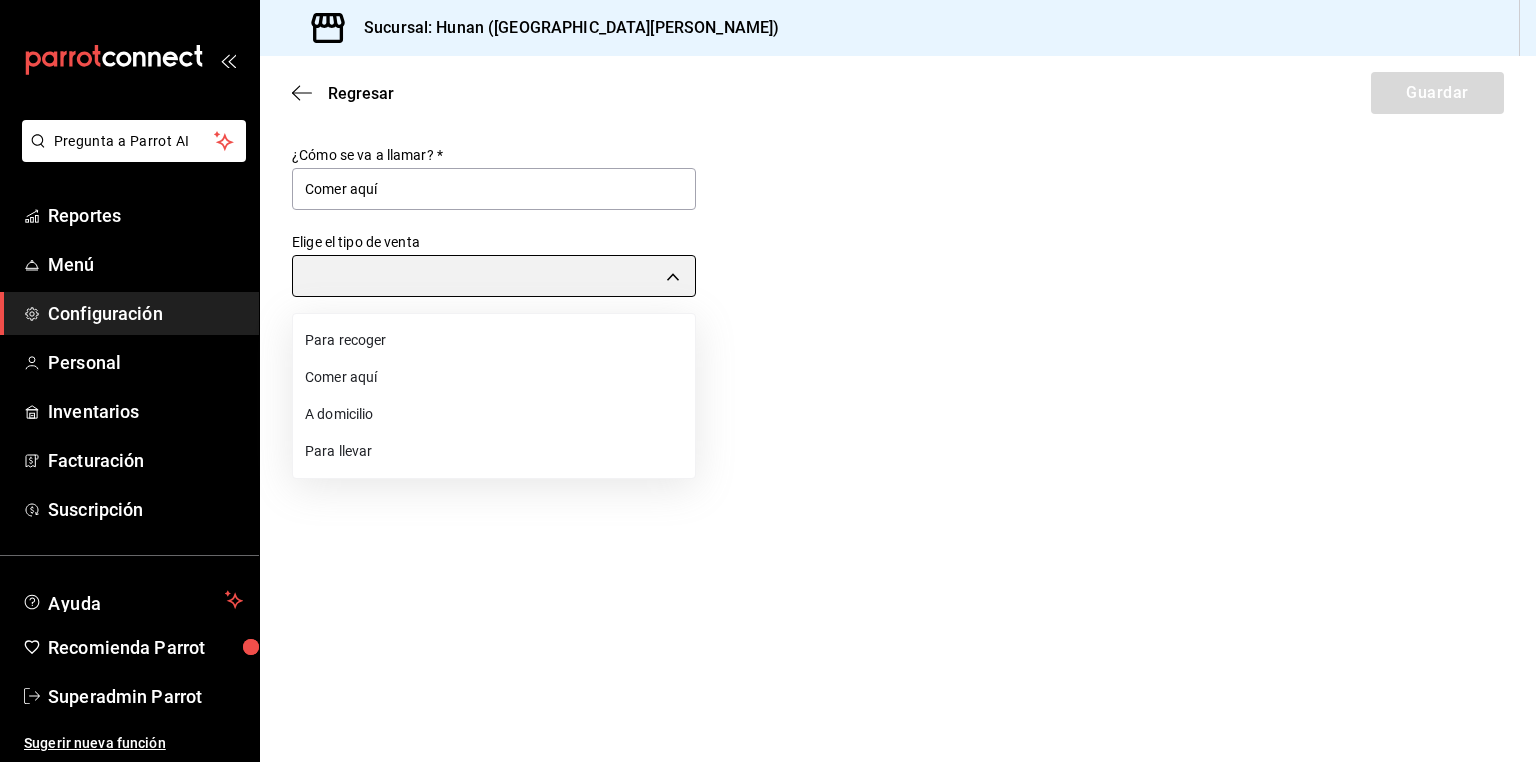 type on "DINE_IN" 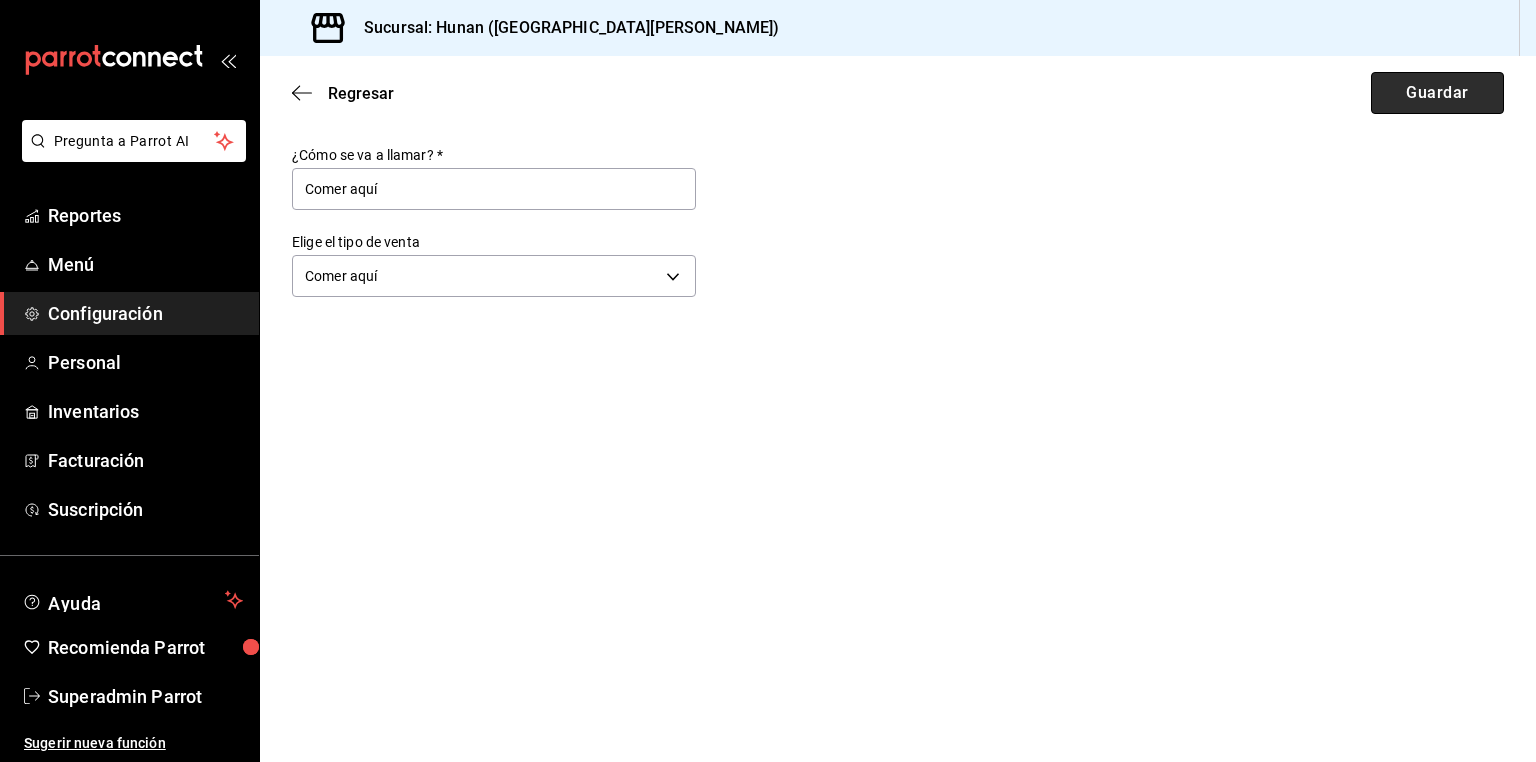 click on "Guardar" at bounding box center (1437, 93) 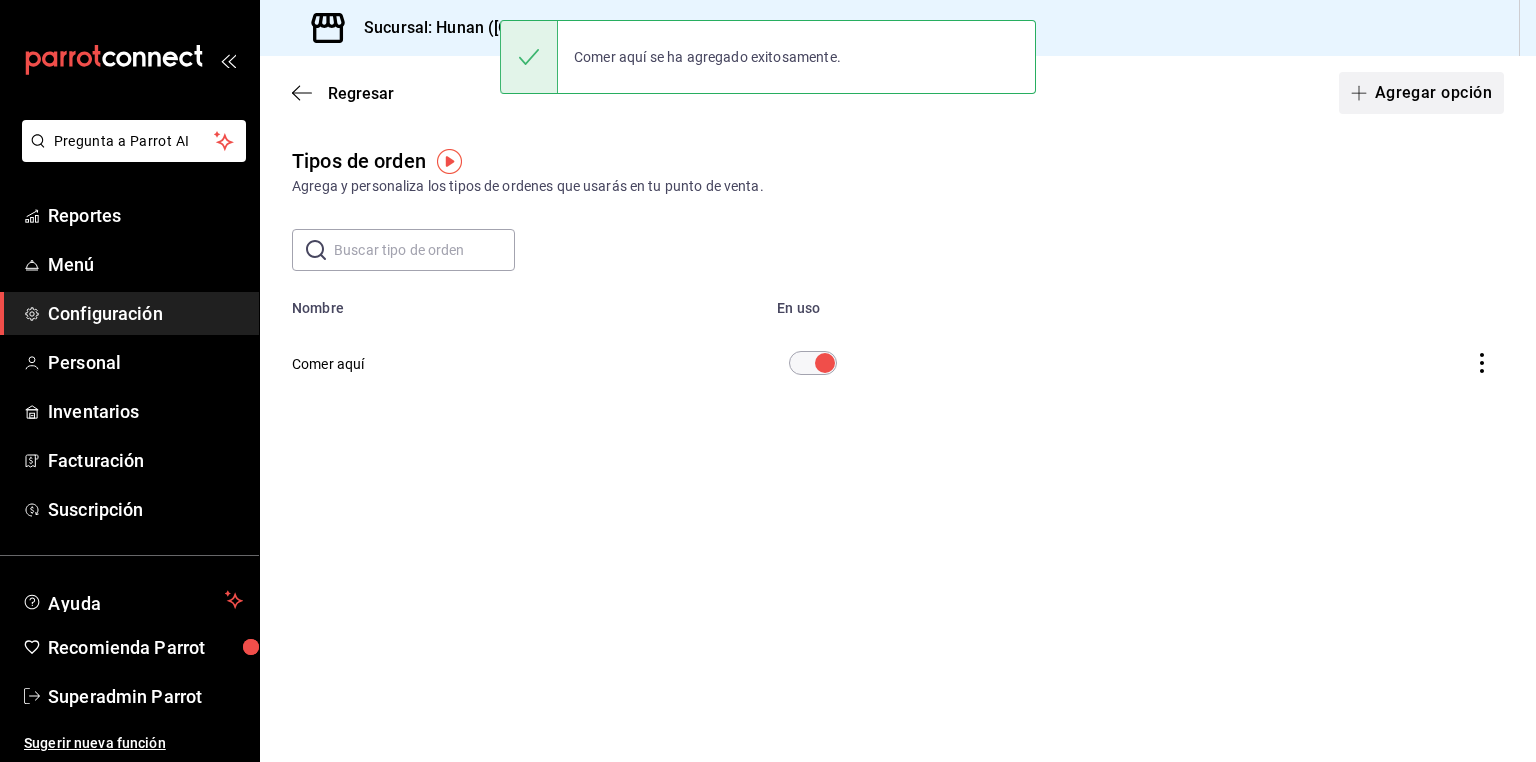 click on "Agregar opción" at bounding box center (1421, 93) 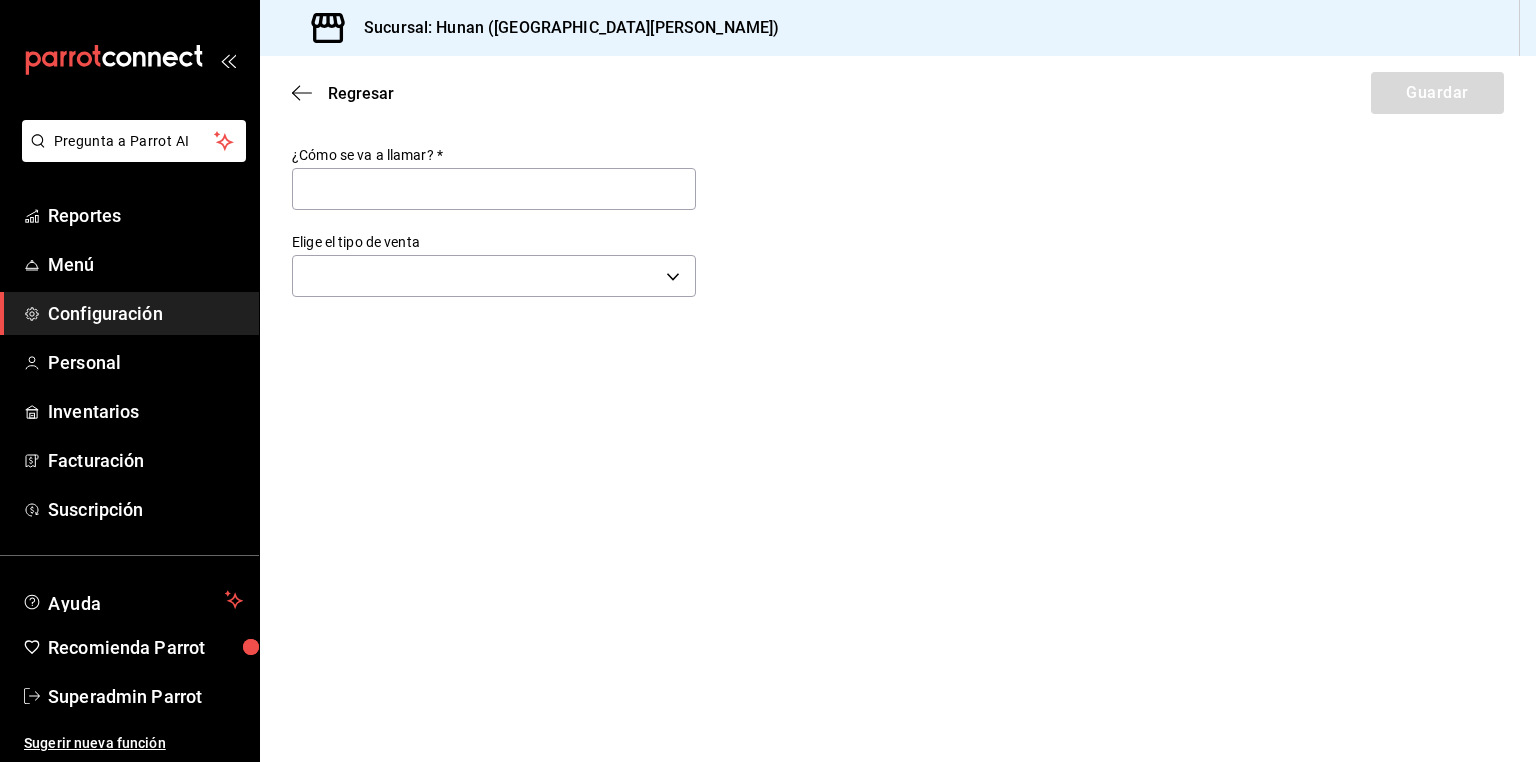 click on "¿Cómo se va a llamar?   *" at bounding box center [494, 155] 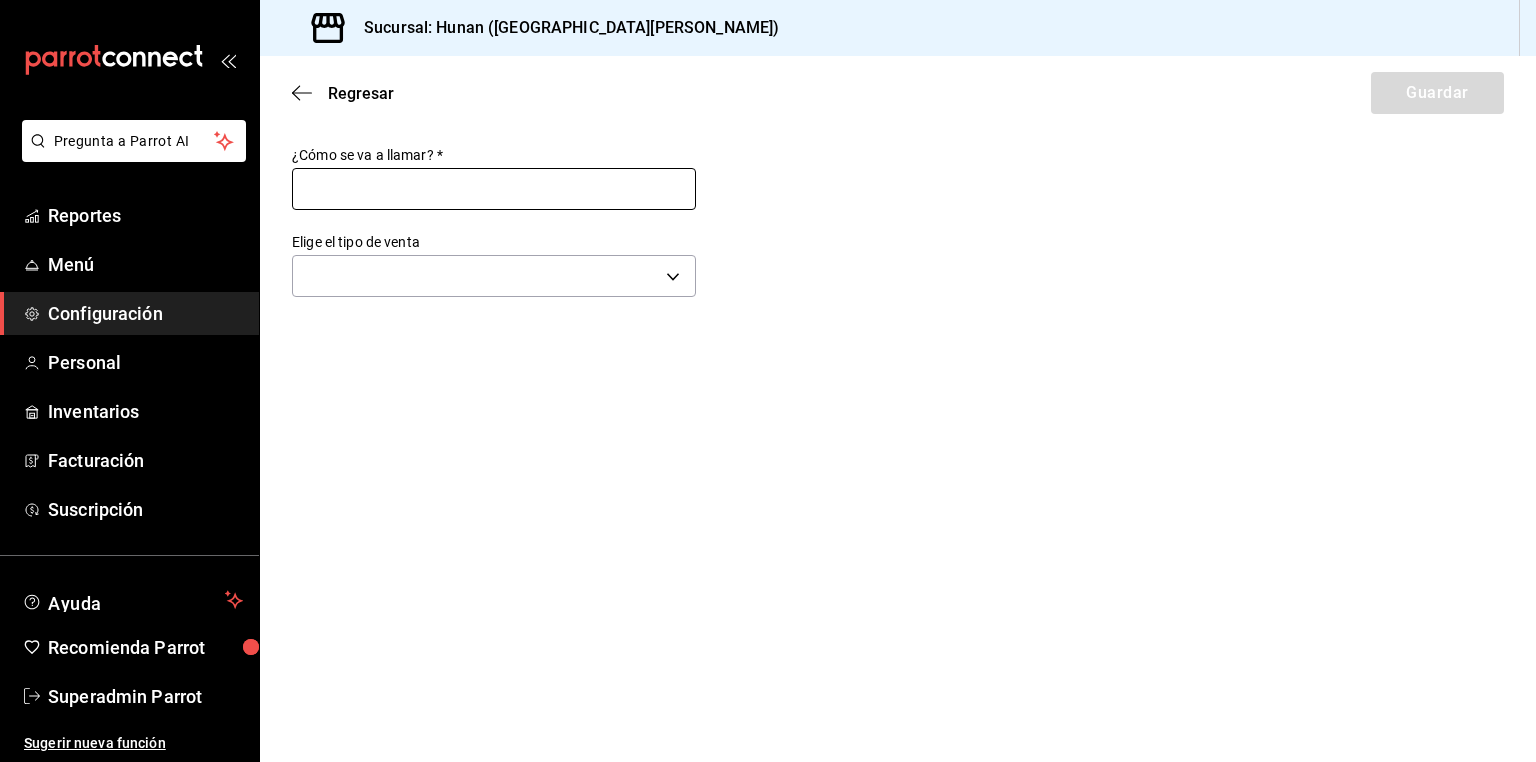 click at bounding box center (494, 189) 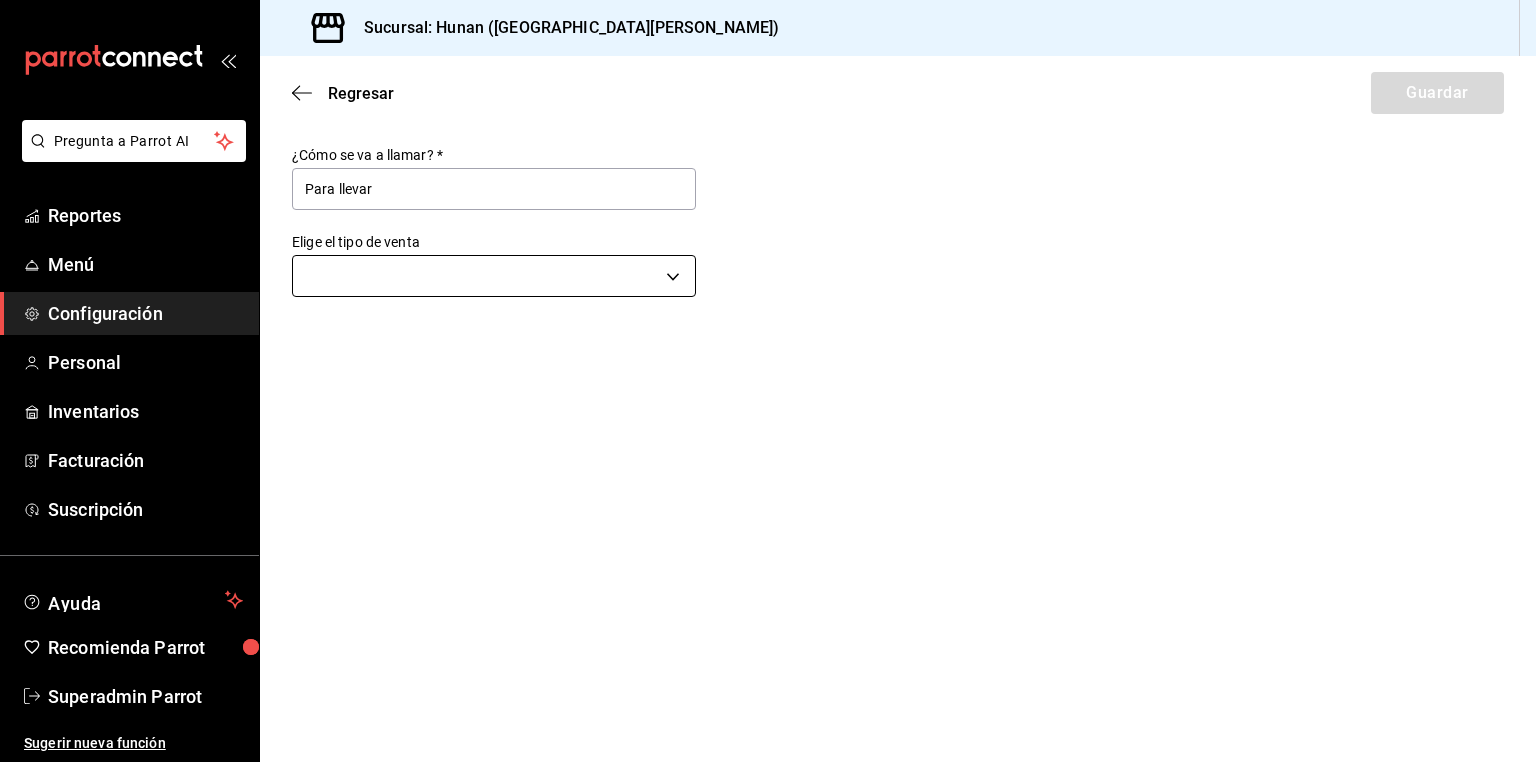 click on "Pregunta a Parrot AI Reportes   Menú   Configuración   Personal   Inventarios   Facturación   Suscripción   Ayuda Recomienda Parrot   Superadmin Parrot   Sugerir nueva función   Sucursal: Hunan (San Angel) Regresar Guardar ¿Cómo se va a llamar?   * Para llevar Elige el tipo de venta ​ GANA 1 MES GRATIS EN TU SUSCRIPCIÓN AQUÍ ¿Recuerdas cómo empezó tu restaurante?
Hoy puedes ayudar a un colega a tener el mismo cambio que tú viviste.
Recomienda Parrot directamente desde tu Portal Administrador.
Es fácil y rápido.
🎁 Por cada restaurante que se una, ganas 1 mes gratis. Ver video tutorial Ir a video Ver video tutorial Ir a video Ver video tutorial Ir a video Ver video tutorial Ir a video Ver video tutorial Ir a video Ver video tutorial Ir a video Pregunta a Parrot AI Reportes   Menú   Configuración   Personal   Inventarios   Facturación   Suscripción   Ayuda Recomienda Parrot   Superadmin Parrot   Sugerir nueva función   Visitar centro de ayuda (81) 2046 6363 soporte@parrotsoftware.io" at bounding box center [768, 381] 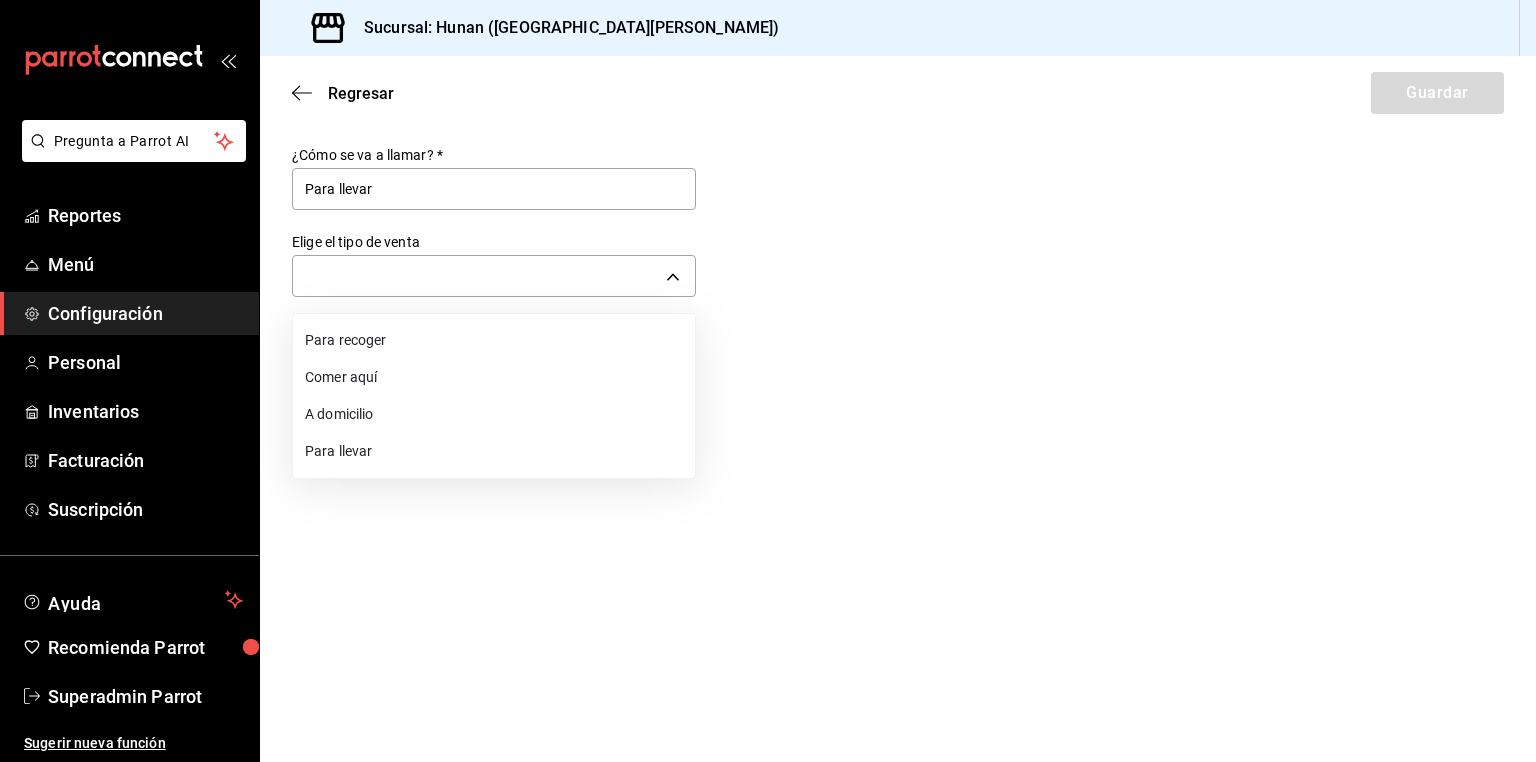 click on "Para llevar" at bounding box center (494, 451) 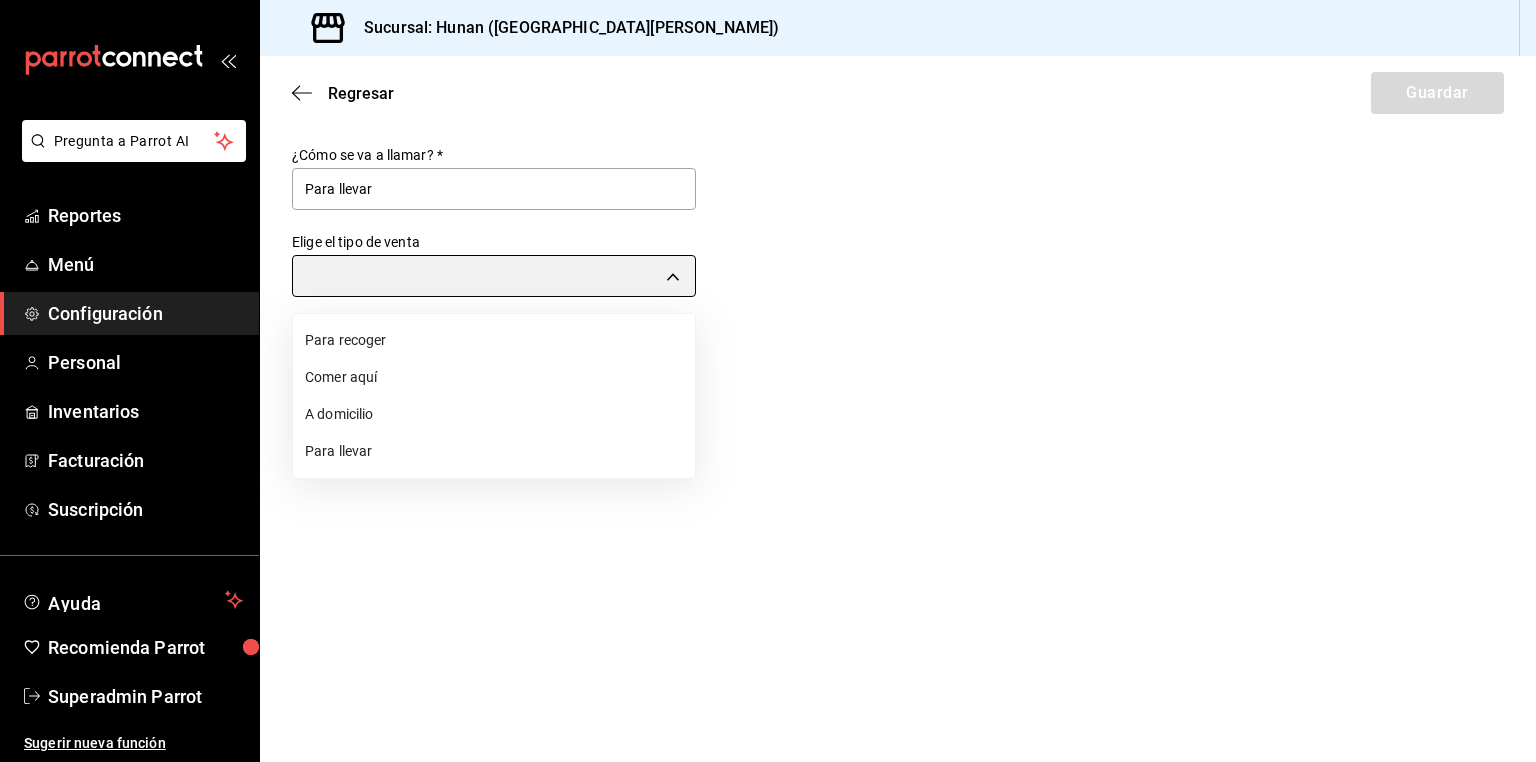 type on "TAKE_OUT" 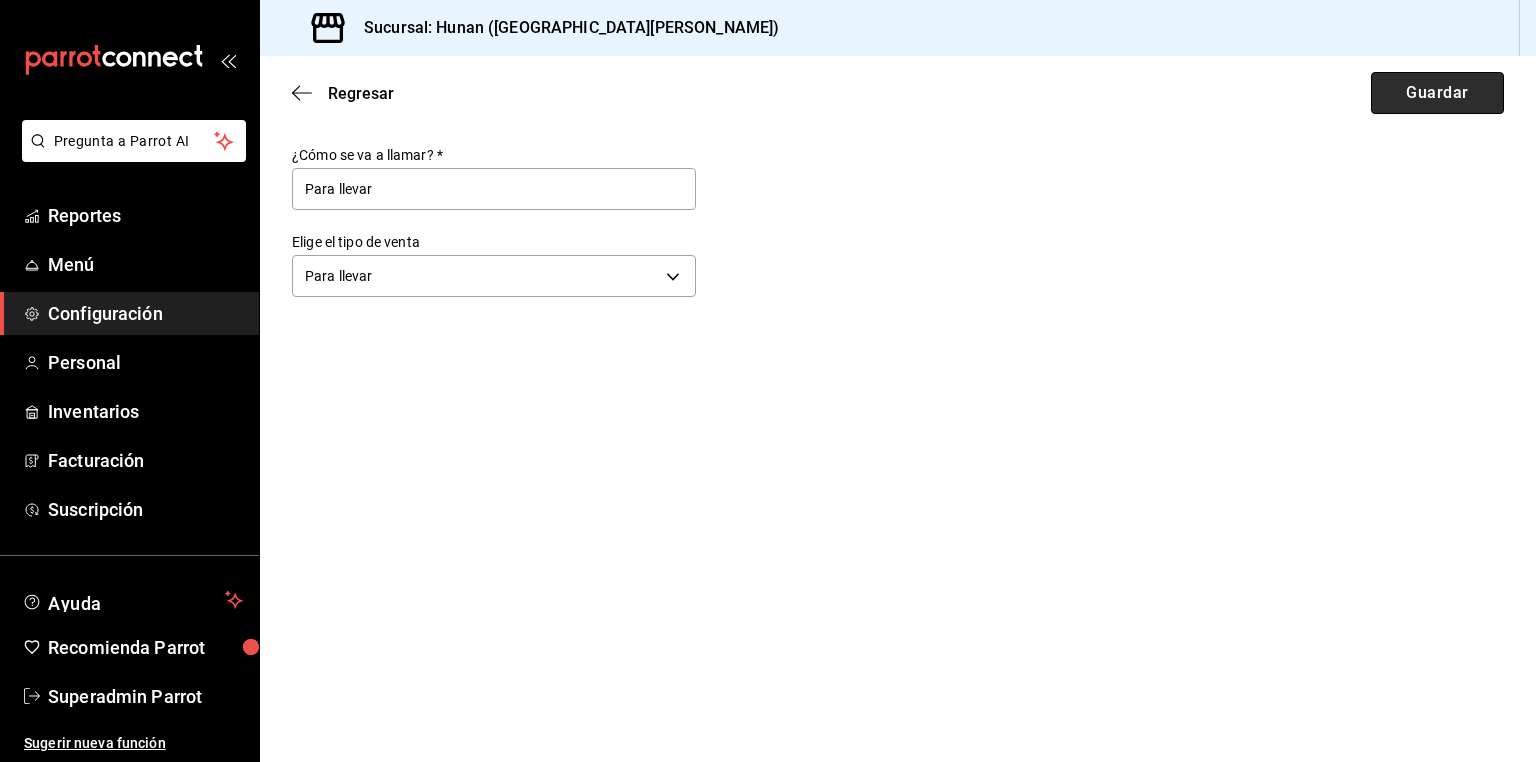 click on "Guardar" at bounding box center (1437, 93) 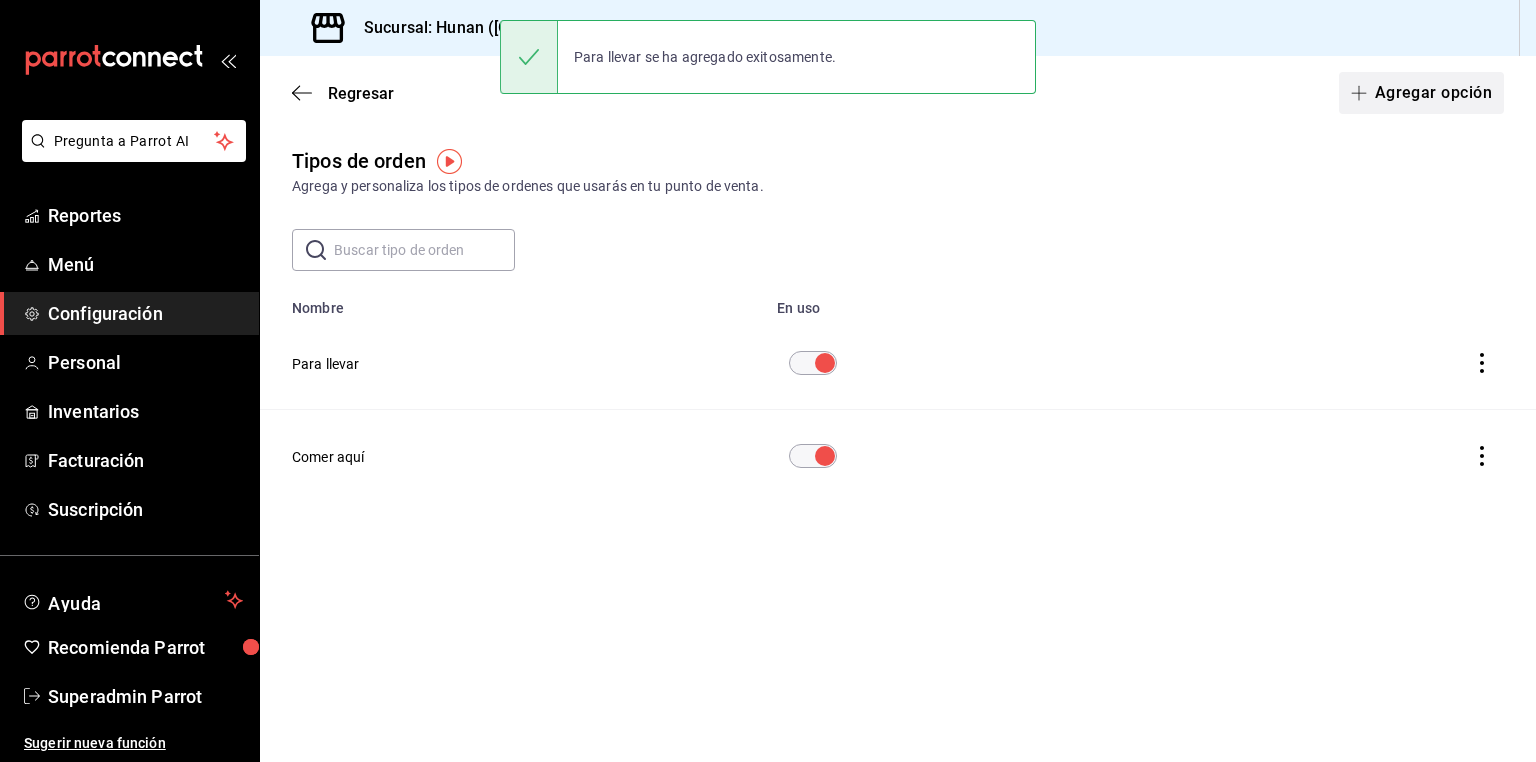 click on "Agregar opción" at bounding box center (1421, 93) 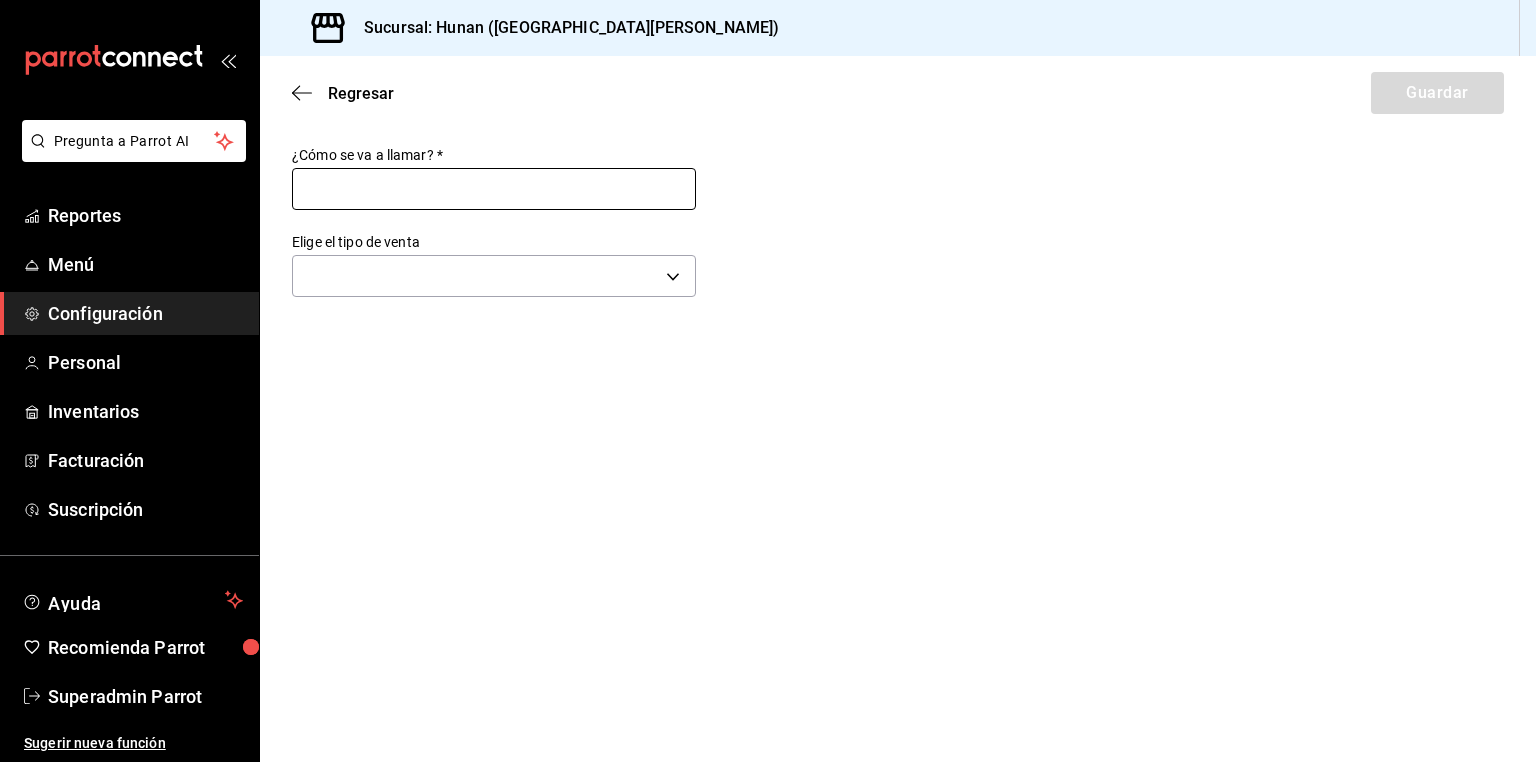 click at bounding box center [494, 189] 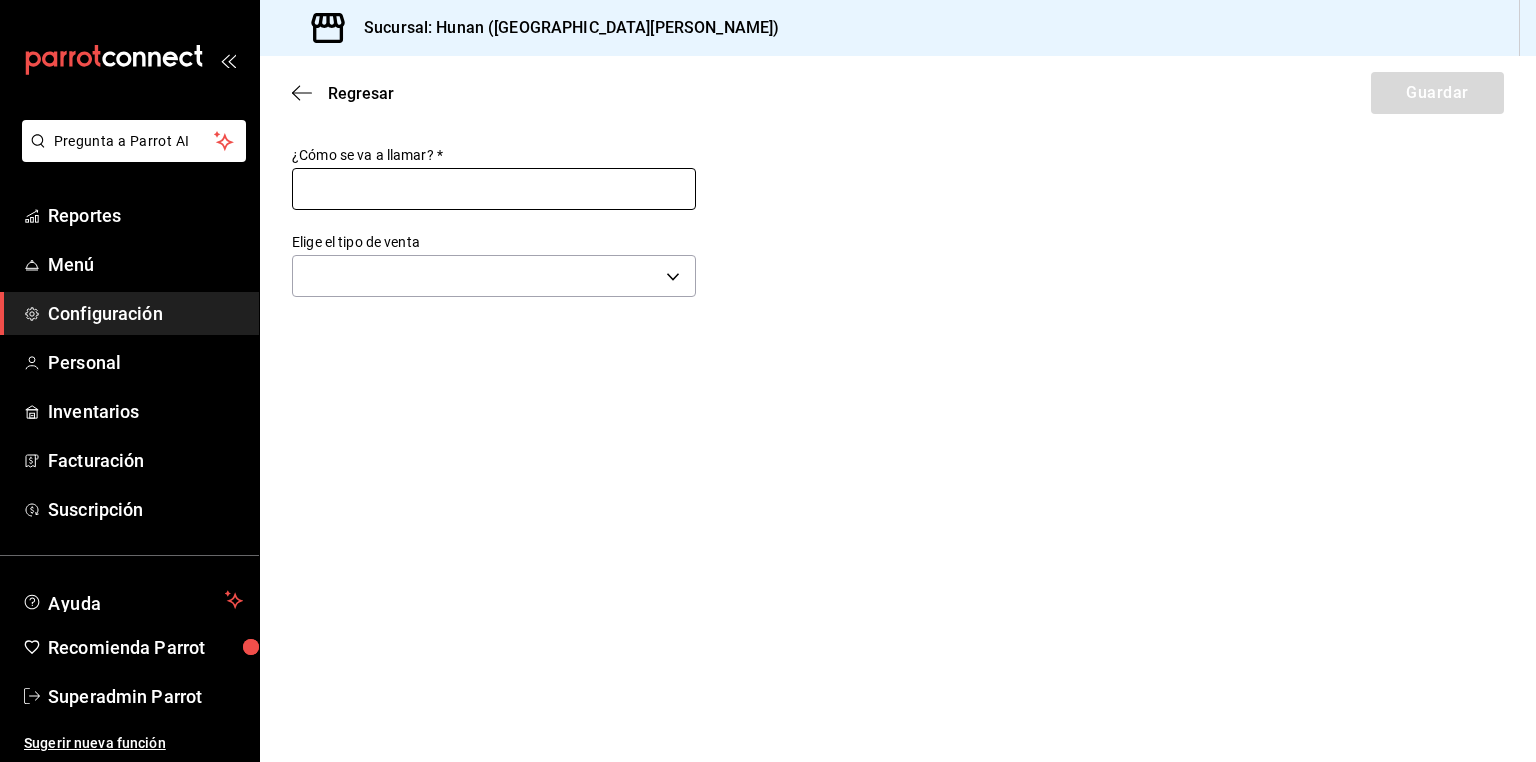 type on "Para recoger" 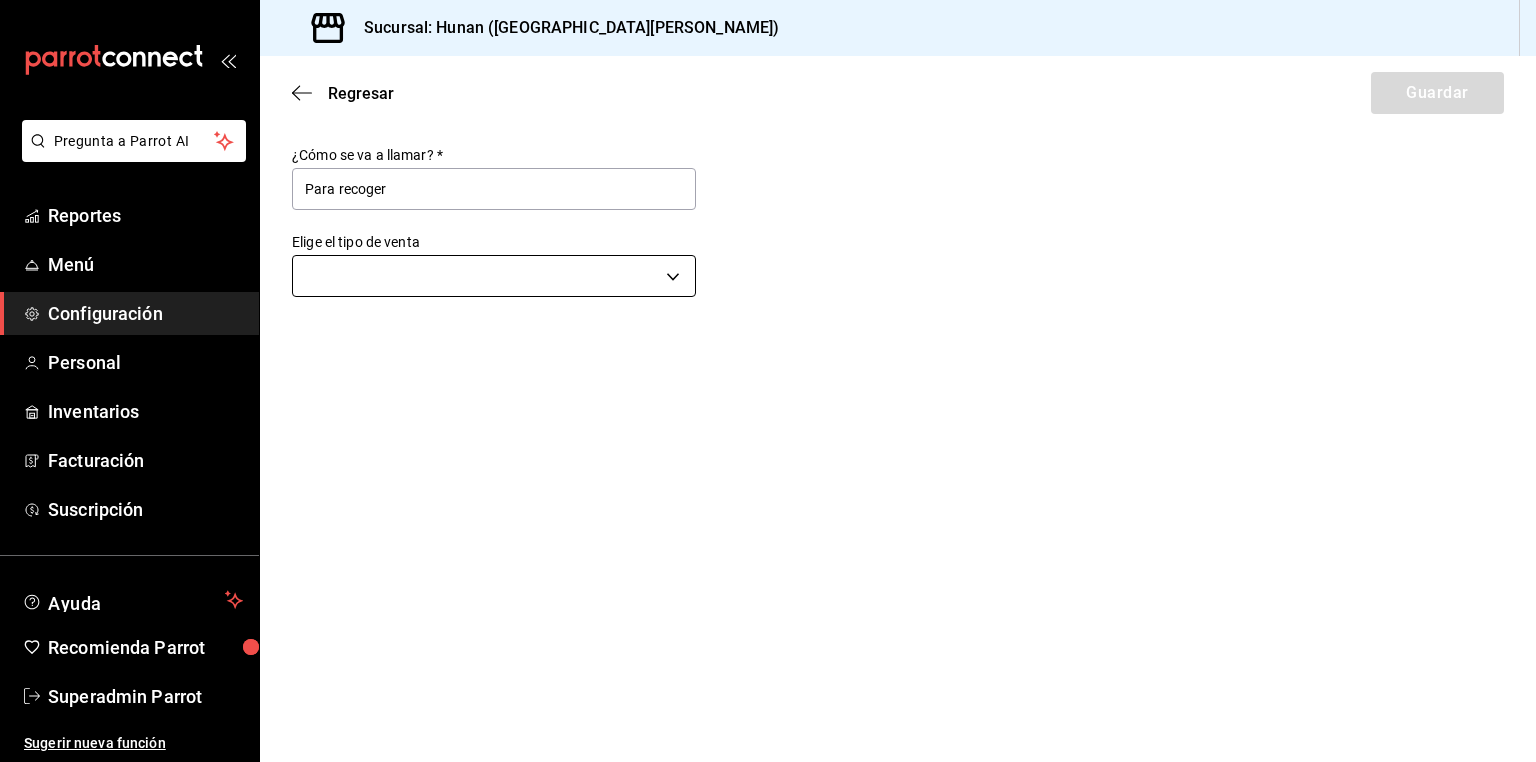 click on "Pregunta a Parrot AI Reportes   Menú   Configuración   Personal   Inventarios   Facturación   Suscripción   Ayuda Recomienda Parrot   Superadmin Parrot   Sugerir nueva función   Sucursal: Hunan (San Angel) Regresar Guardar ¿Cómo se va a llamar?   * Para recoger Elige el tipo de venta ​ GANA 1 MES GRATIS EN TU SUSCRIPCIÓN AQUÍ ¿Recuerdas cómo empezó tu restaurante?
Hoy puedes ayudar a un colega a tener el mismo cambio que tú viviste.
Recomienda Parrot directamente desde tu Portal Administrador.
Es fácil y rápido.
🎁 Por cada restaurante que se una, ganas 1 mes gratis. Ver video tutorial Ir a video Ver video tutorial Ir a video Ver video tutorial Ir a video Ver video tutorial Ir a video Ver video tutorial Ir a video Ver video tutorial Ir a video Pregunta a Parrot AI Reportes   Menú   Configuración   Personal   Inventarios   Facturación   Suscripción   Ayuda Recomienda Parrot   Superadmin Parrot   Sugerir nueva función   Visitar centro de ayuda (81) 2046 6363 Visitar centro de ayuda" at bounding box center (768, 381) 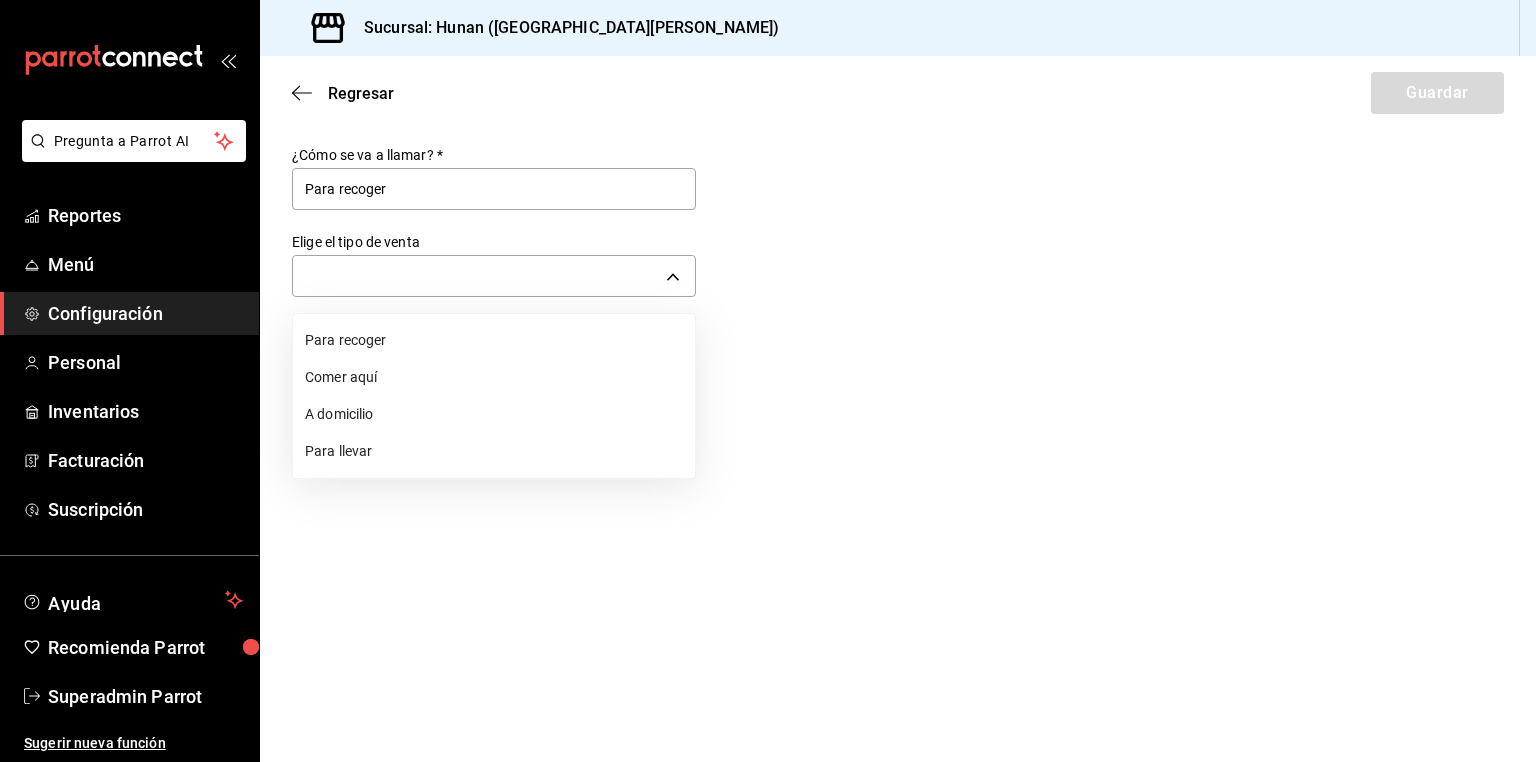 click on "Para recoger" at bounding box center (494, 340) 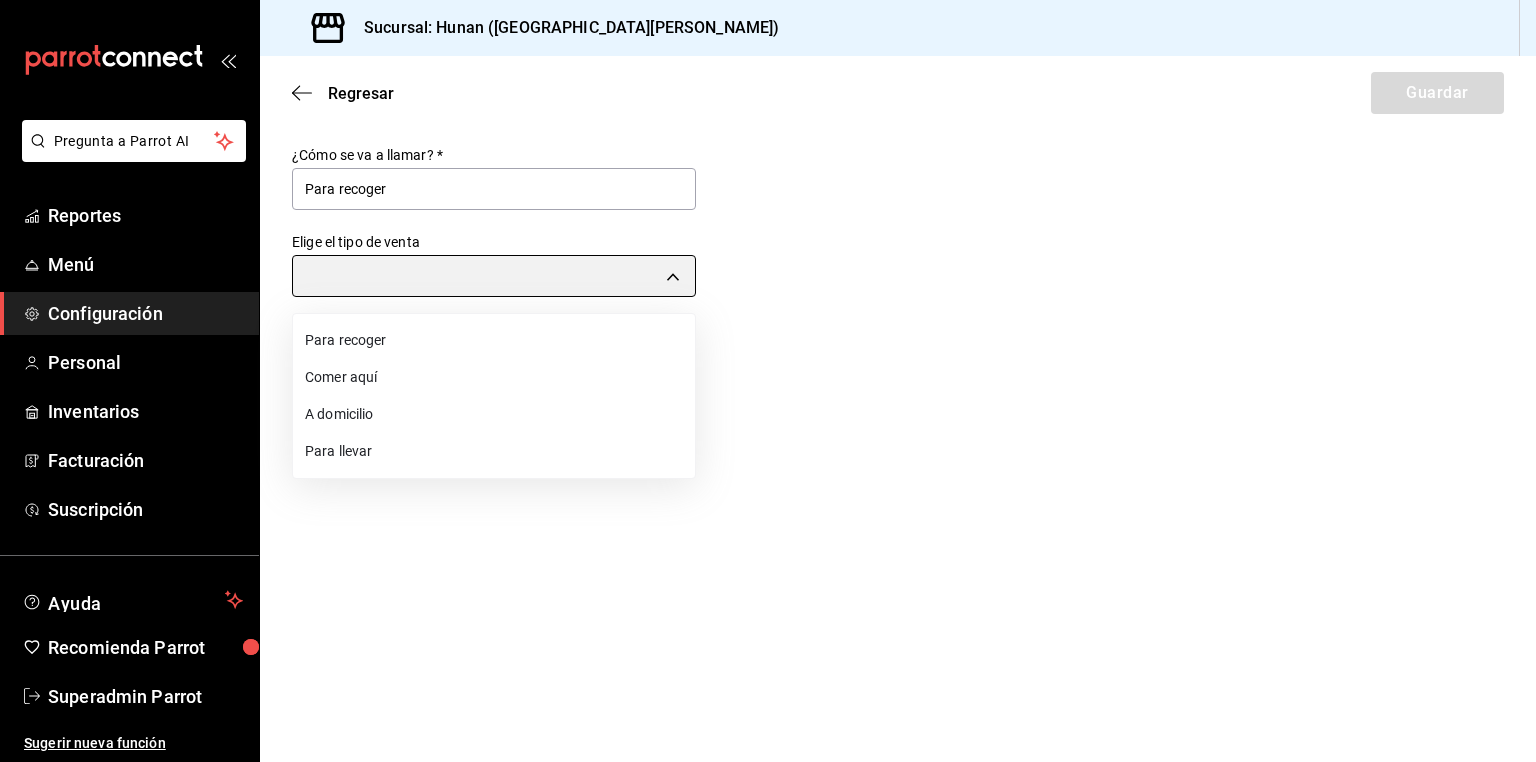 type on "PICK_UP" 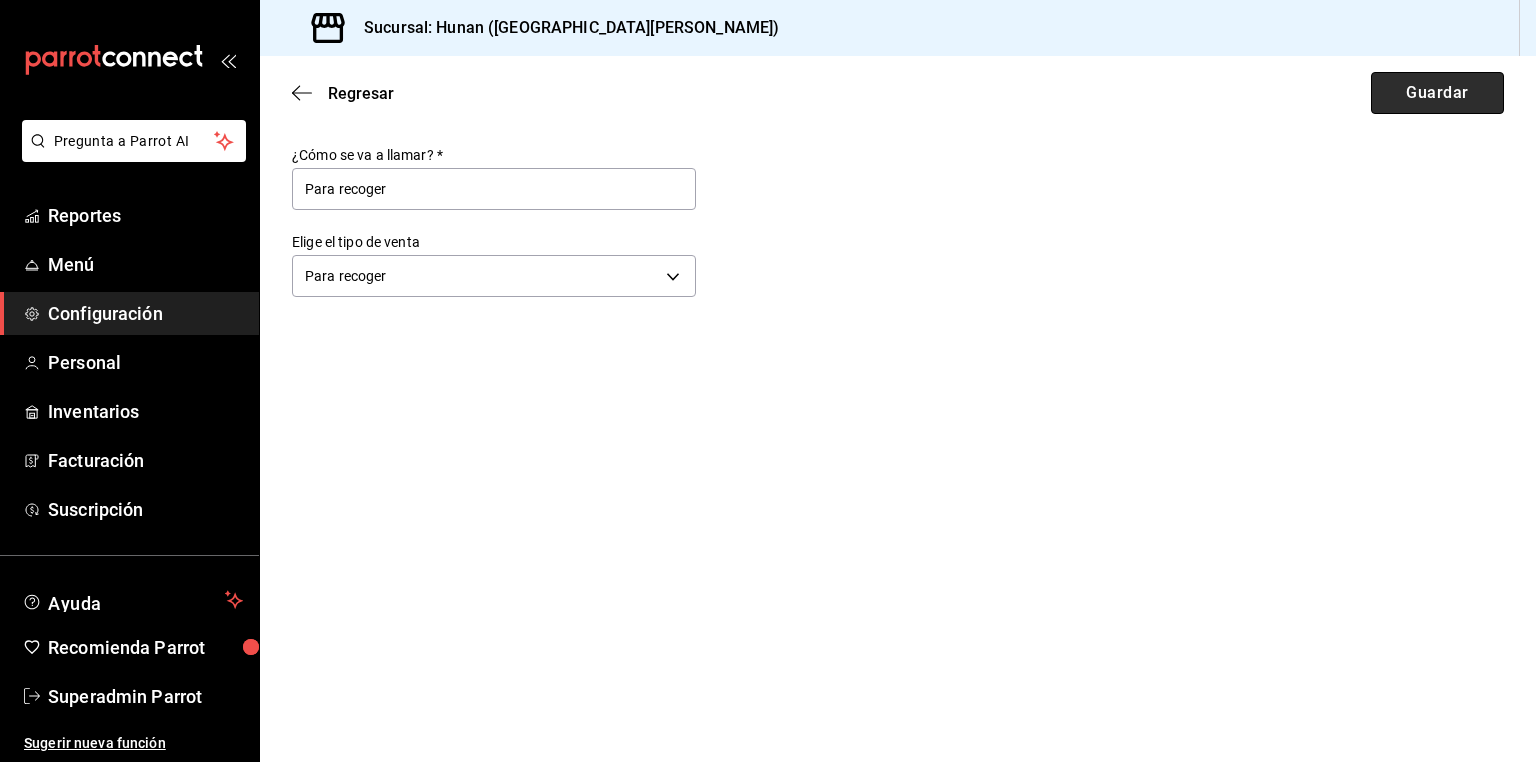 click on "Guardar" at bounding box center [1437, 93] 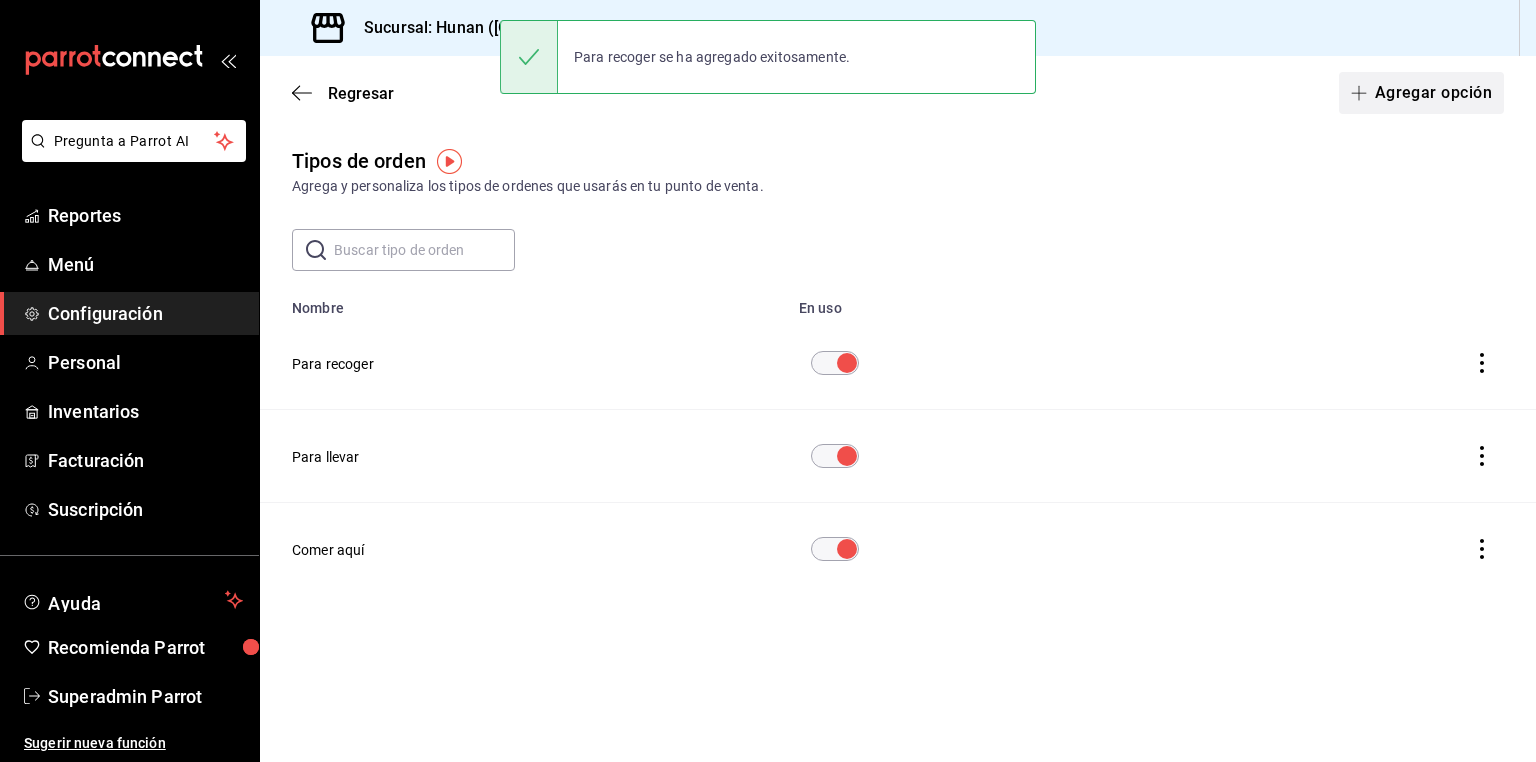 click on "Agregar opción" at bounding box center [1421, 93] 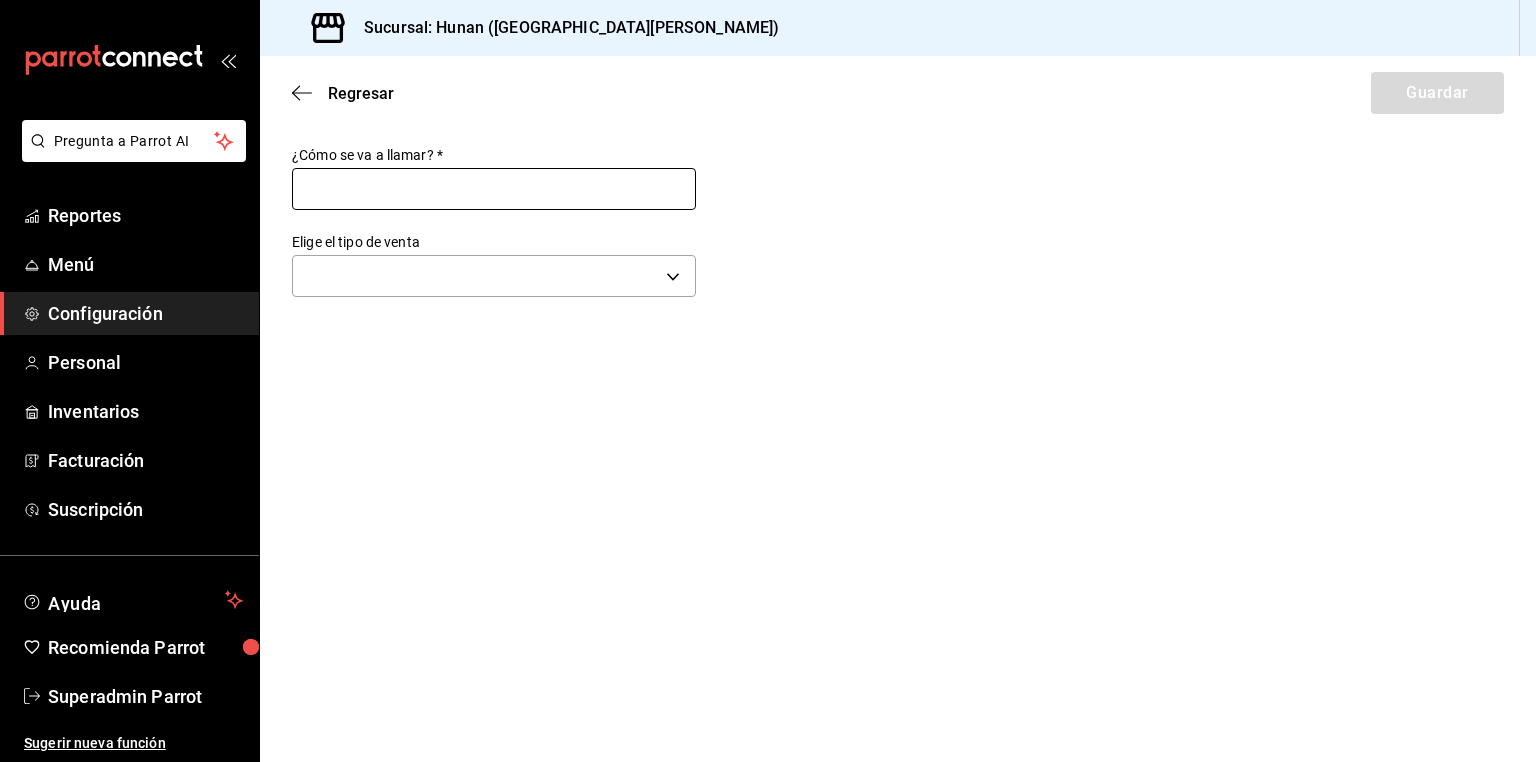 click at bounding box center [494, 189] 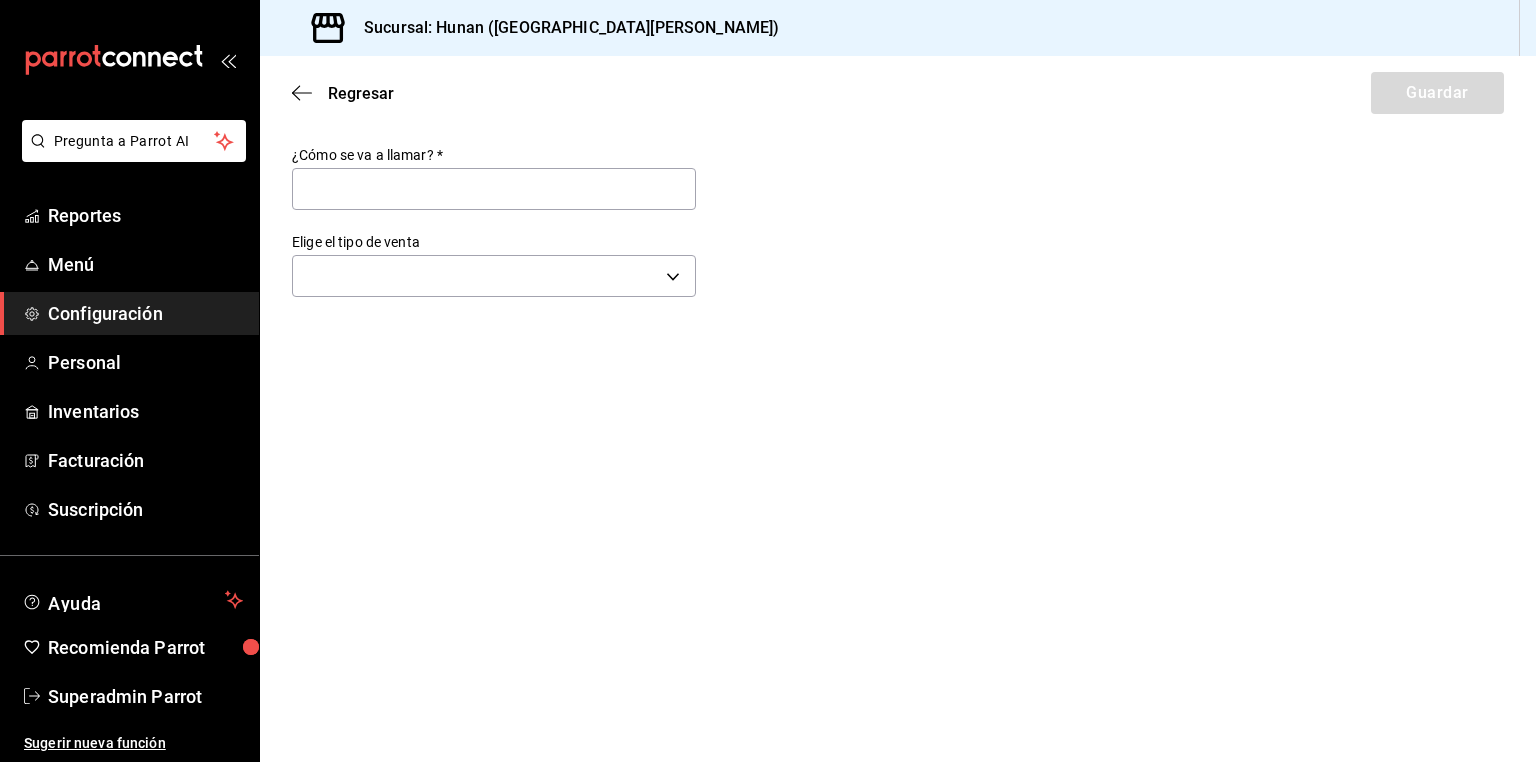 click on "Regresar Guardar ¿Cómo se va a llamar?   * Elige el tipo de venta ​" at bounding box center (898, 409) 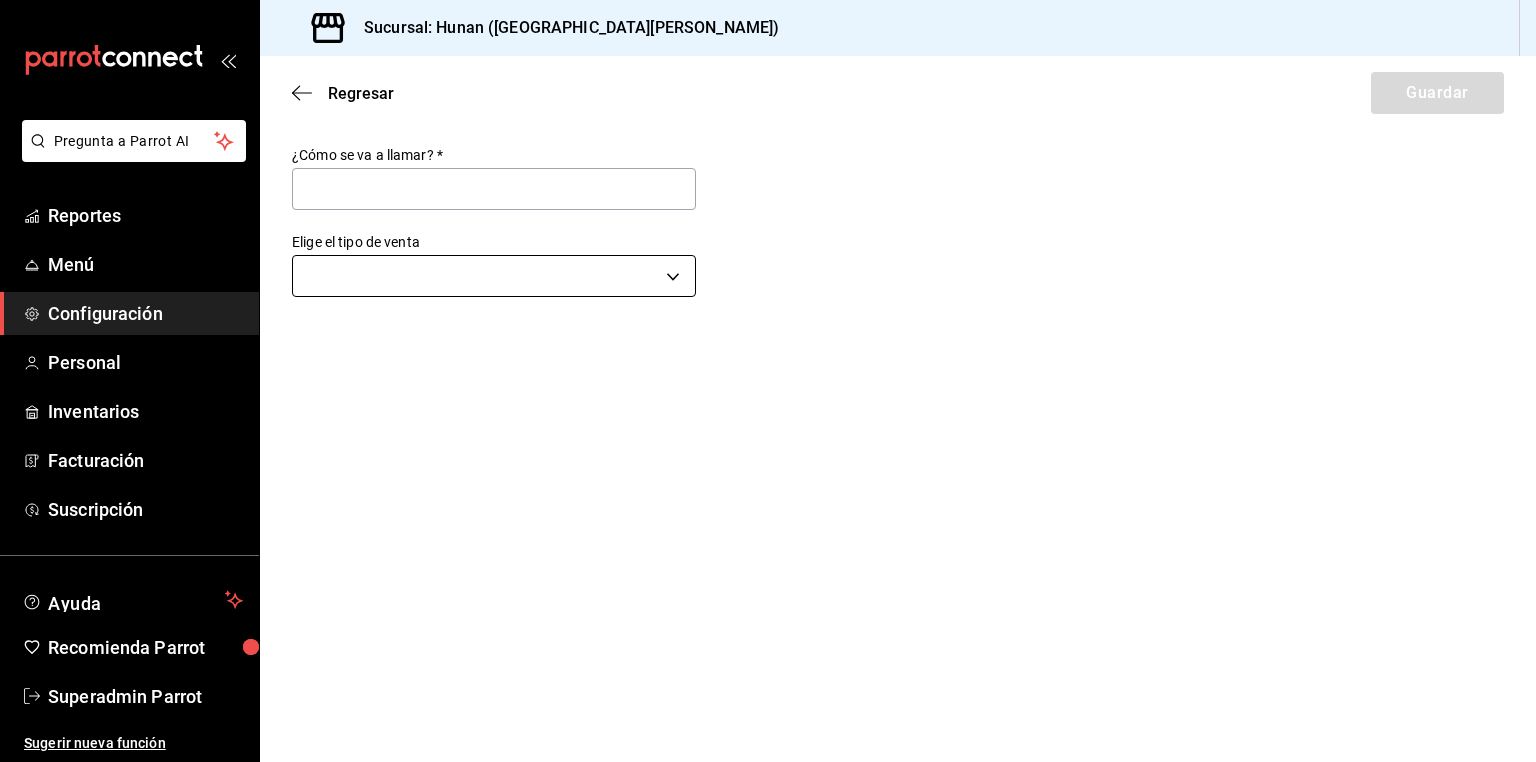 click on "Pregunta a Parrot AI Reportes   Menú   Configuración   Personal   Inventarios   Facturación   Suscripción   Ayuda Recomienda Parrot   Superadmin Parrot   Sugerir nueva función   Sucursal: Hunan (San Angel) Regresar Guardar ¿Cómo se va a llamar?   * Elige el tipo de venta ​ GANA 1 MES GRATIS EN TU SUSCRIPCIÓN AQUÍ ¿Recuerdas cómo empezó tu restaurante?
Hoy puedes ayudar a un colega a tener el mismo cambio que tú viviste.
Recomienda Parrot directamente desde tu Portal Administrador.
Es fácil y rápido.
🎁 Por cada restaurante que se una, ganas 1 mes gratis. Ver video tutorial Ir a video Ver video tutorial Ir a video Ver video tutorial Ir a video Ver video tutorial Ir a video Ver video tutorial Ir a video Ver video tutorial Ir a video Pregunta a Parrot AI Reportes   Menú   Configuración   Personal   Inventarios   Facturación   Suscripción   Ayuda Recomienda Parrot   Superadmin Parrot   Sugerir nueva función   Visitar centro de ayuda (81) 2046 6363 soporte@parrotsoftware.io" at bounding box center (768, 381) 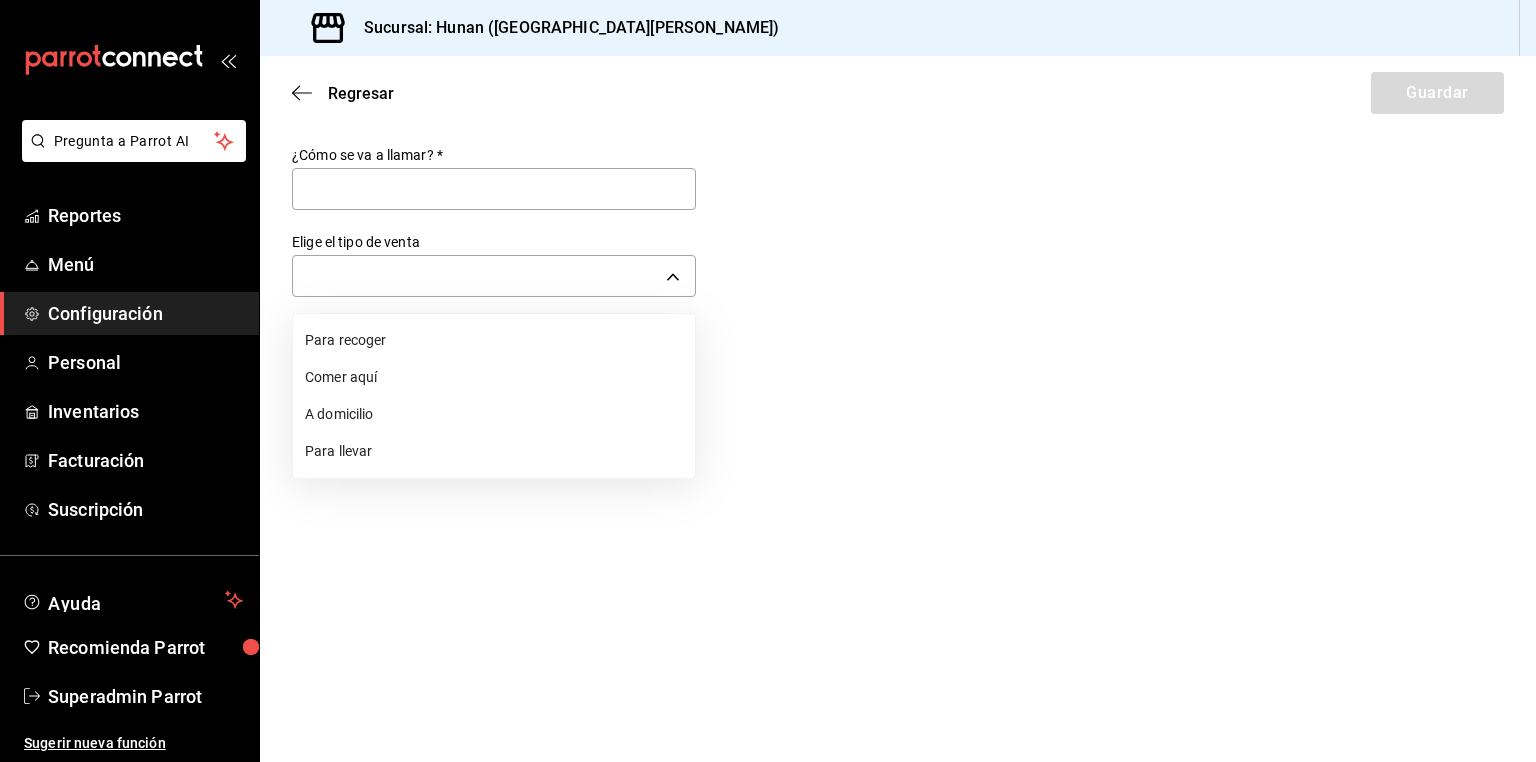 click on "A domicilio" at bounding box center (494, 414) 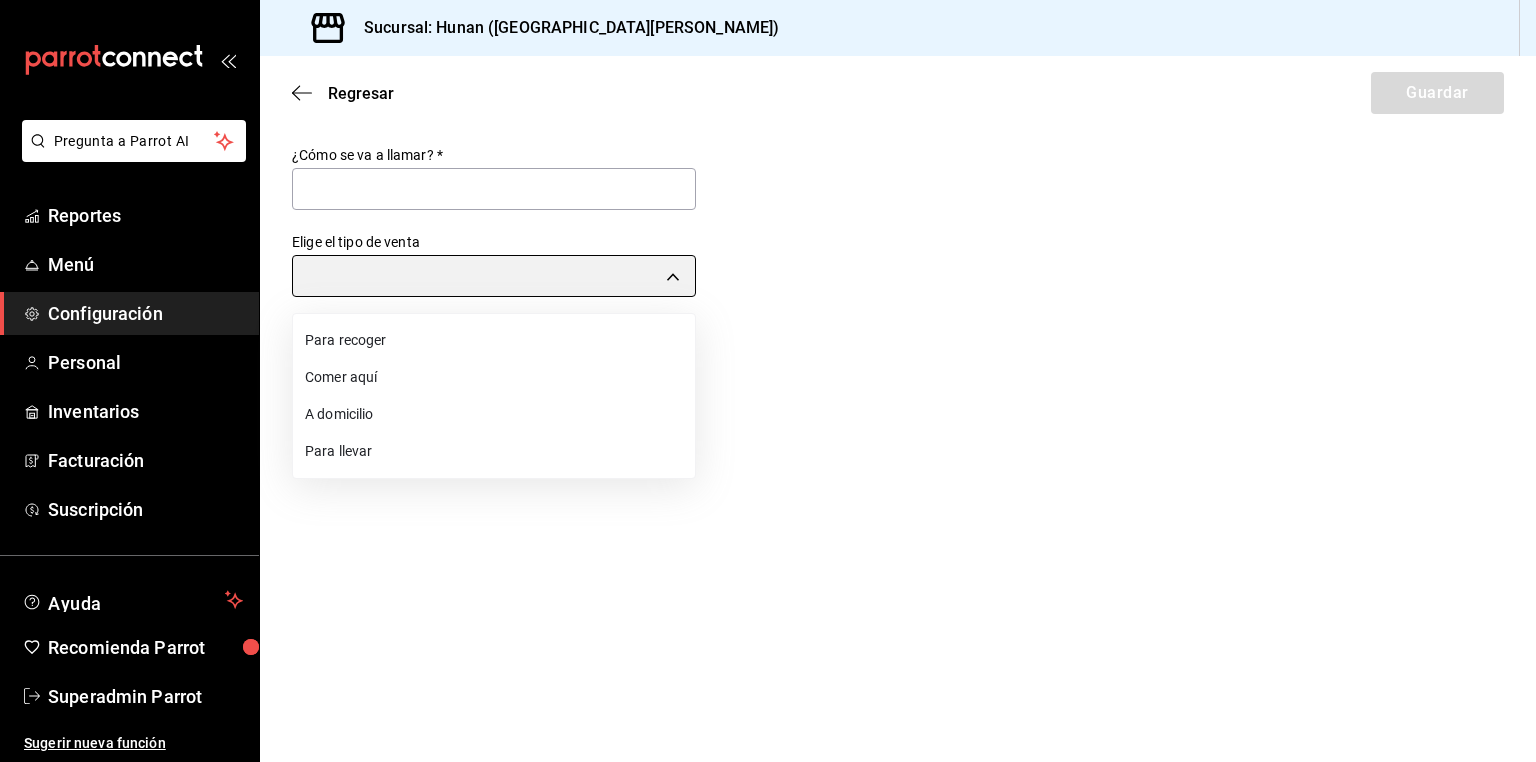 type on "DELIVERY" 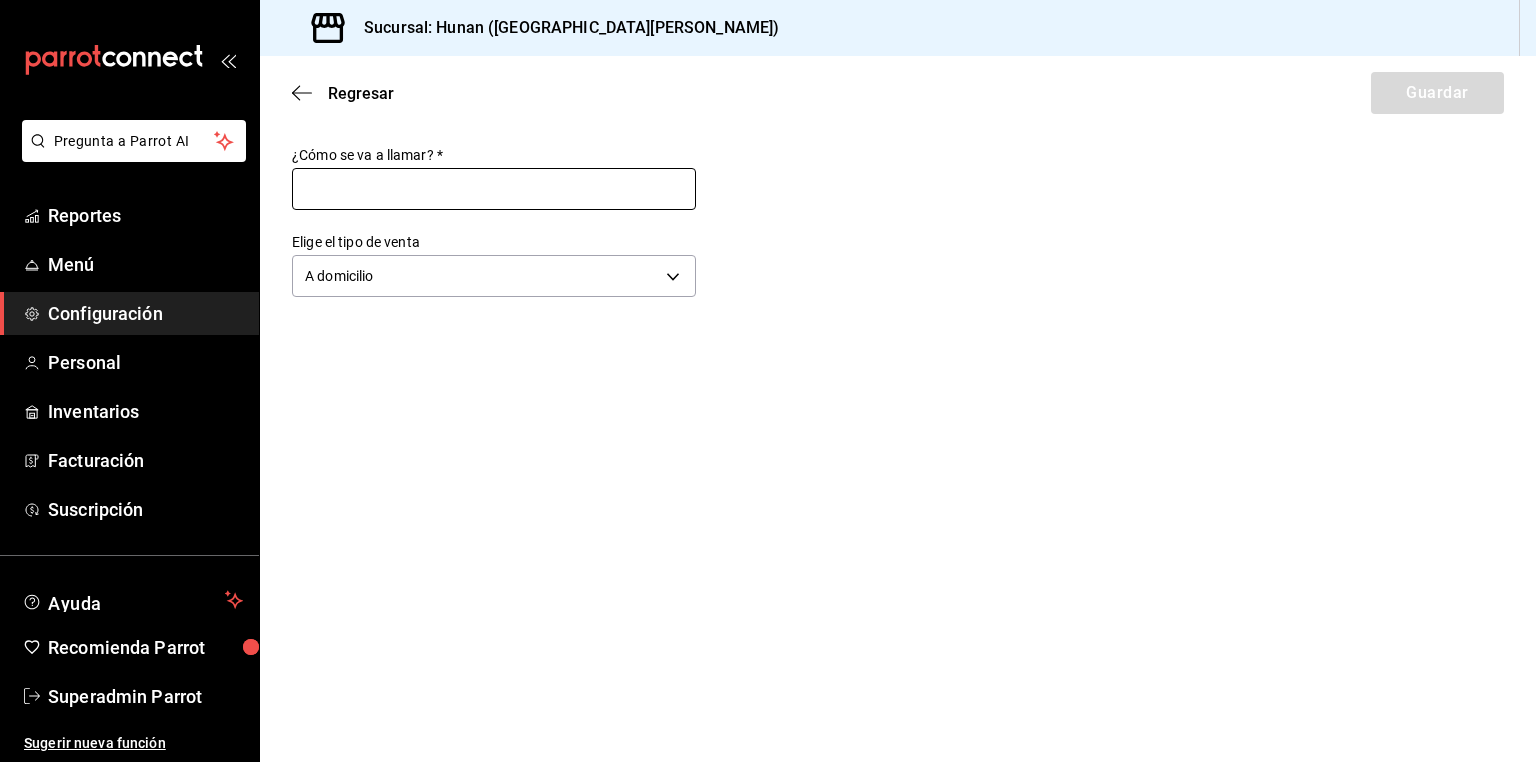 click at bounding box center [494, 189] 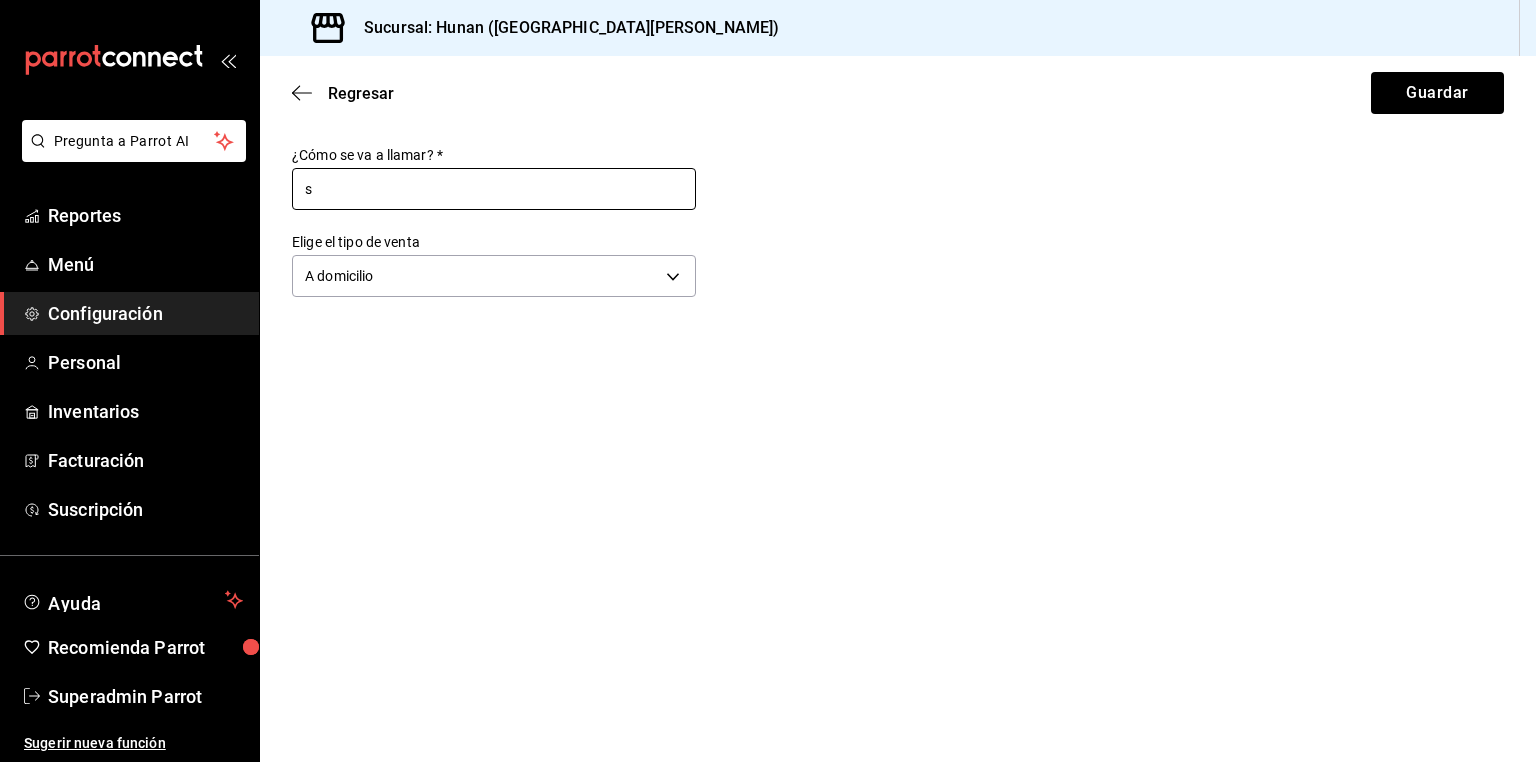 type on "Servicio a Domicilio" 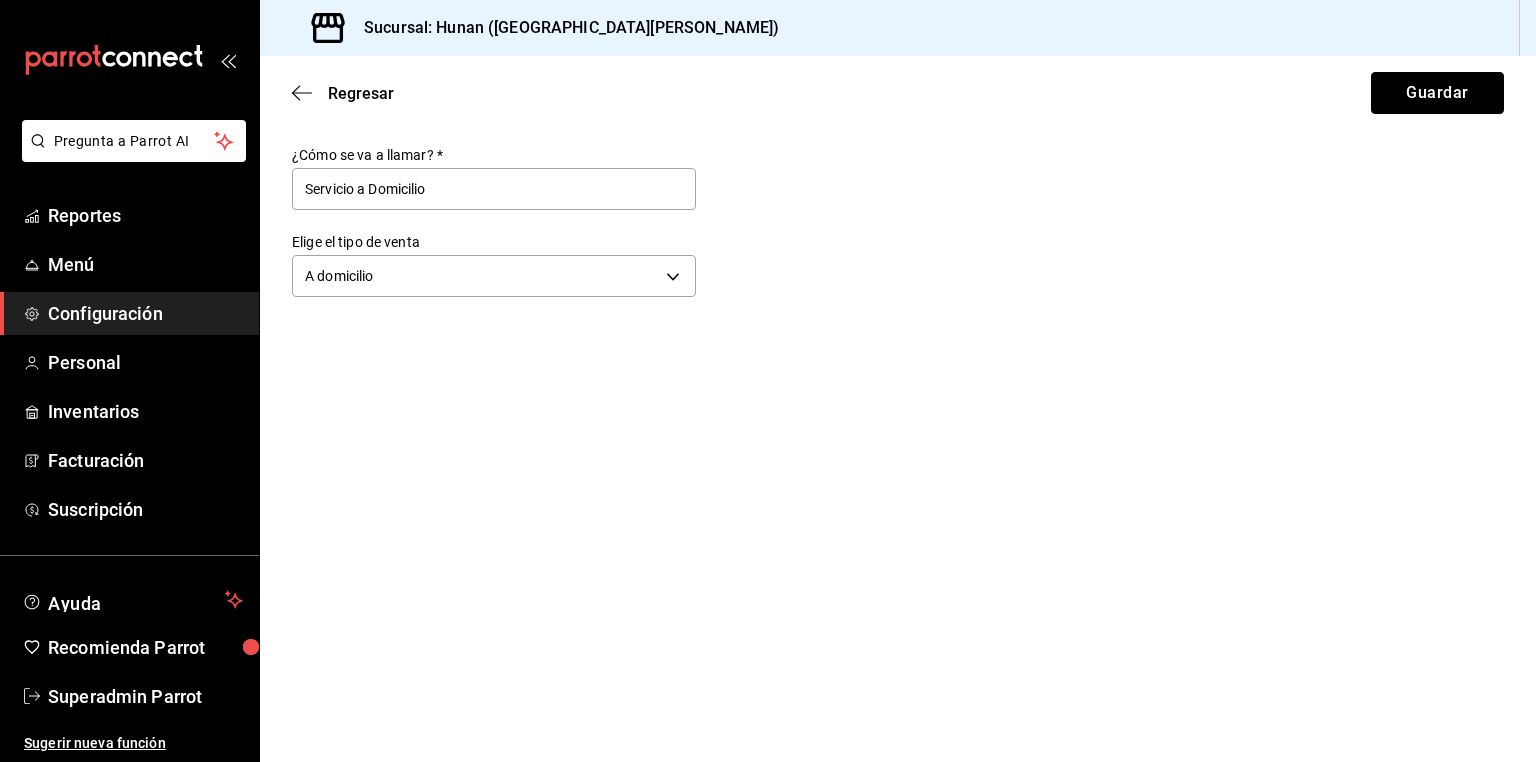 click on "Guardar" at bounding box center [1437, 93] 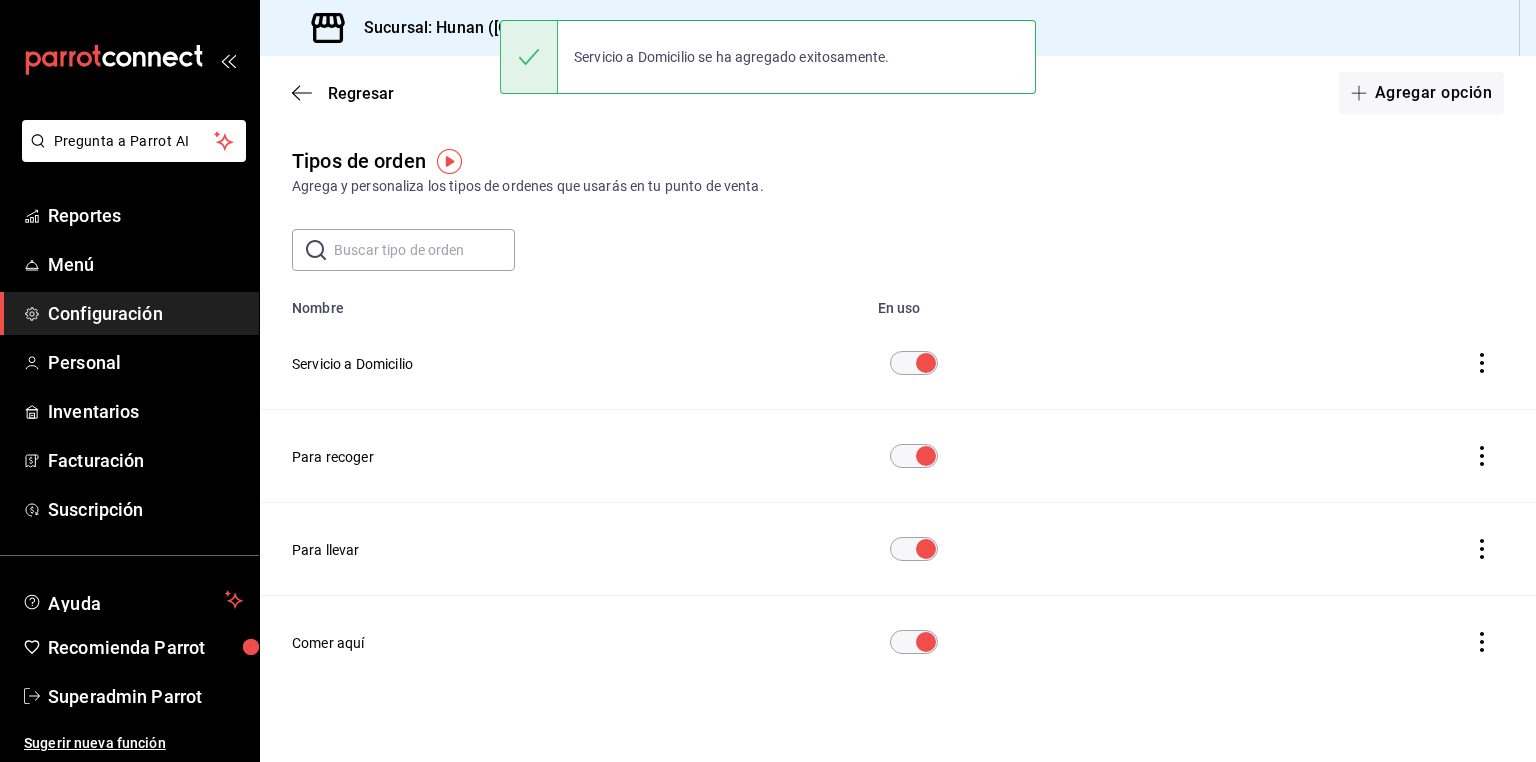 click on "Configuración" at bounding box center [145, 313] 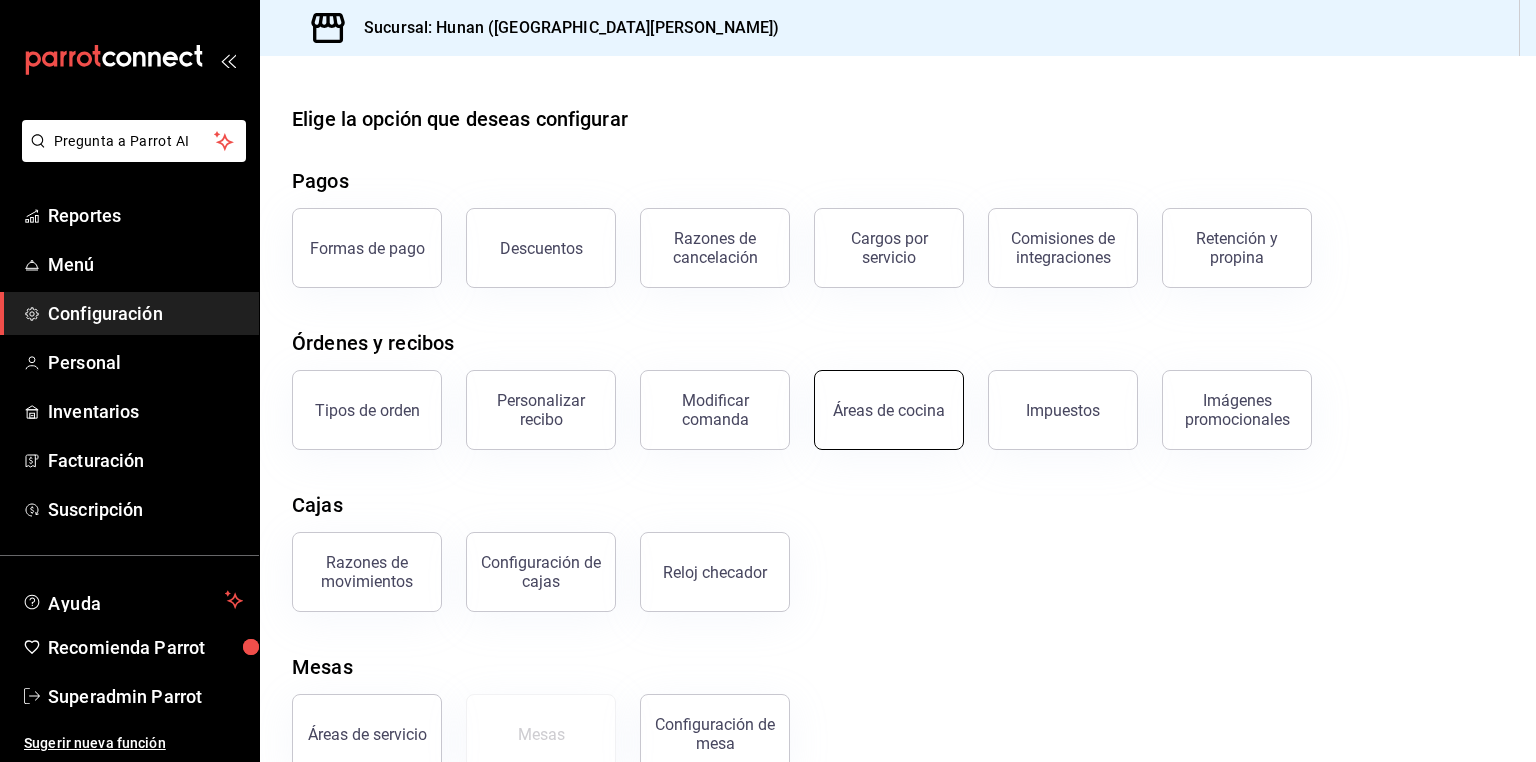 click on "Áreas de cocina" at bounding box center [889, 410] 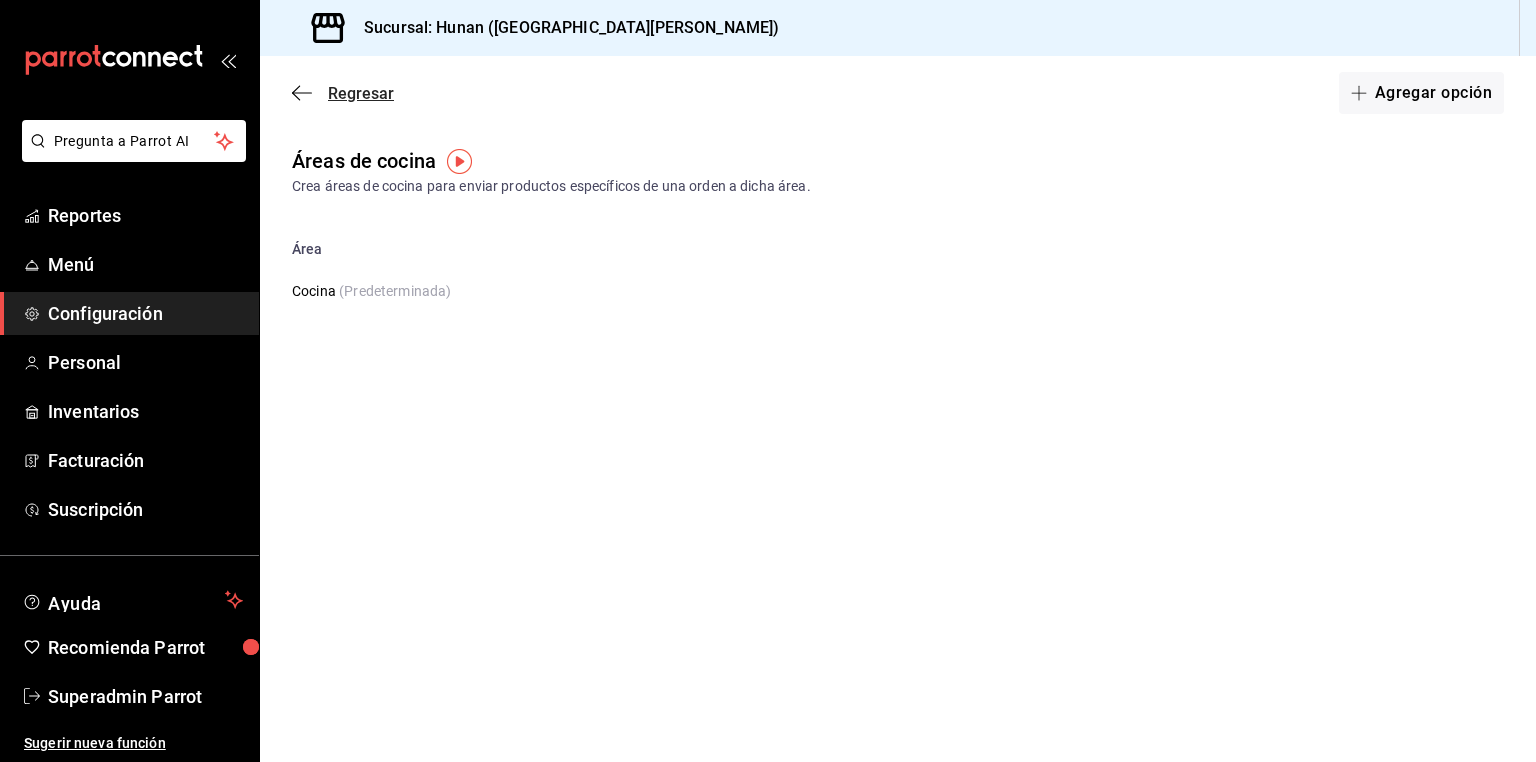 click on "Regresar" at bounding box center [361, 93] 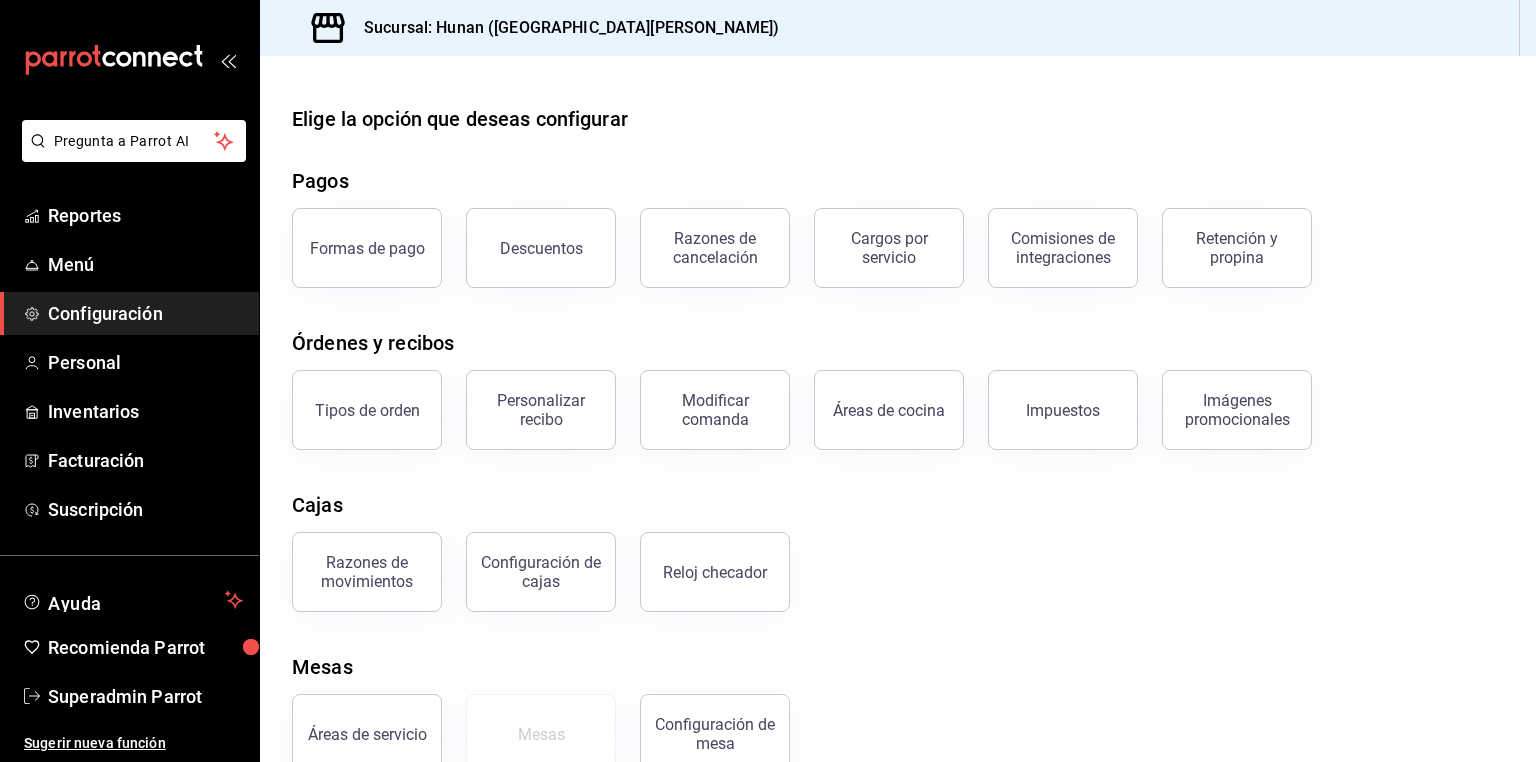scroll, scrollTop: 44, scrollLeft: 0, axis: vertical 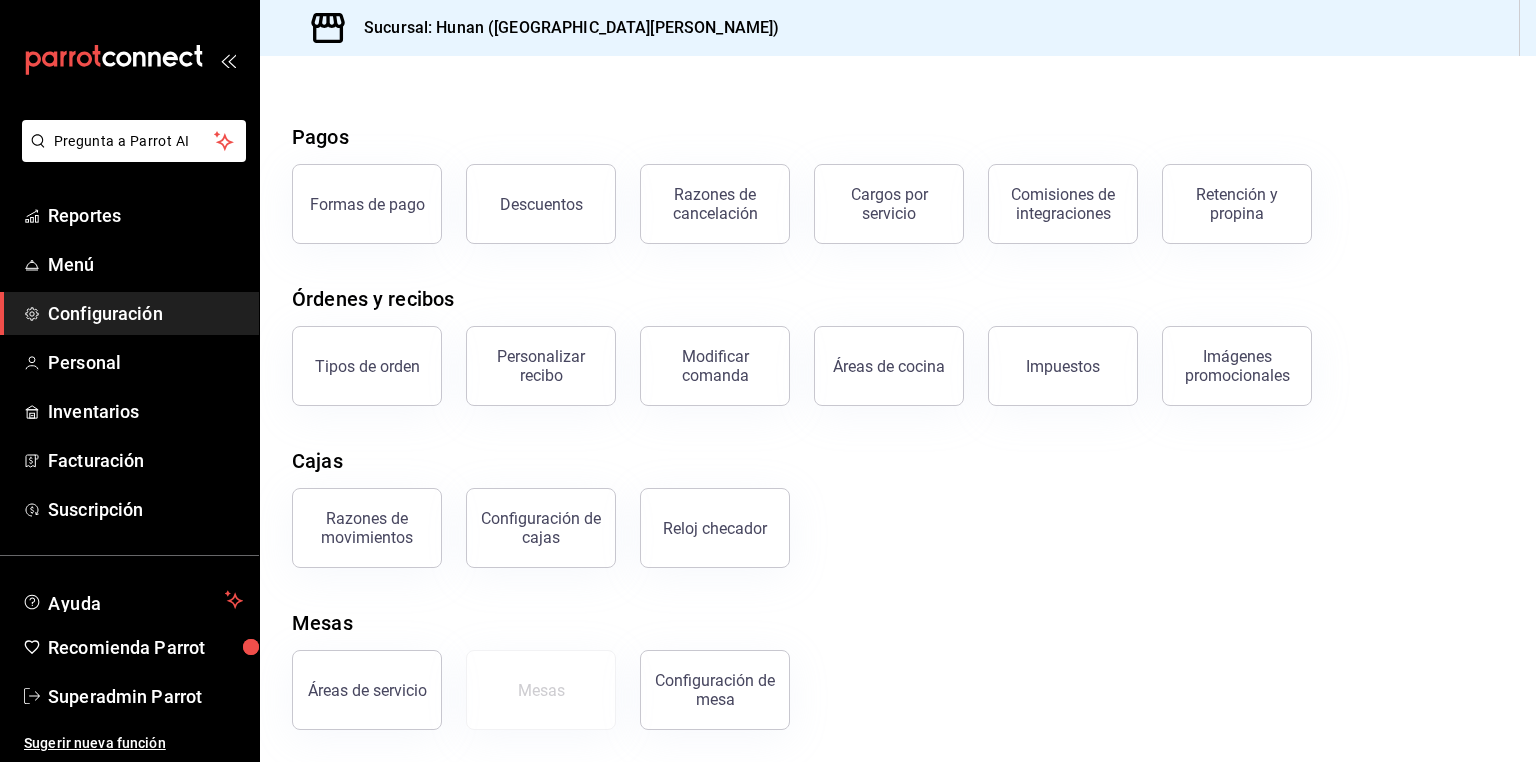 drag, startPoint x: 392, startPoint y: 513, endPoint x: 525, endPoint y: 369, distance: 196.02296 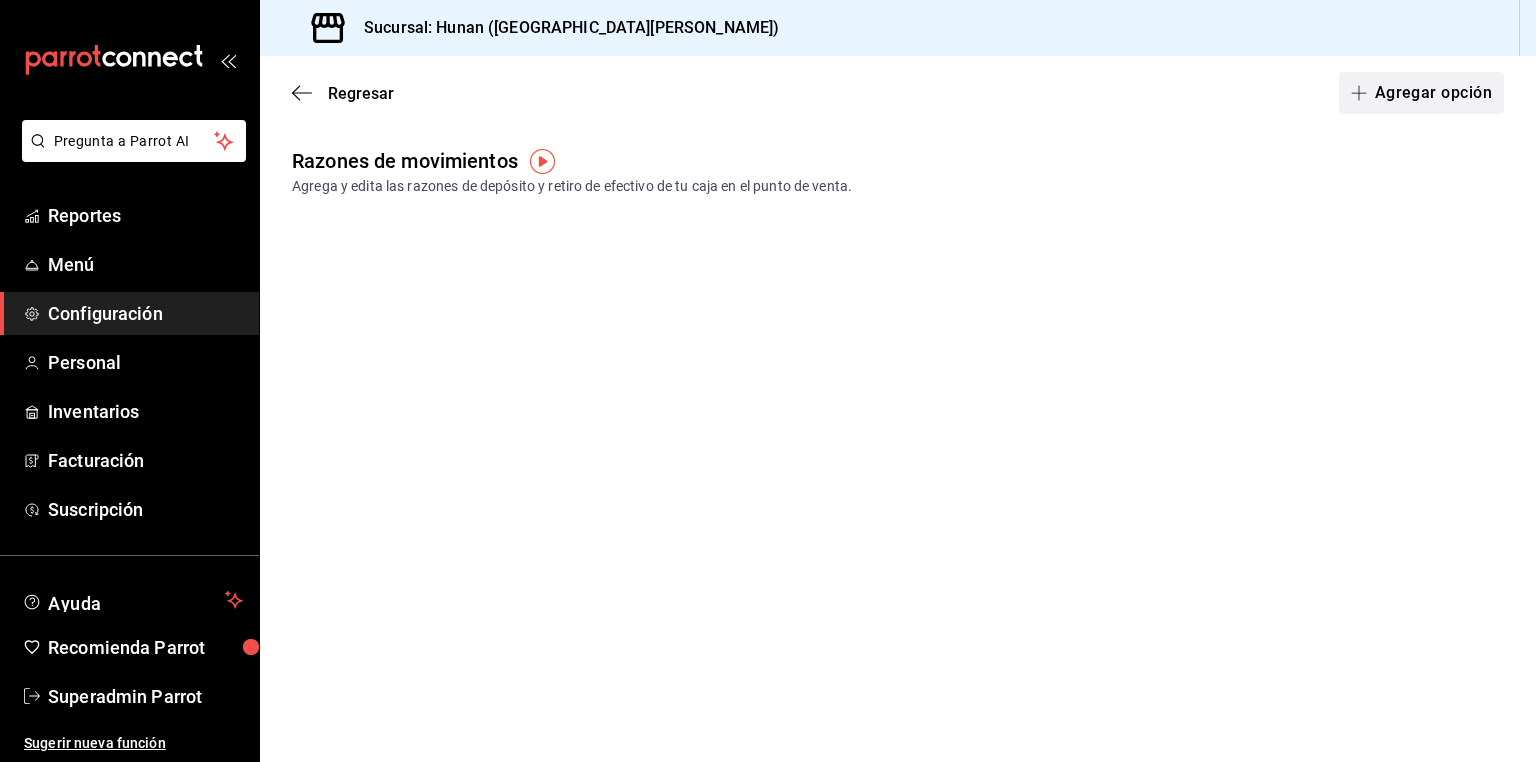 click on "Agregar opción" at bounding box center [1421, 93] 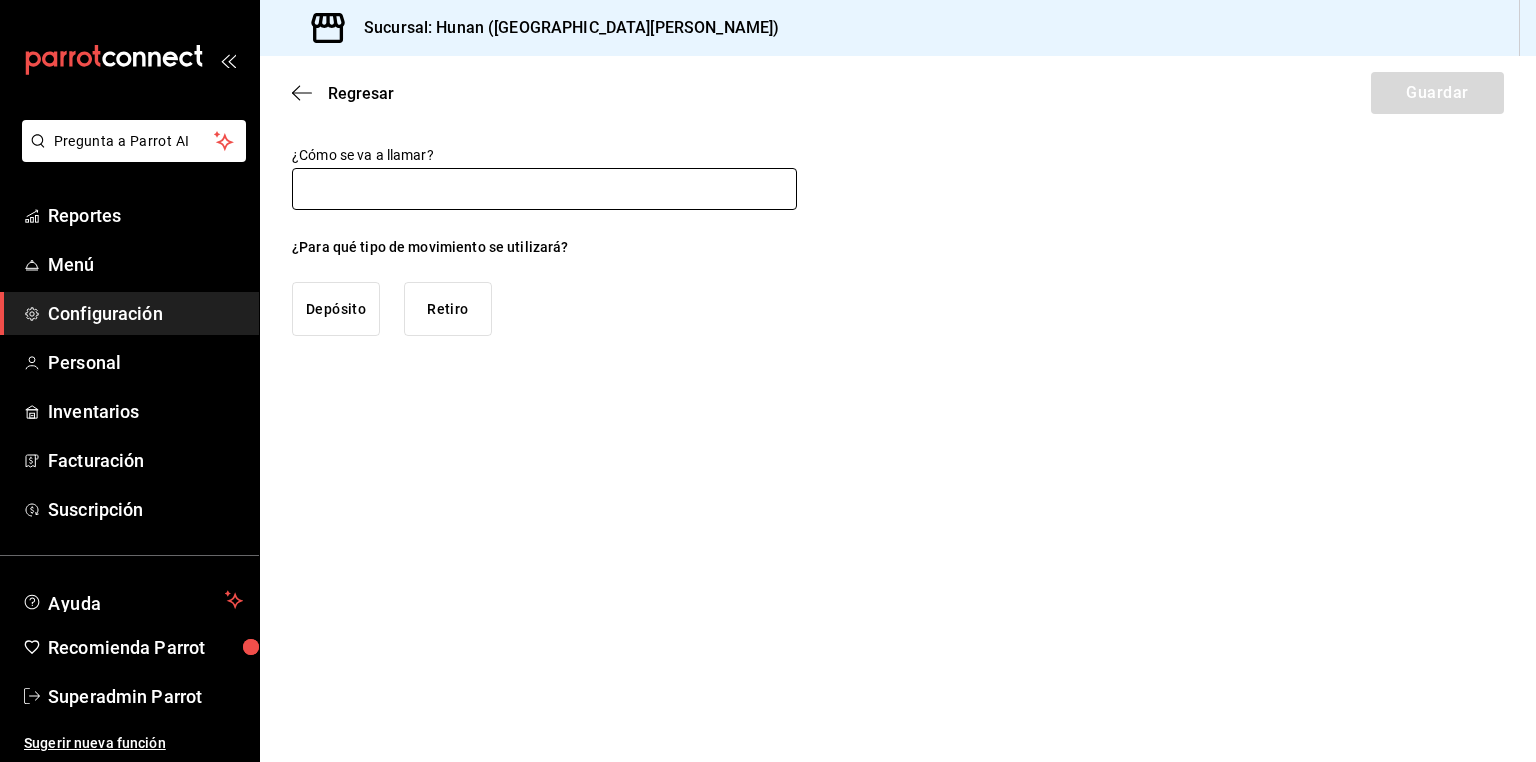 click at bounding box center [544, 189] 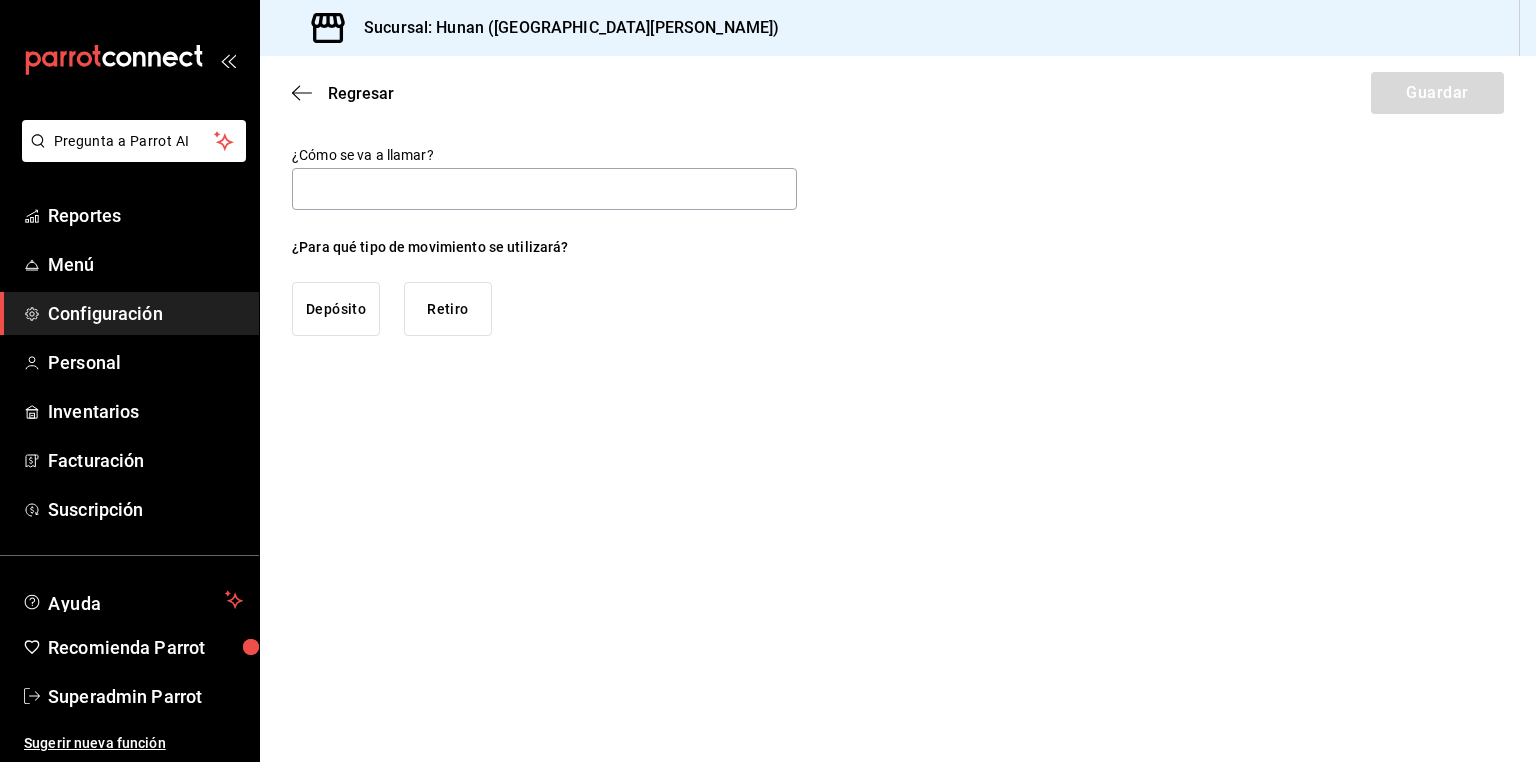 type on "Deposito" 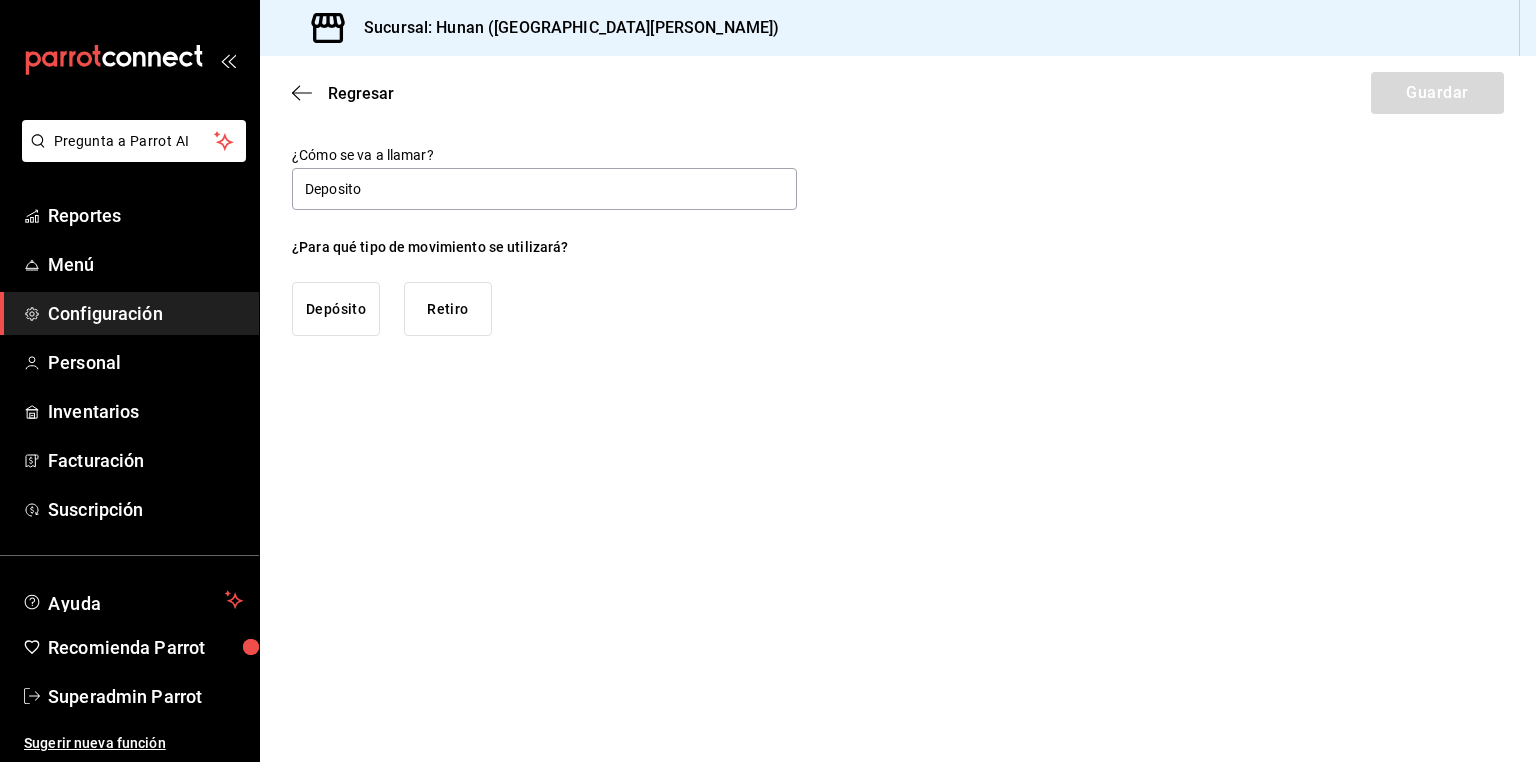 click on "Depósito" at bounding box center [336, 309] 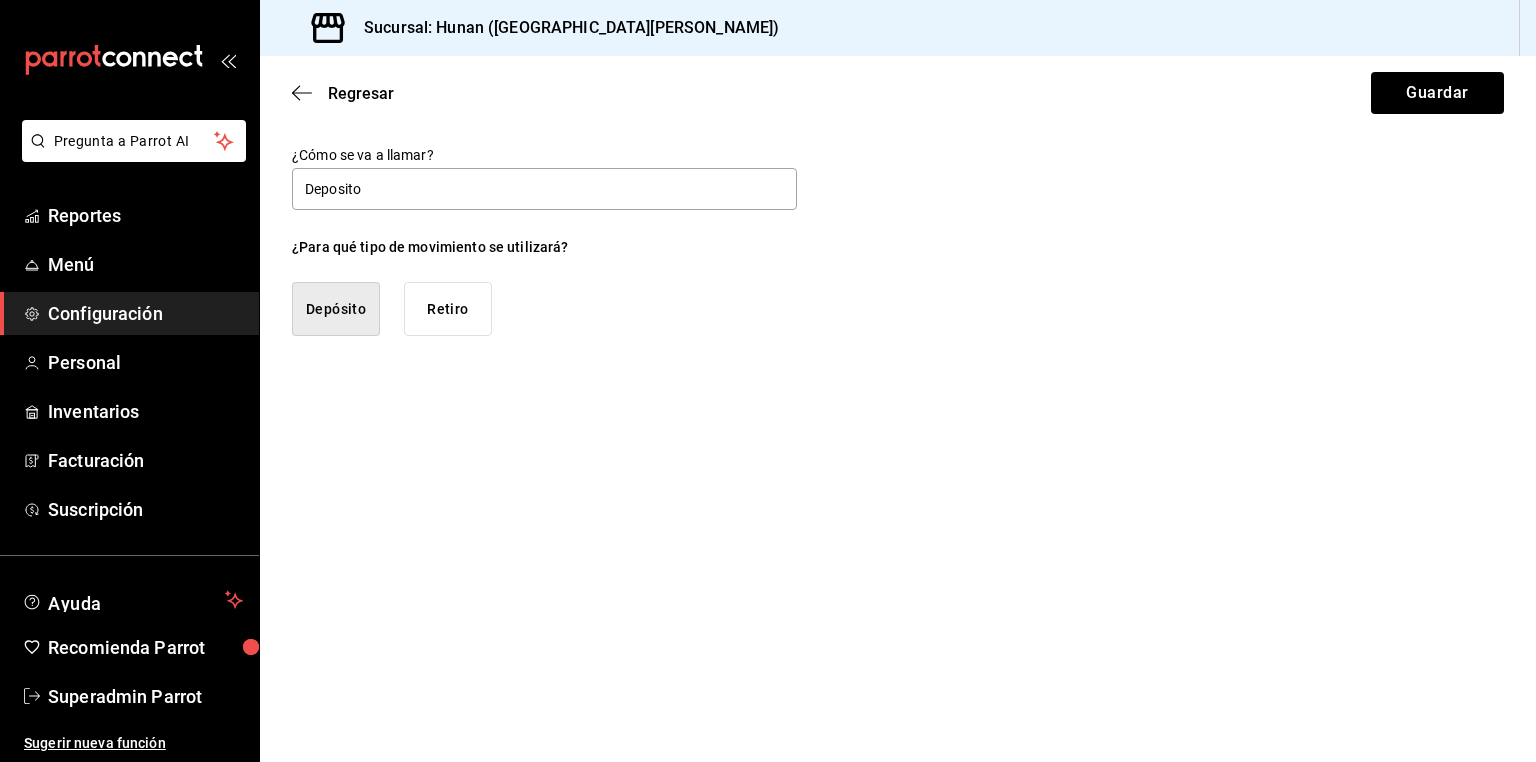 click on "Retiro" at bounding box center (448, 309) 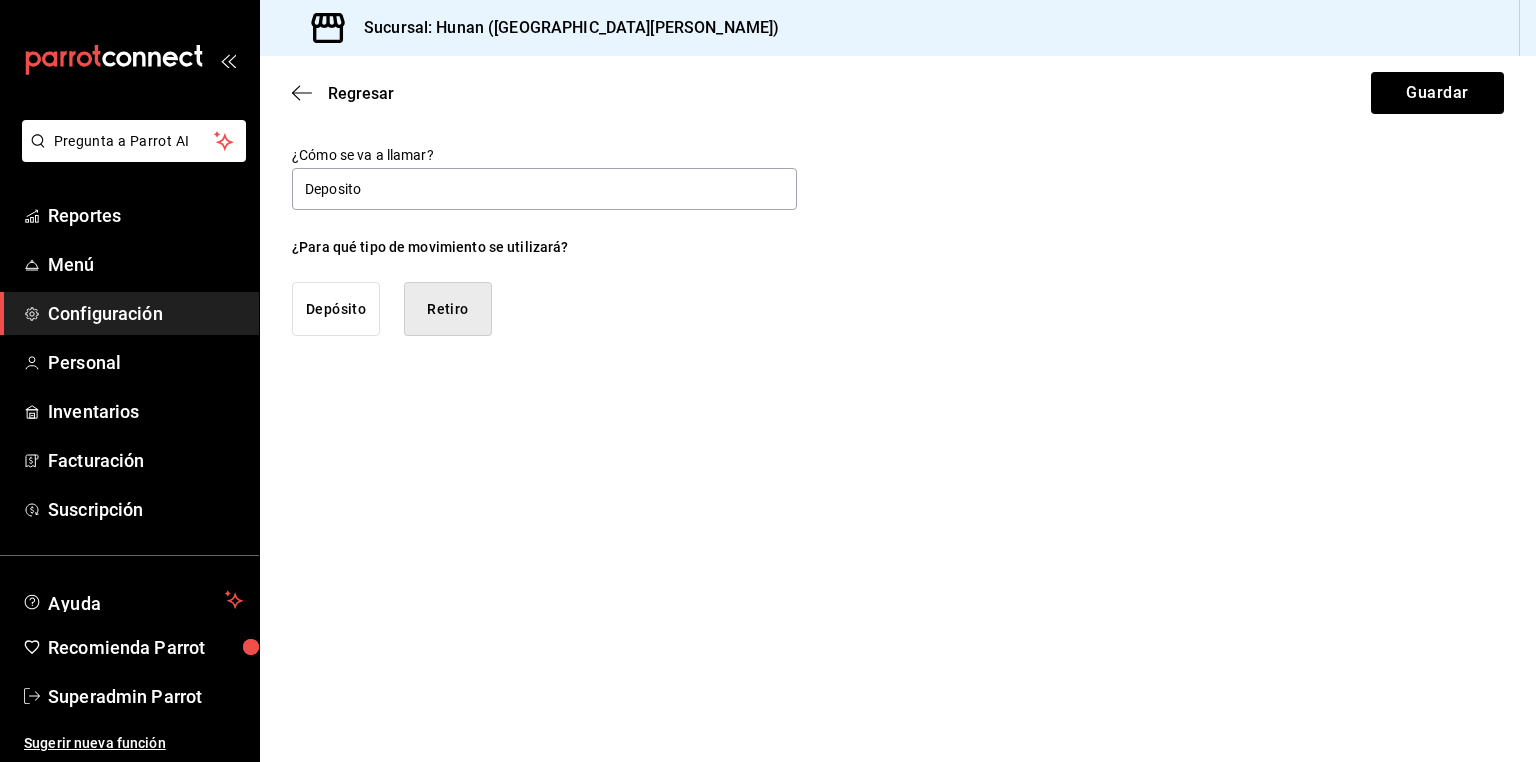 click on "Depósito" at bounding box center (336, 309) 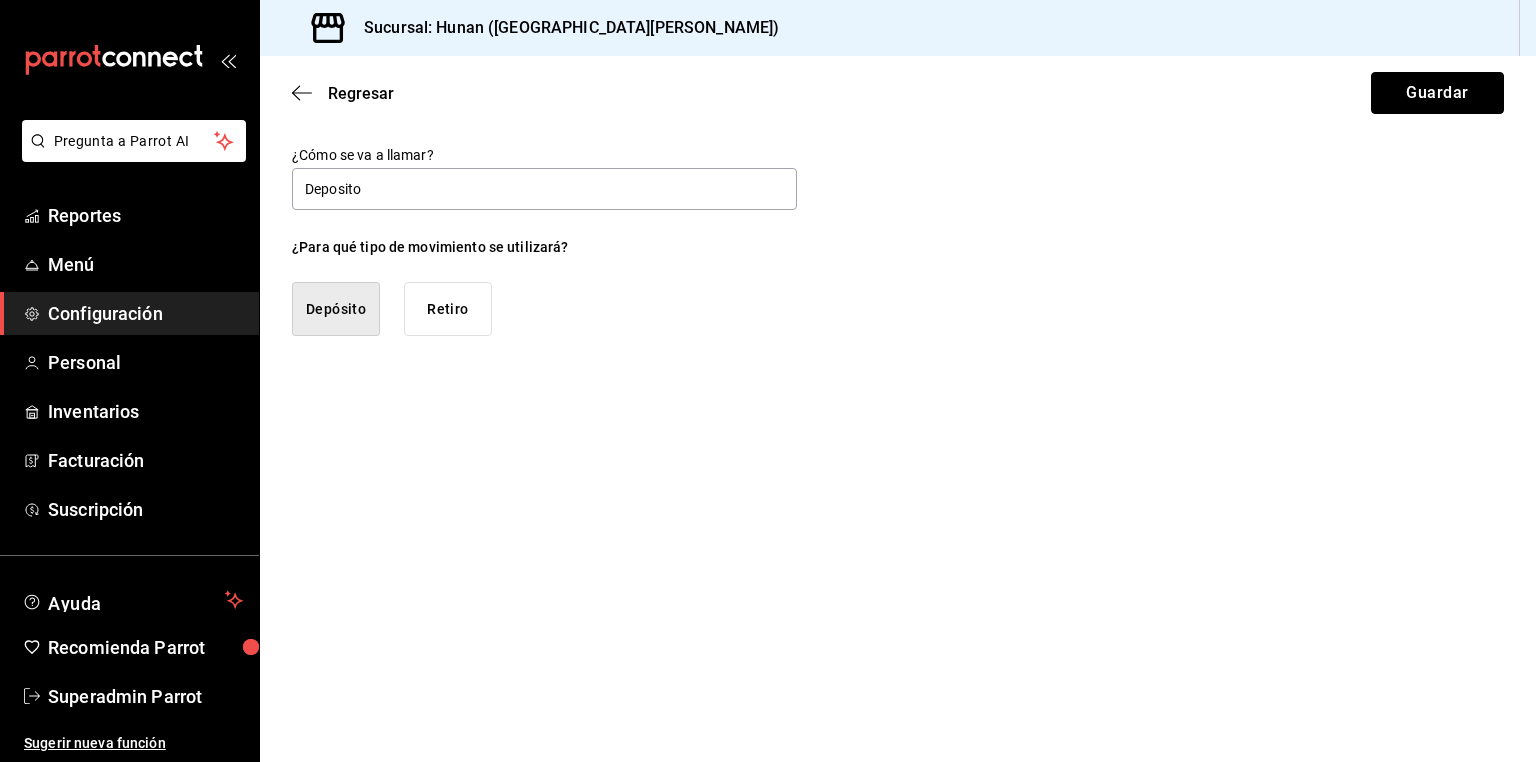 drag, startPoint x: 1420, startPoint y: 88, endPoint x: 1380, endPoint y: 98, distance: 41.231056 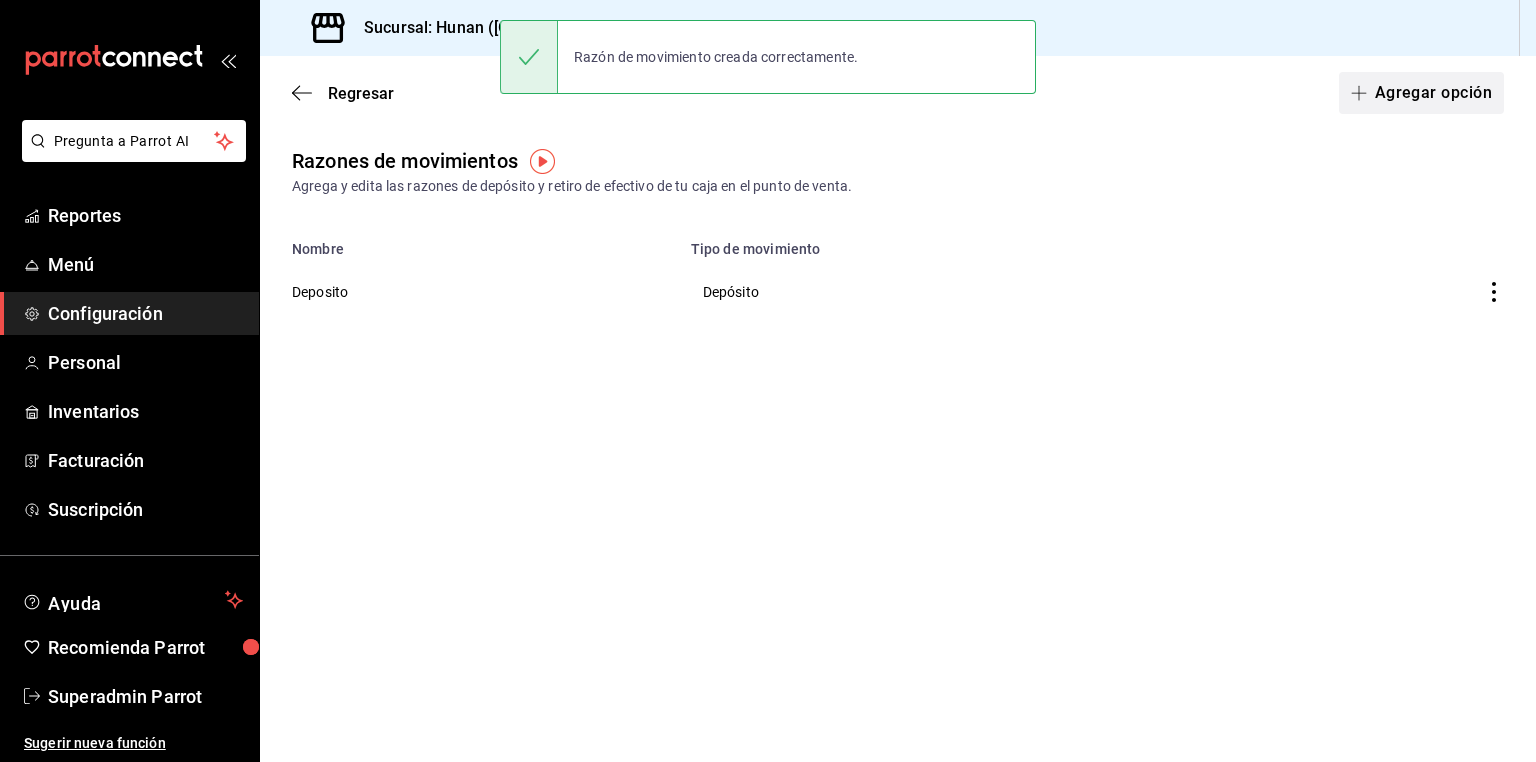 click on "Agregar opción" at bounding box center [1421, 93] 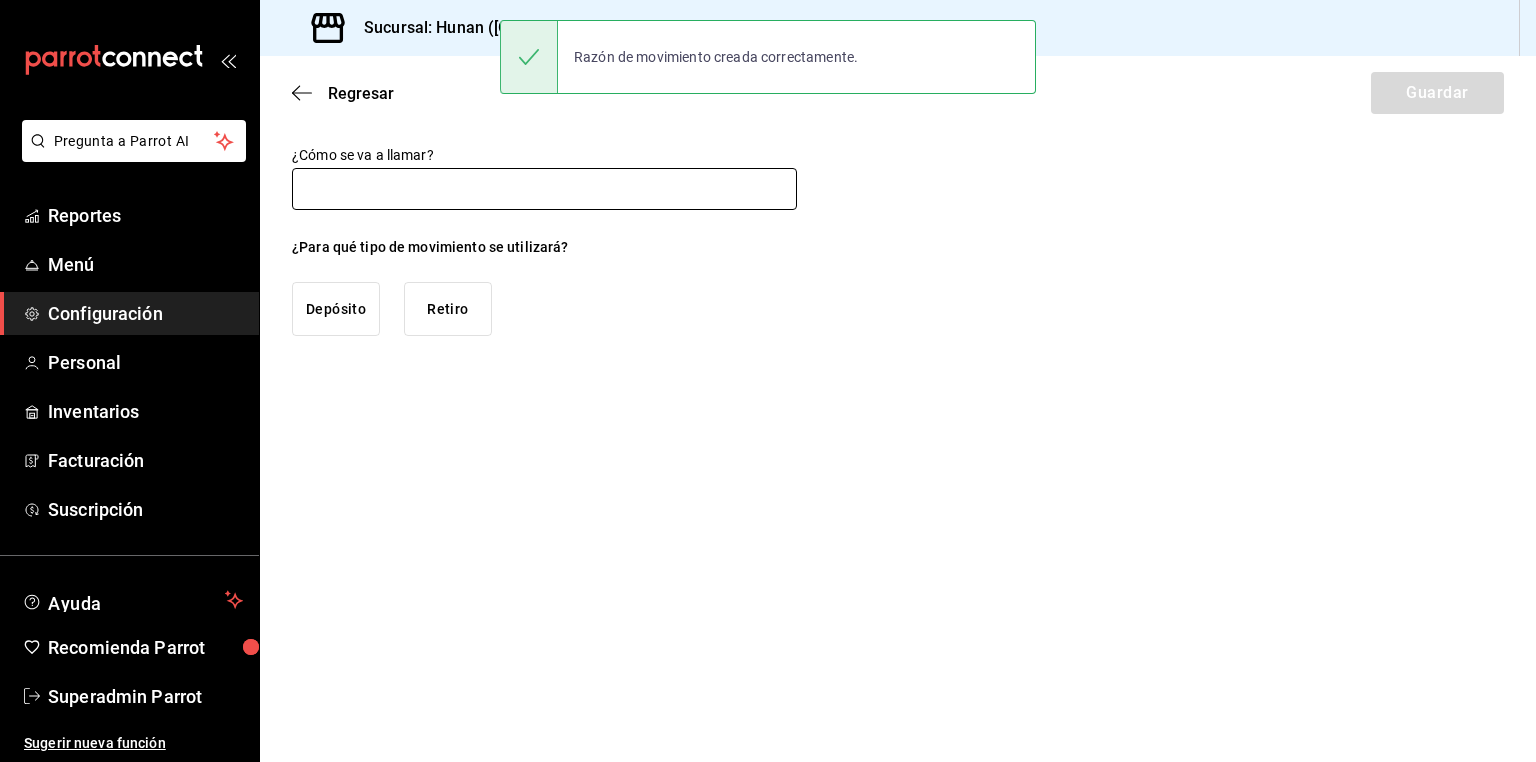 click at bounding box center [544, 189] 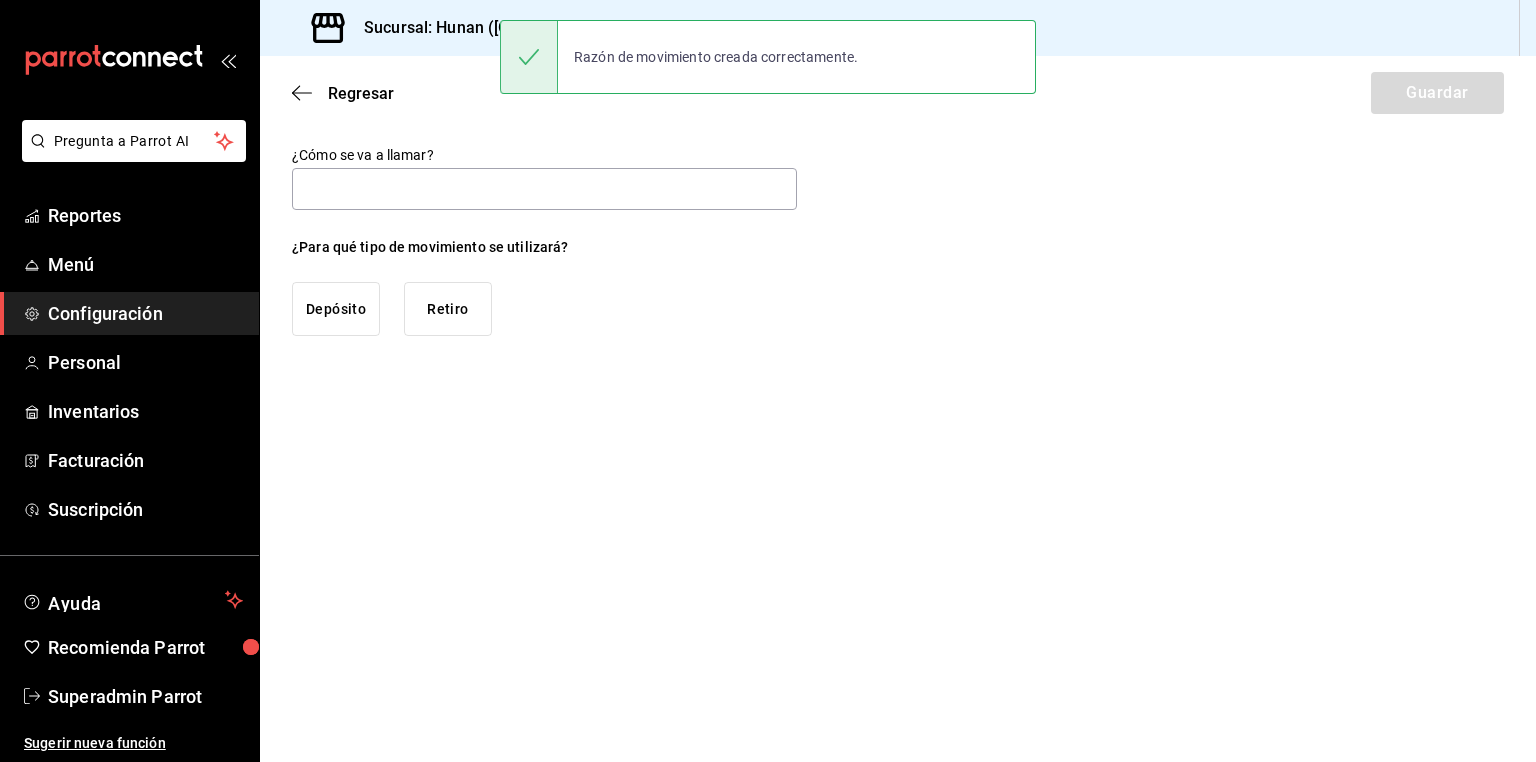 type on "Retiro" 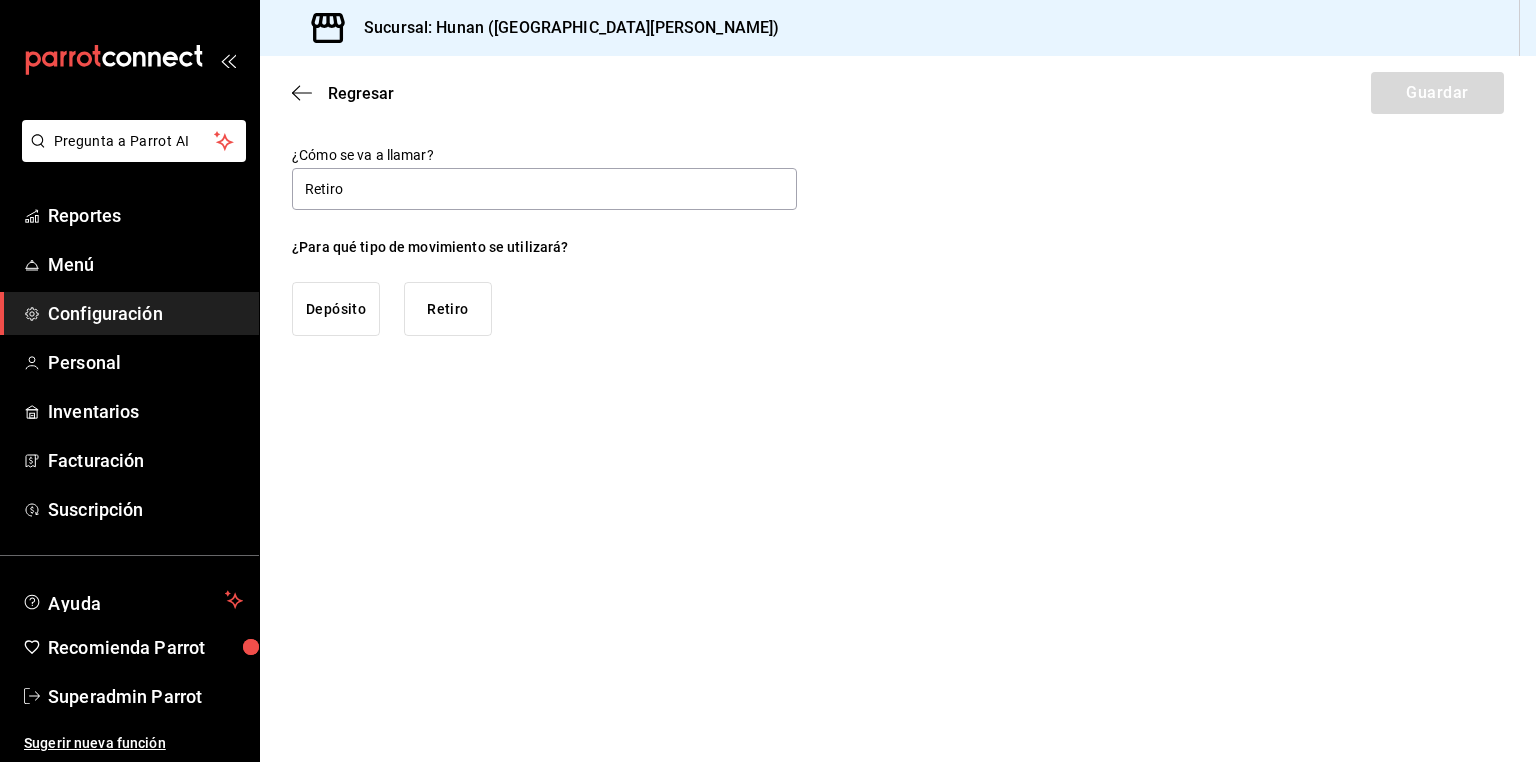 click on "Retiro" at bounding box center (448, 309) 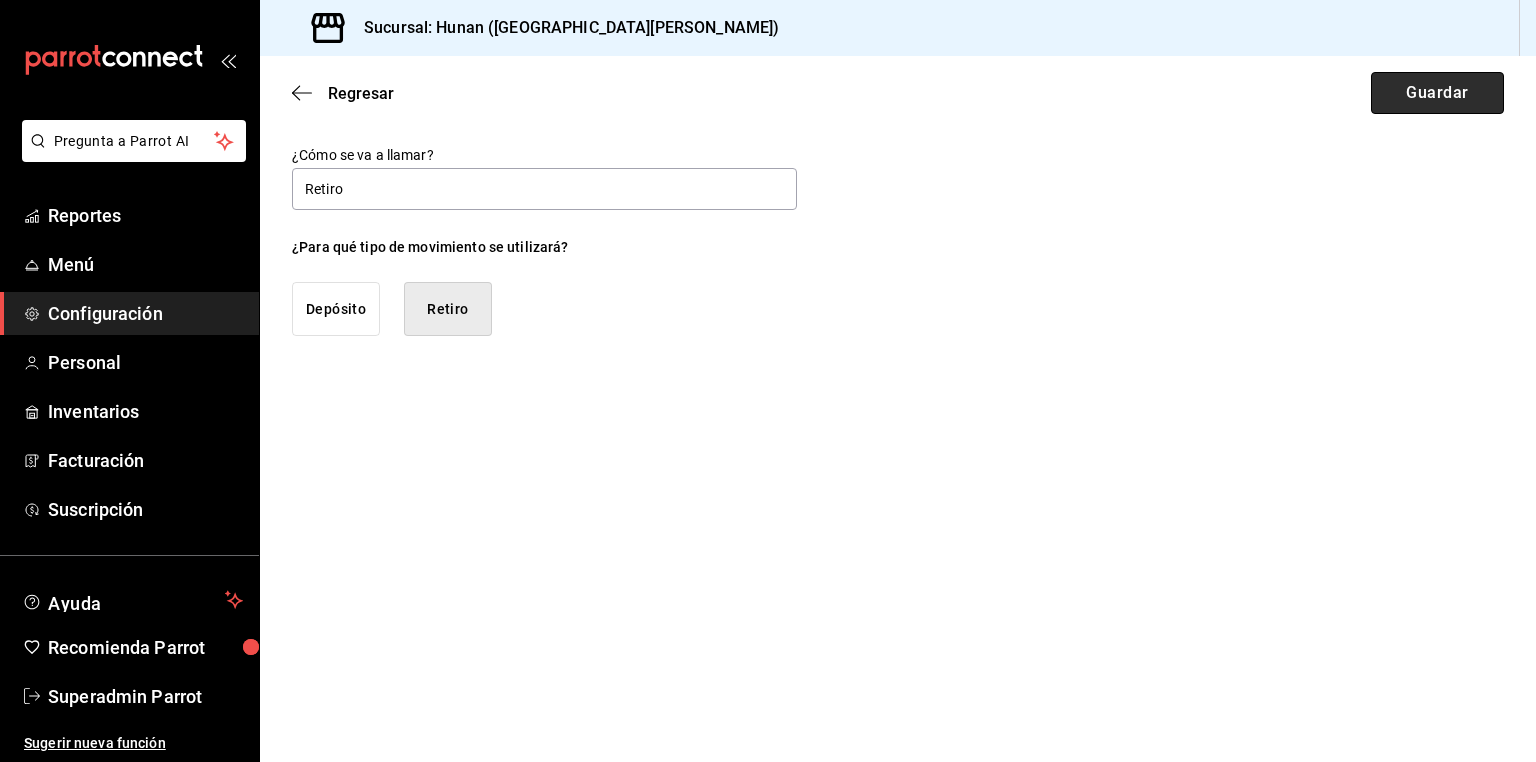 click on "Guardar" at bounding box center [1437, 93] 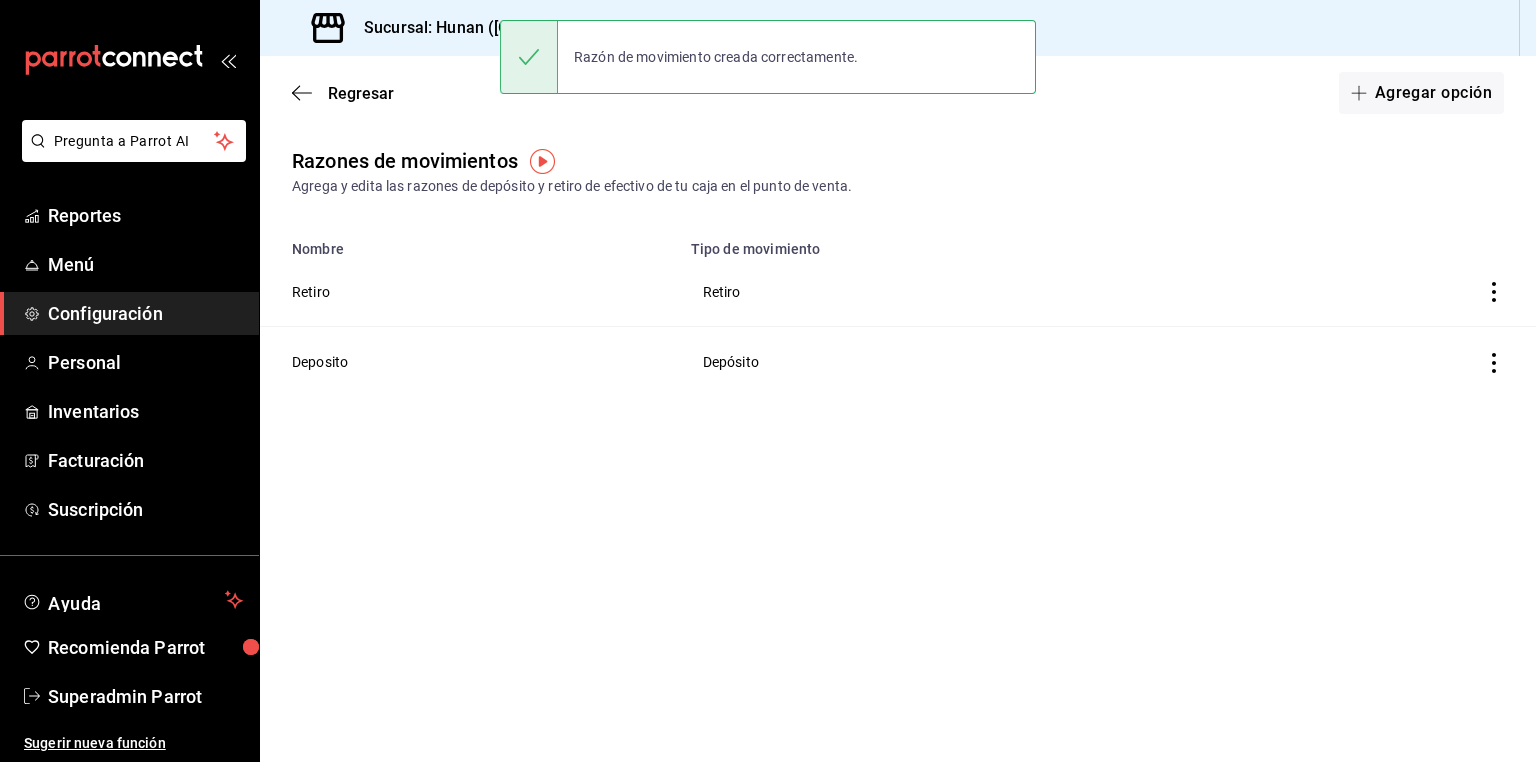 click on "Configuración" at bounding box center (145, 313) 